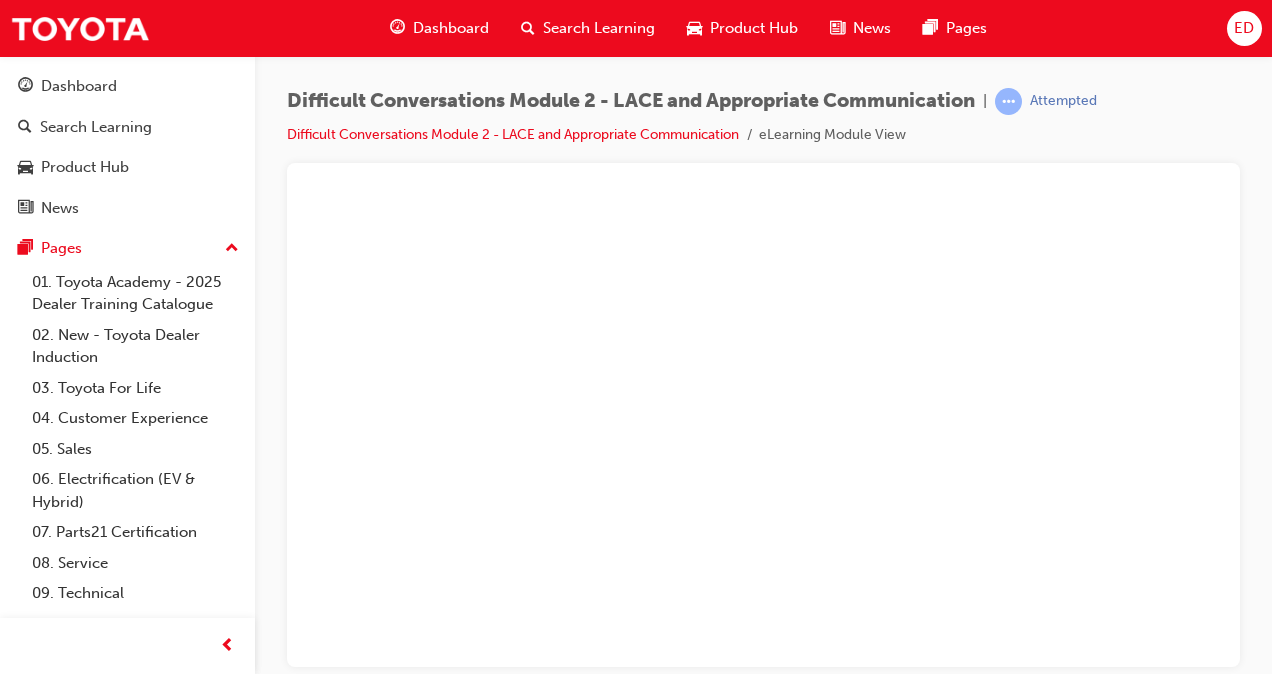 scroll, scrollTop: 0, scrollLeft: 0, axis: both 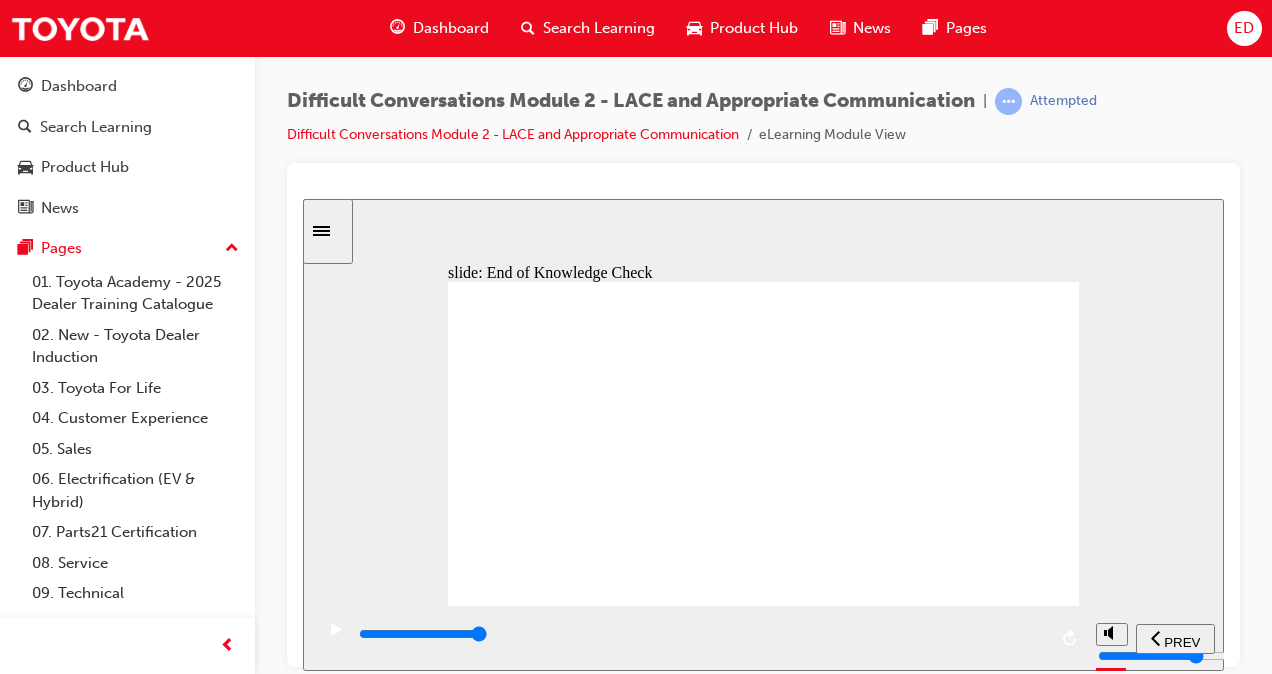 click 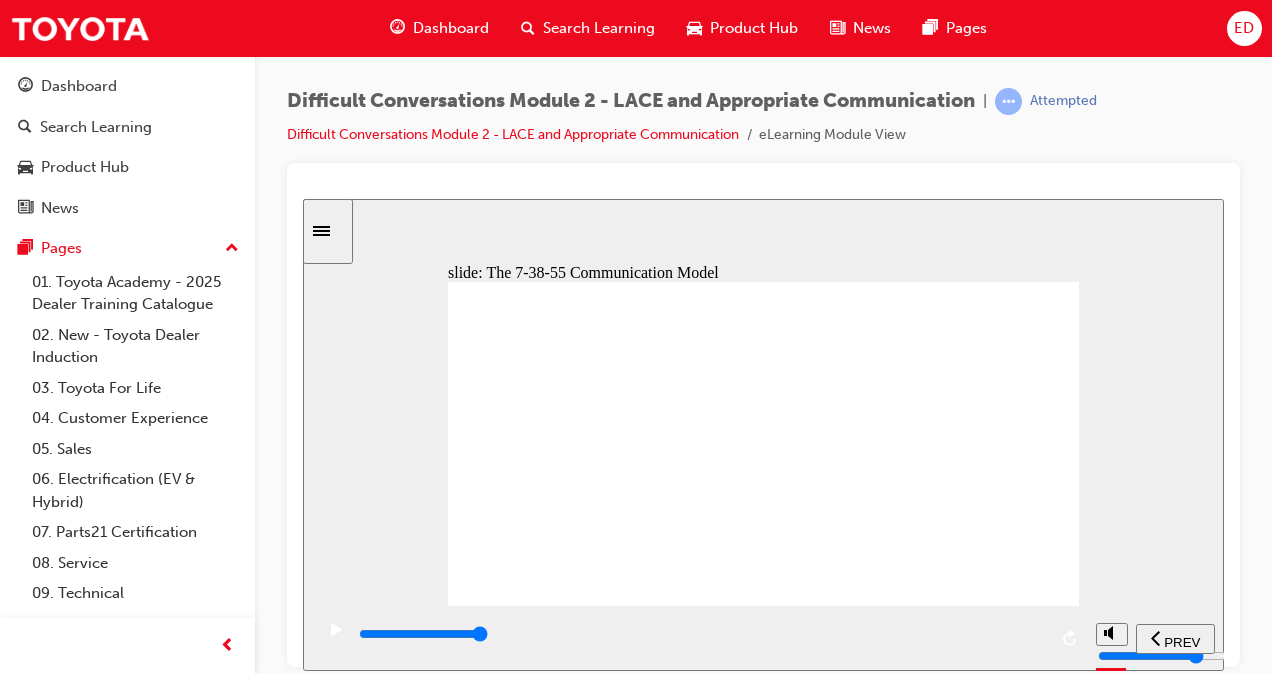 click 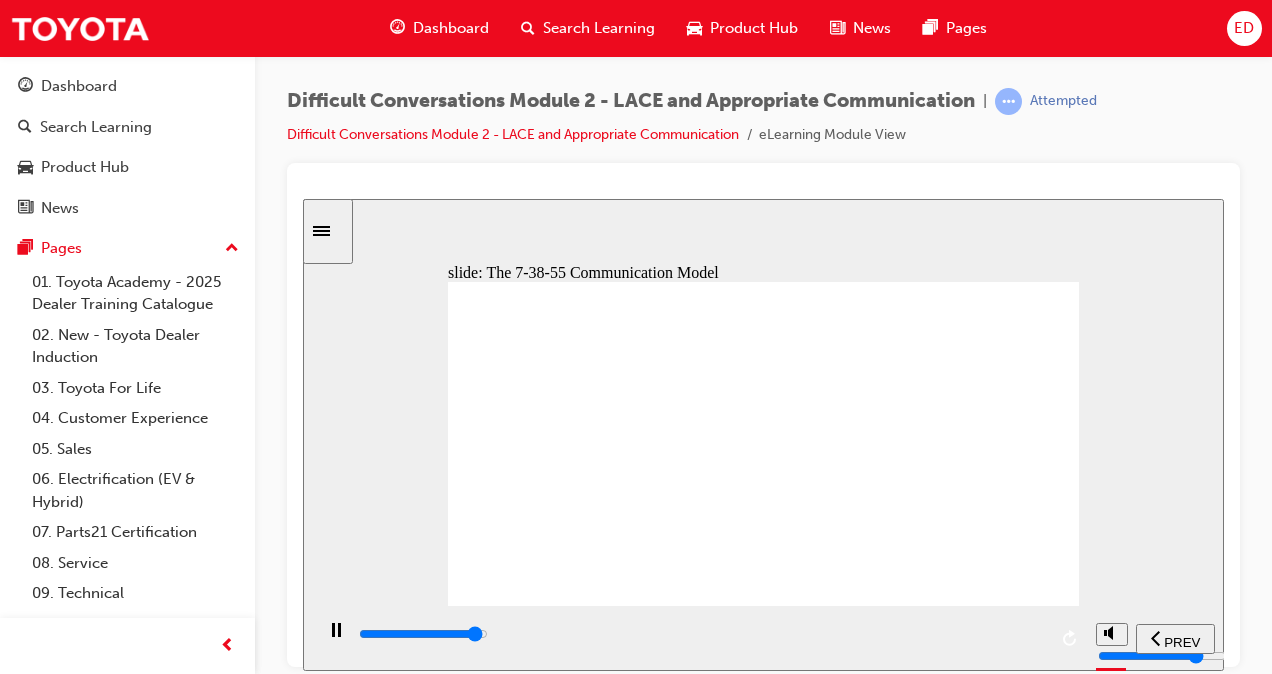click 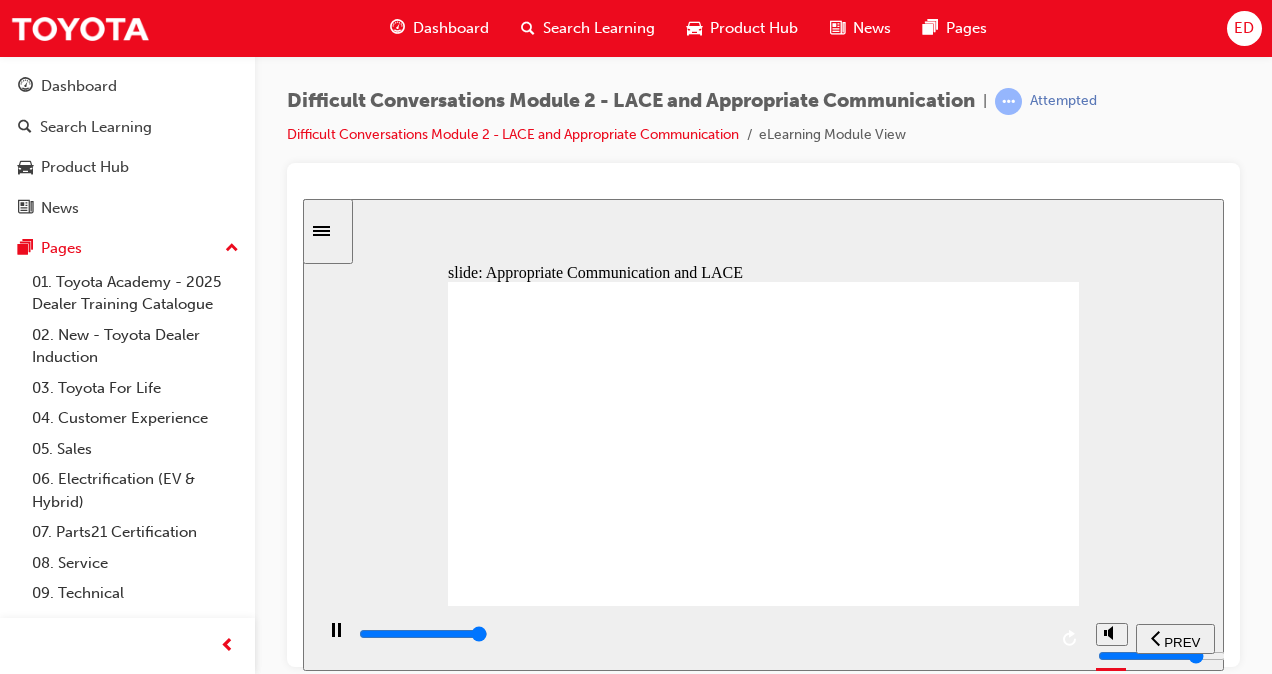 click 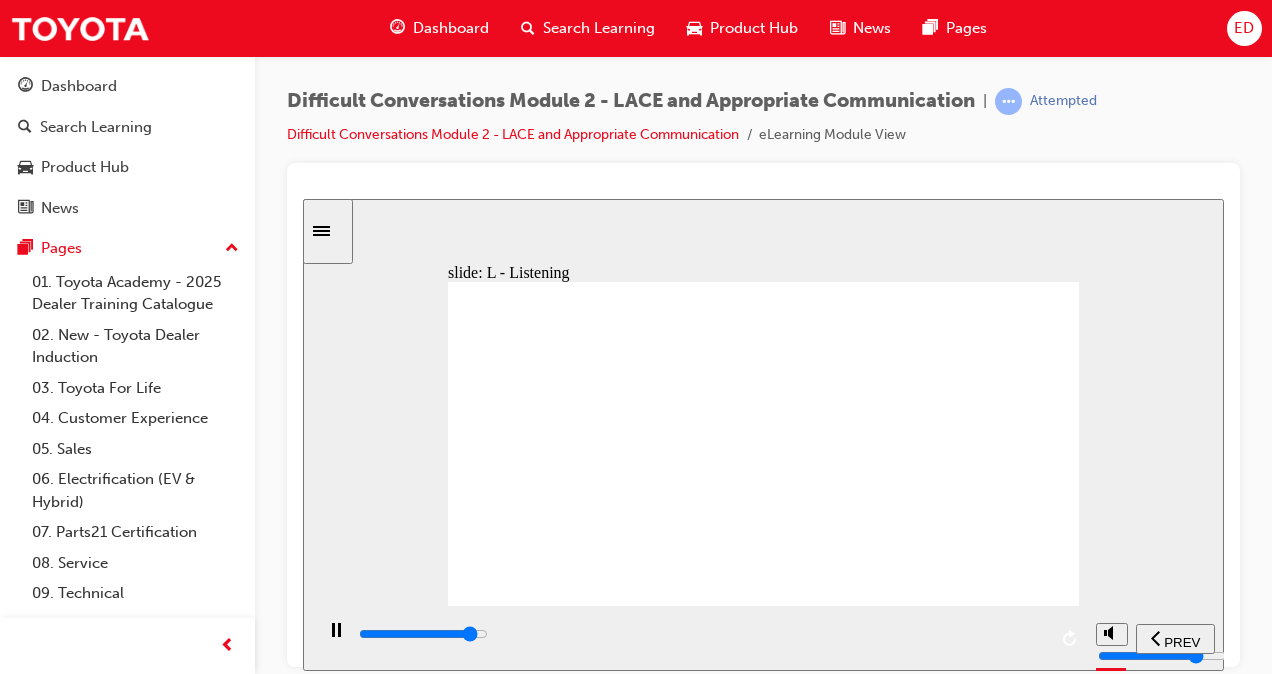 click 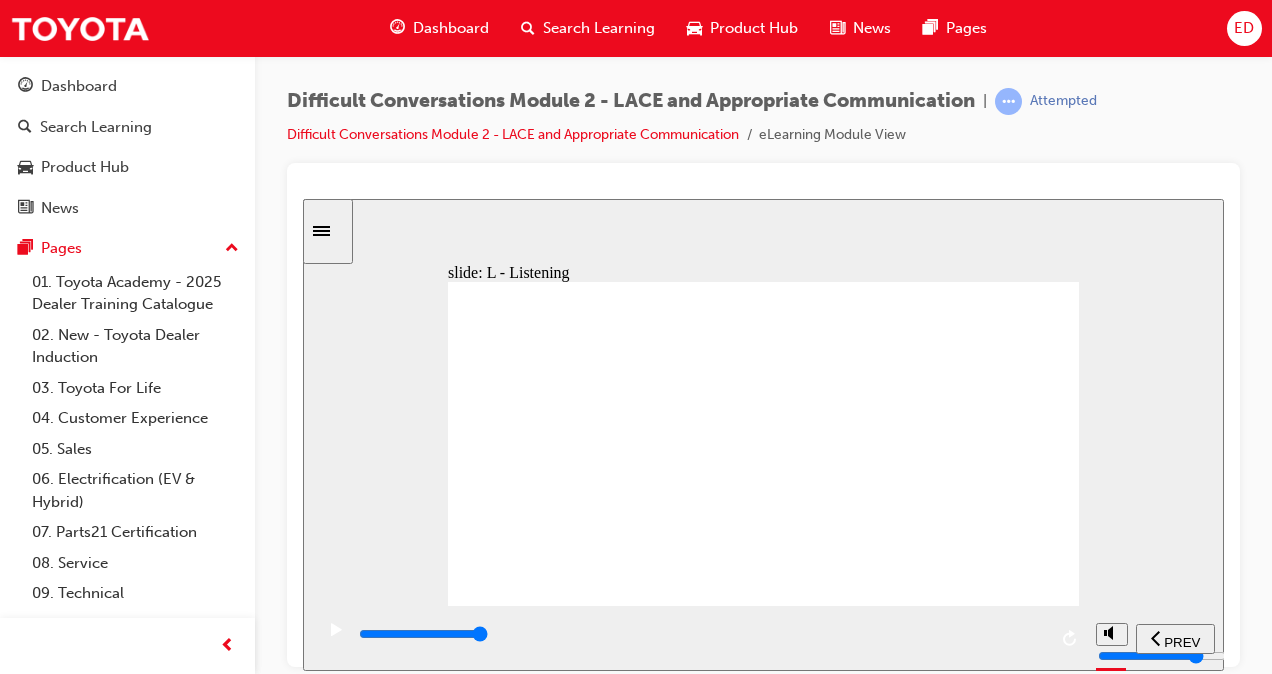 click 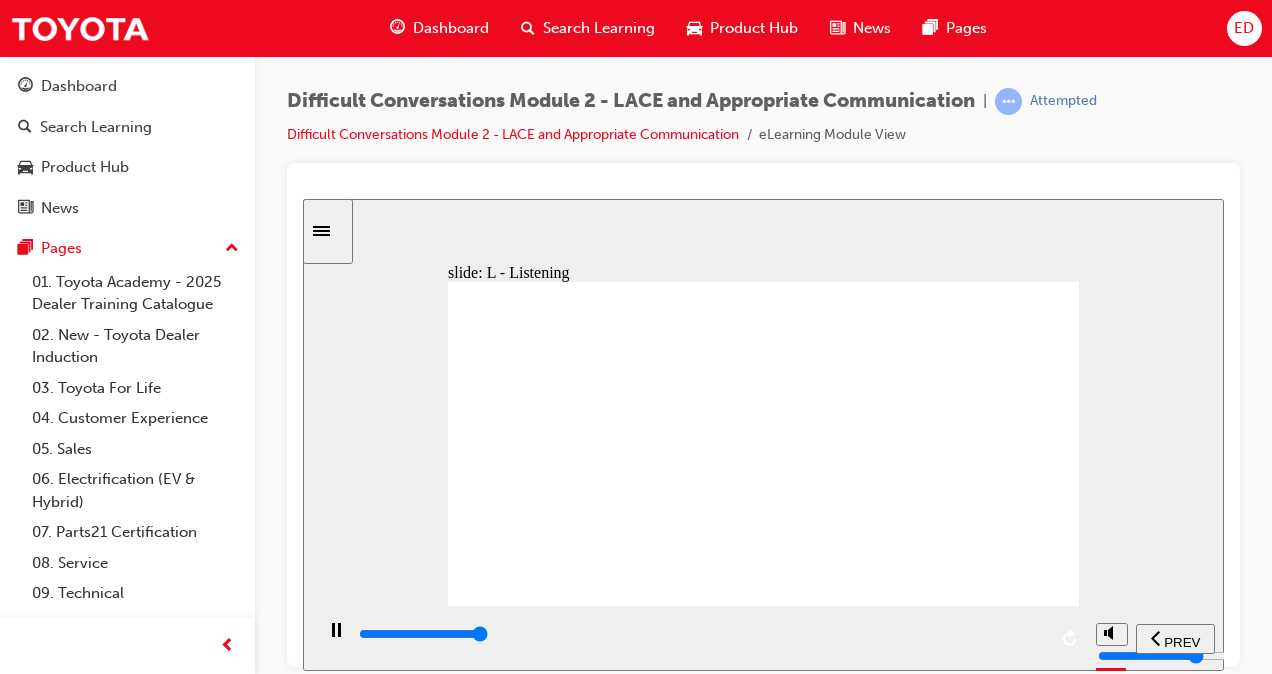 click 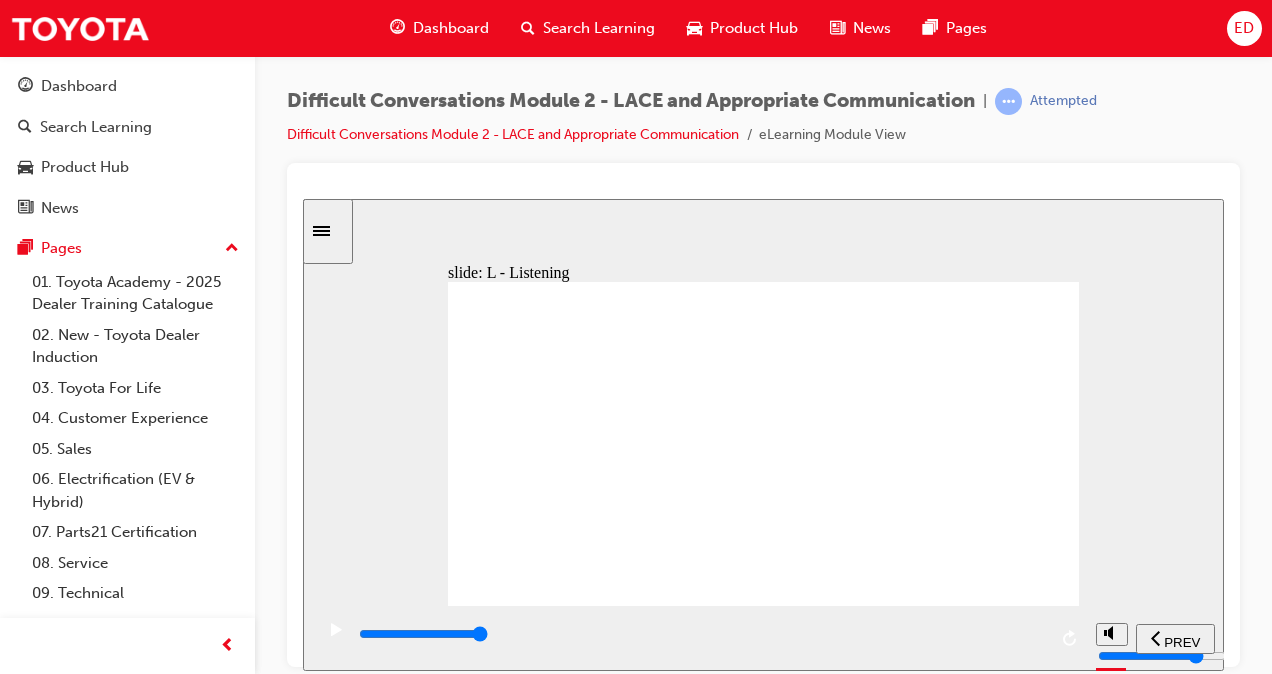click 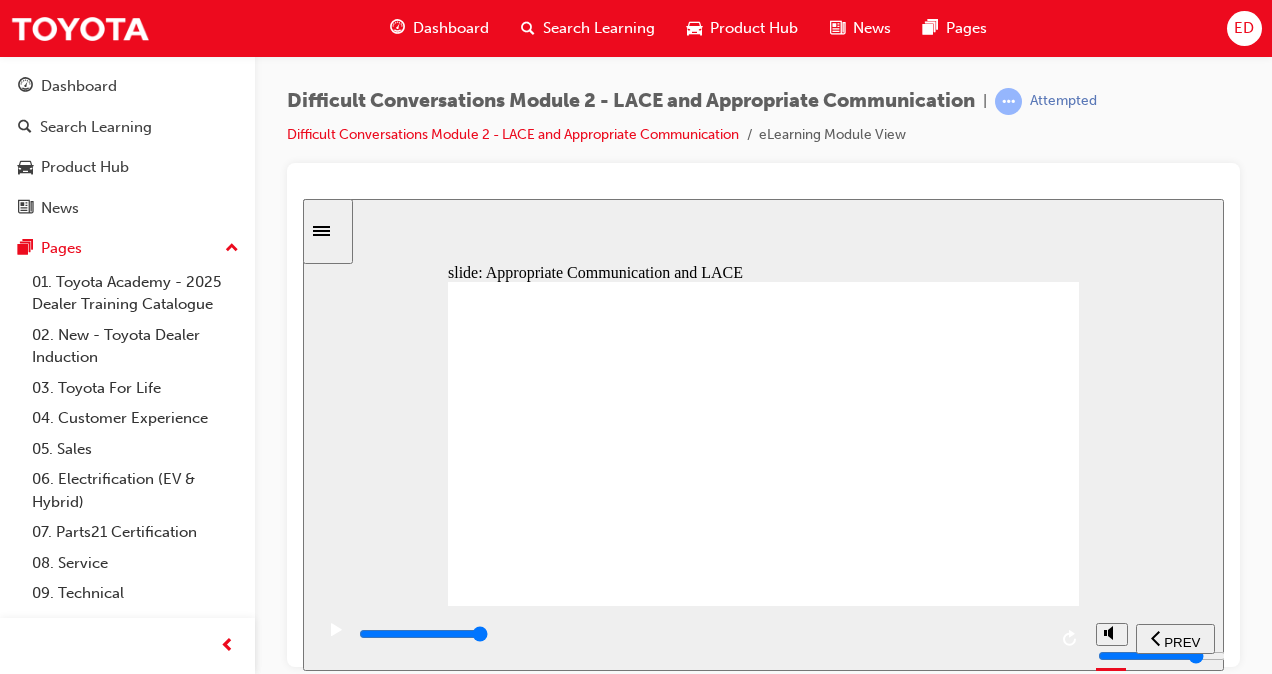 click 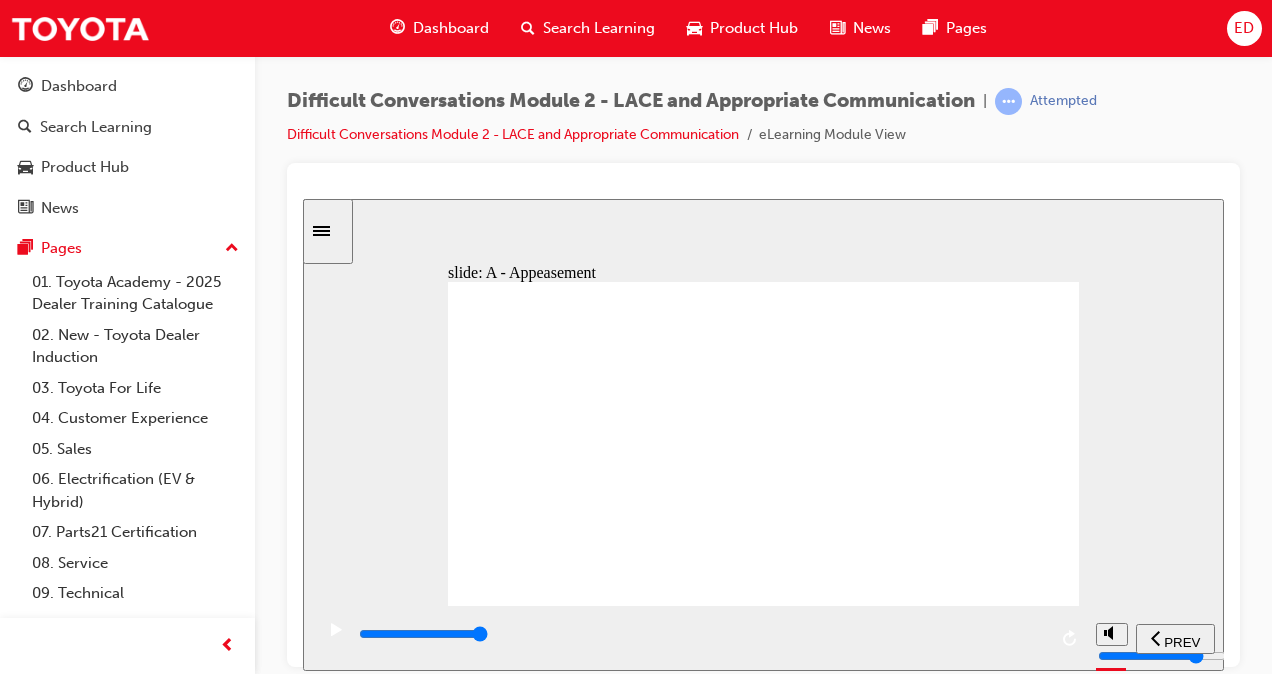 click 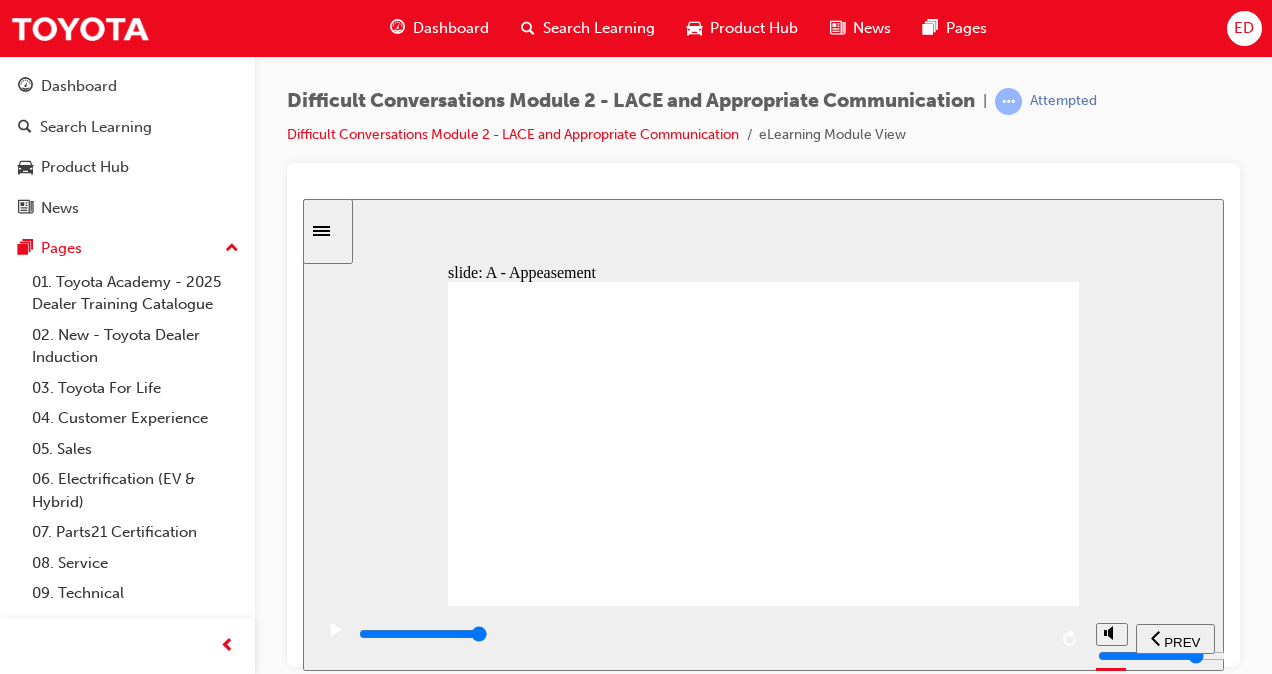 drag, startPoint x: 675, startPoint y: 489, endPoint x: 685, endPoint y: 479, distance: 14.142136 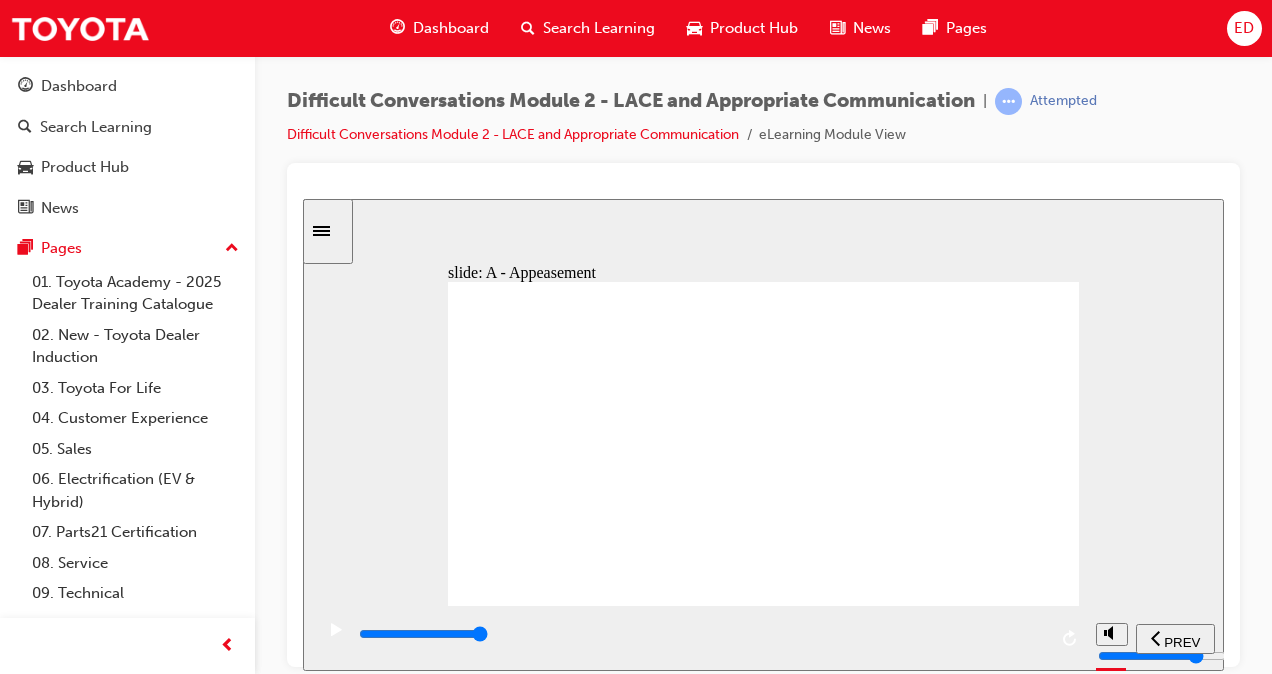 click 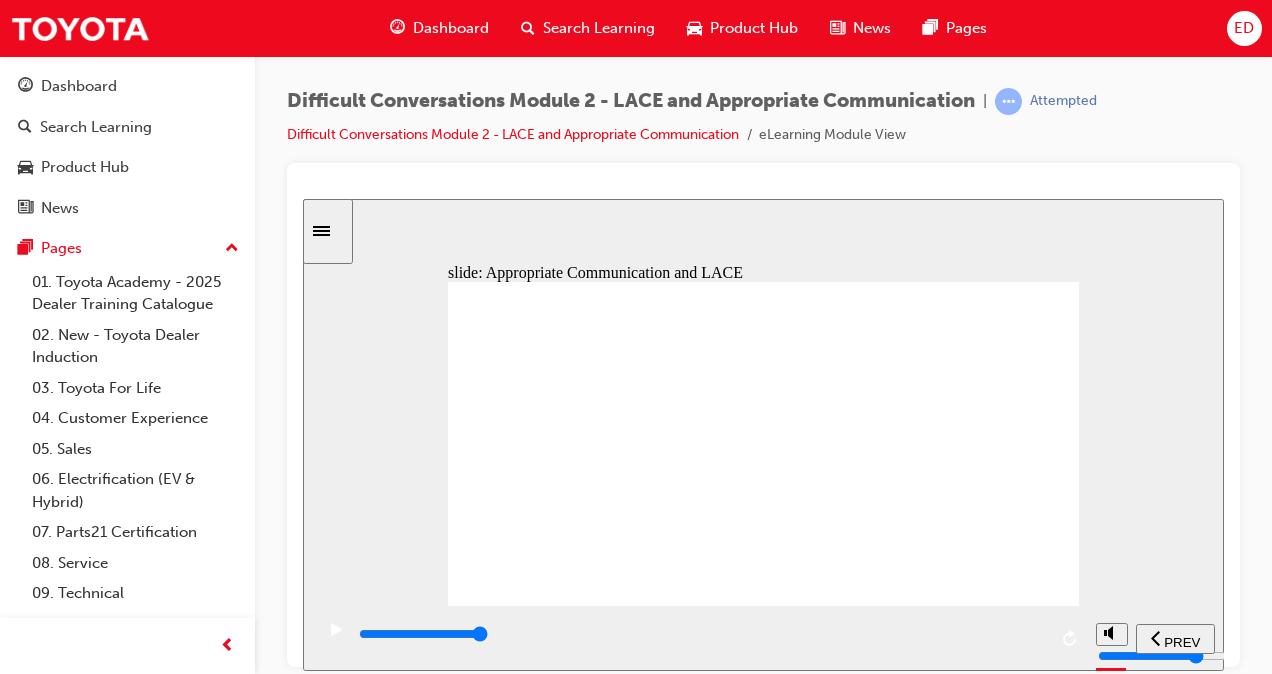 click 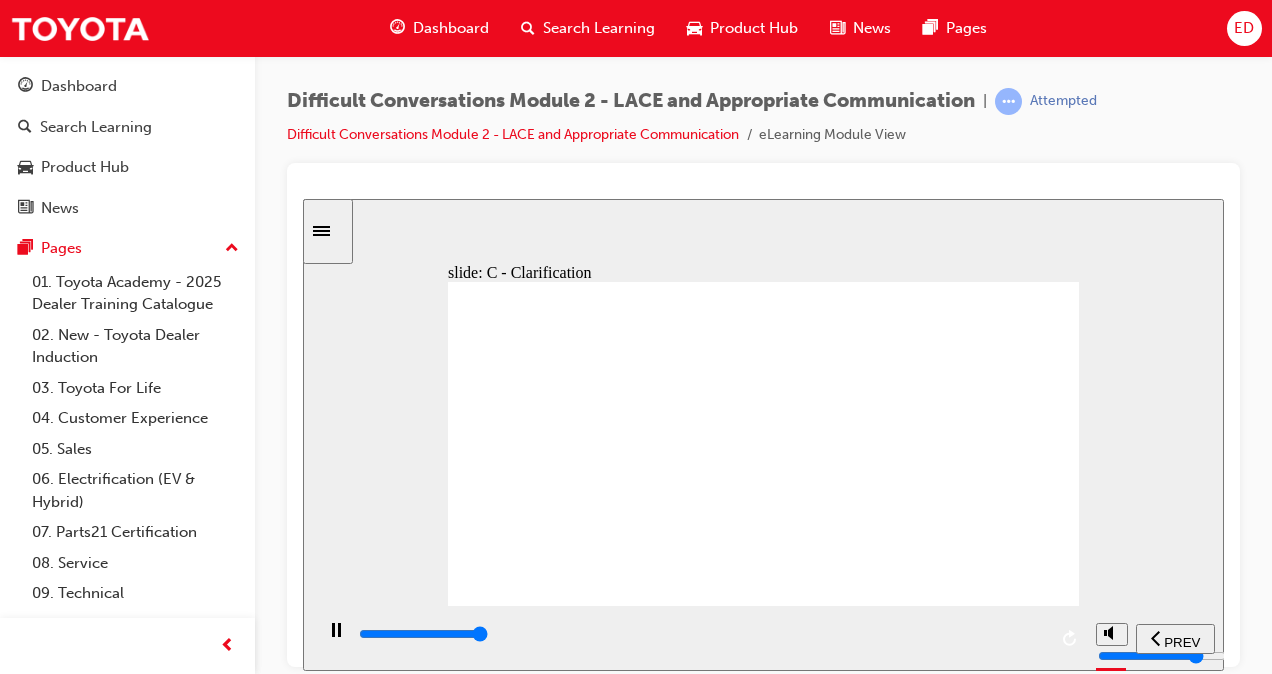 click 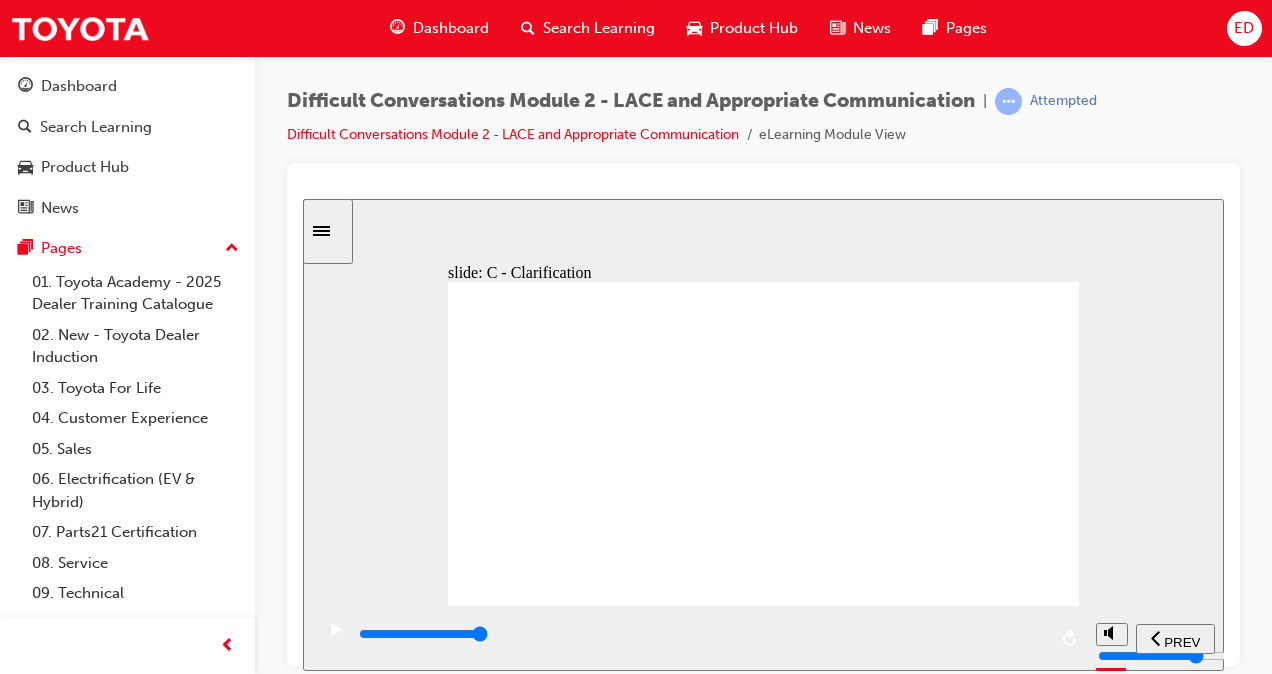 click 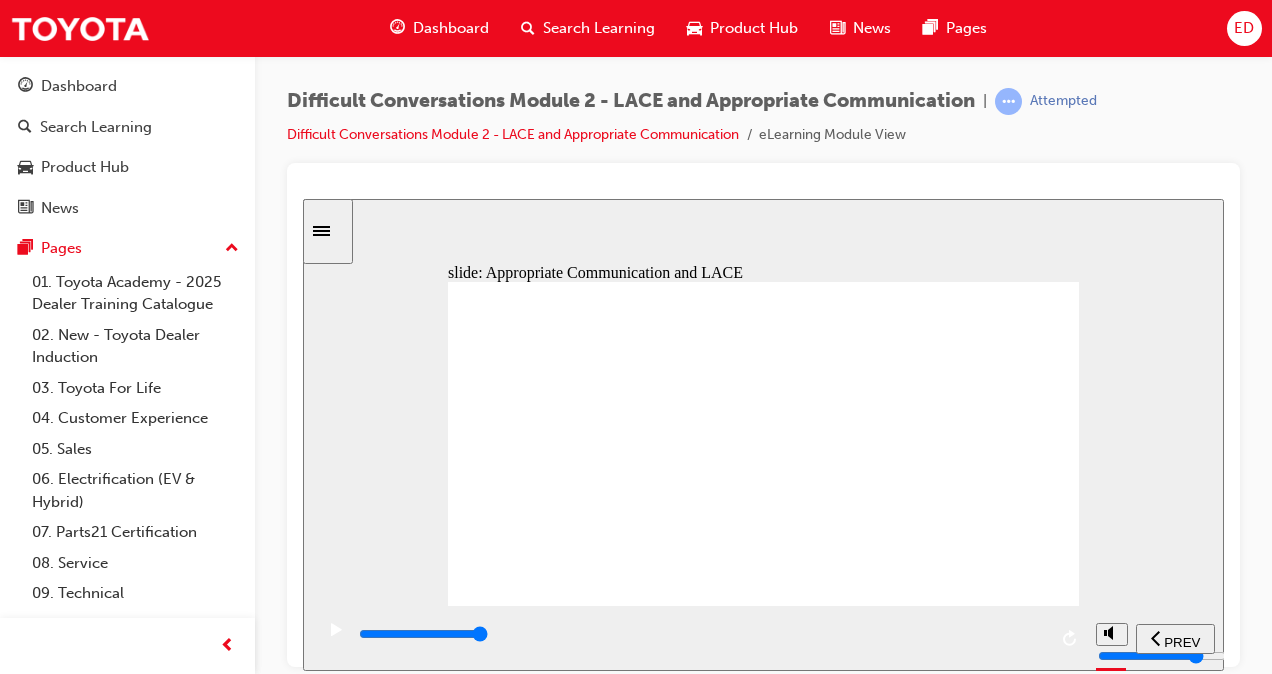 click 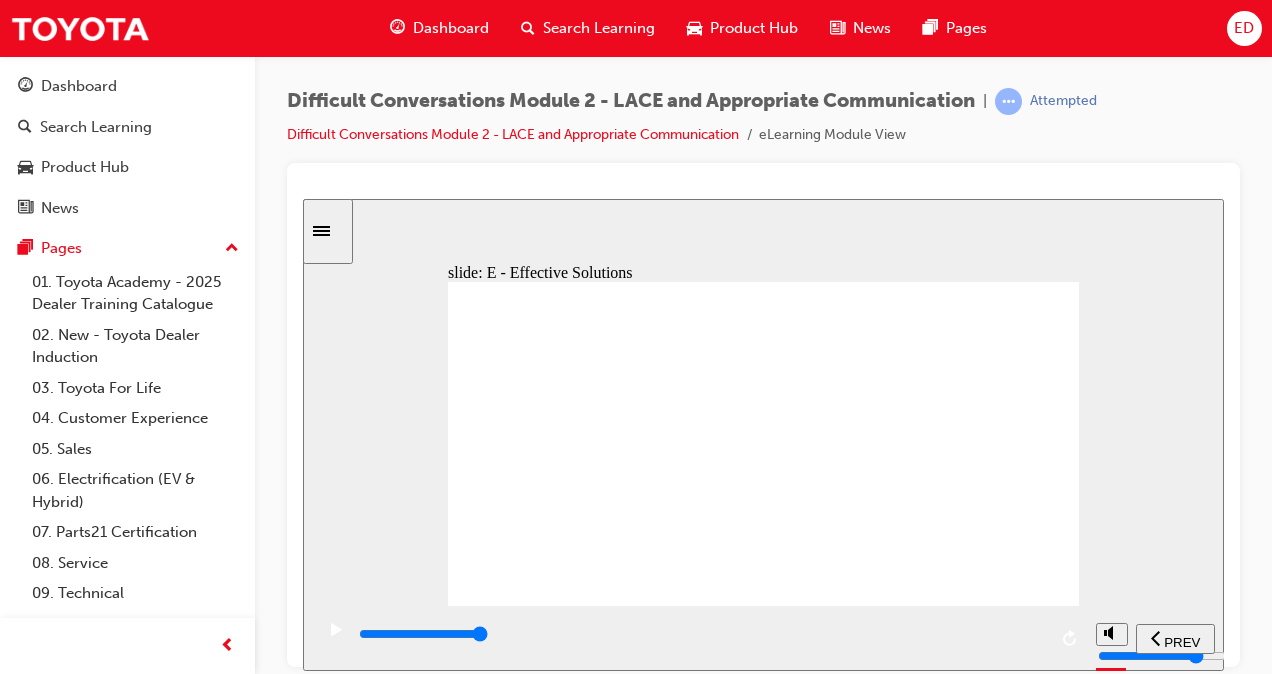 click 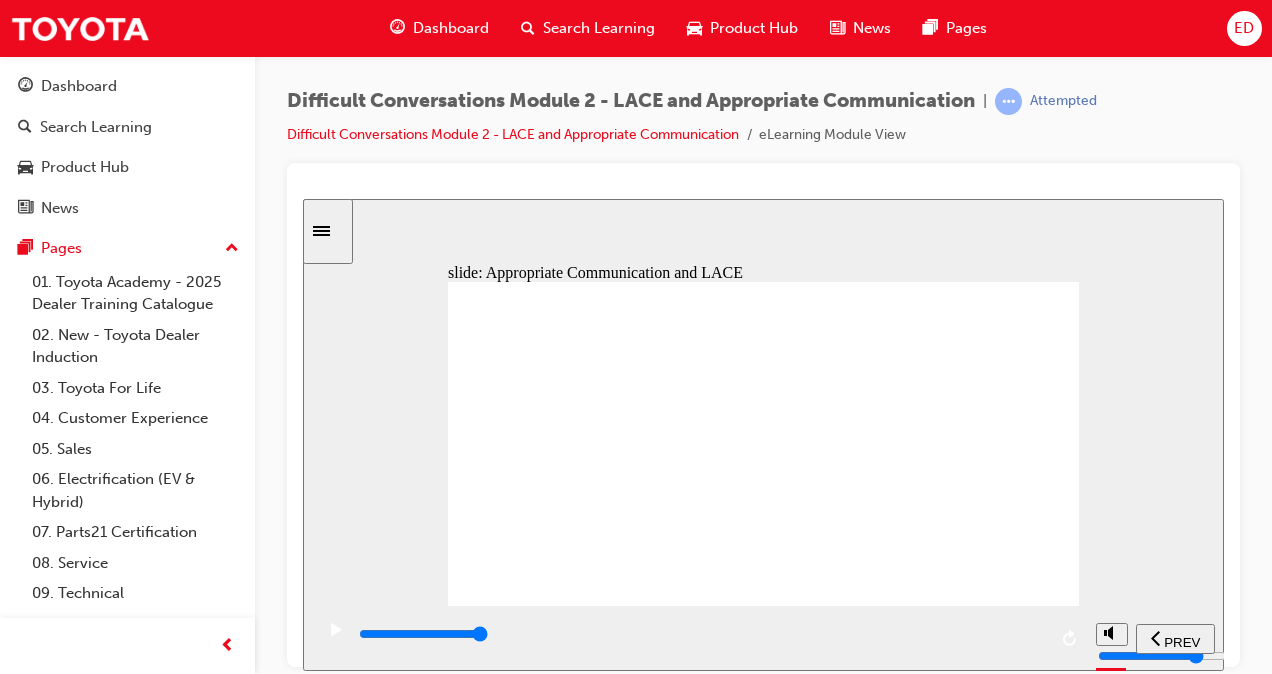 click 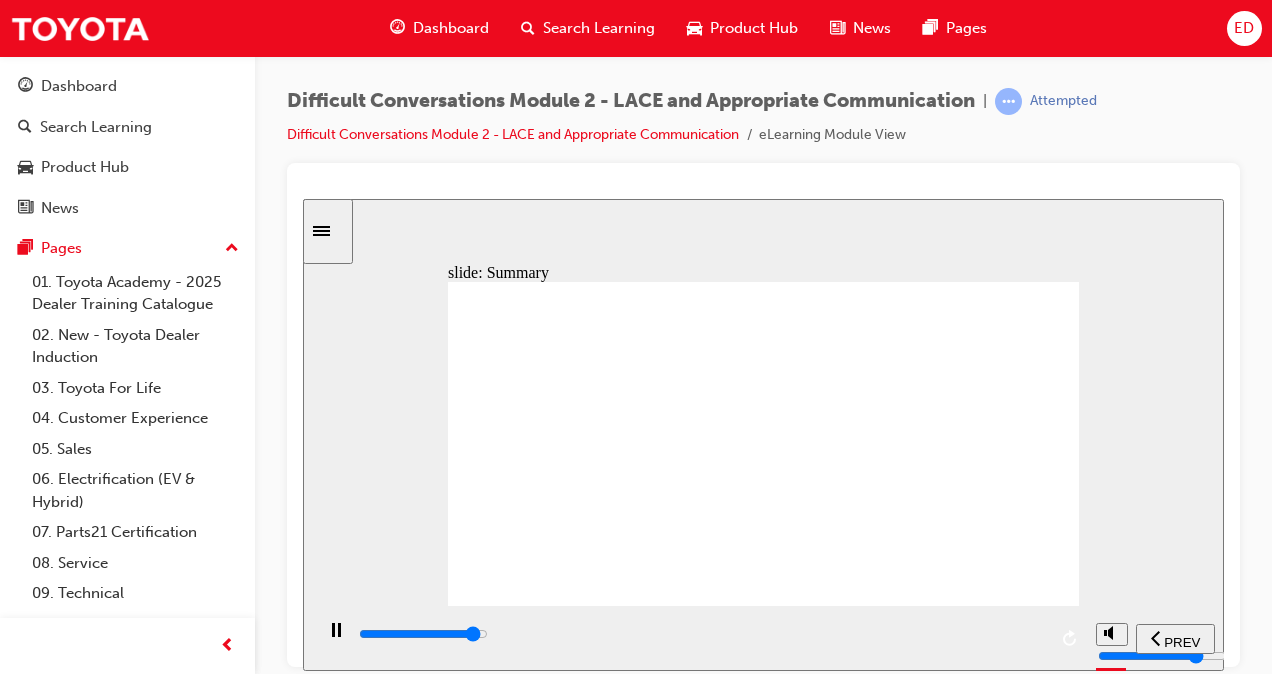 click 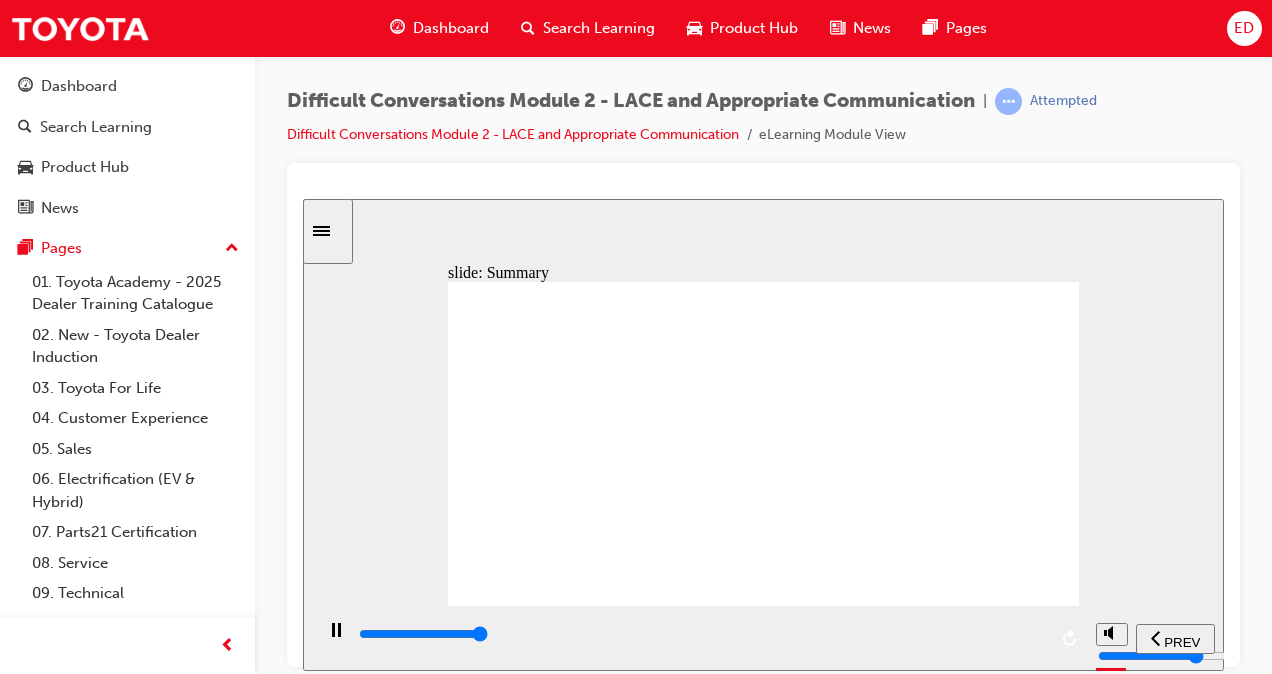 click 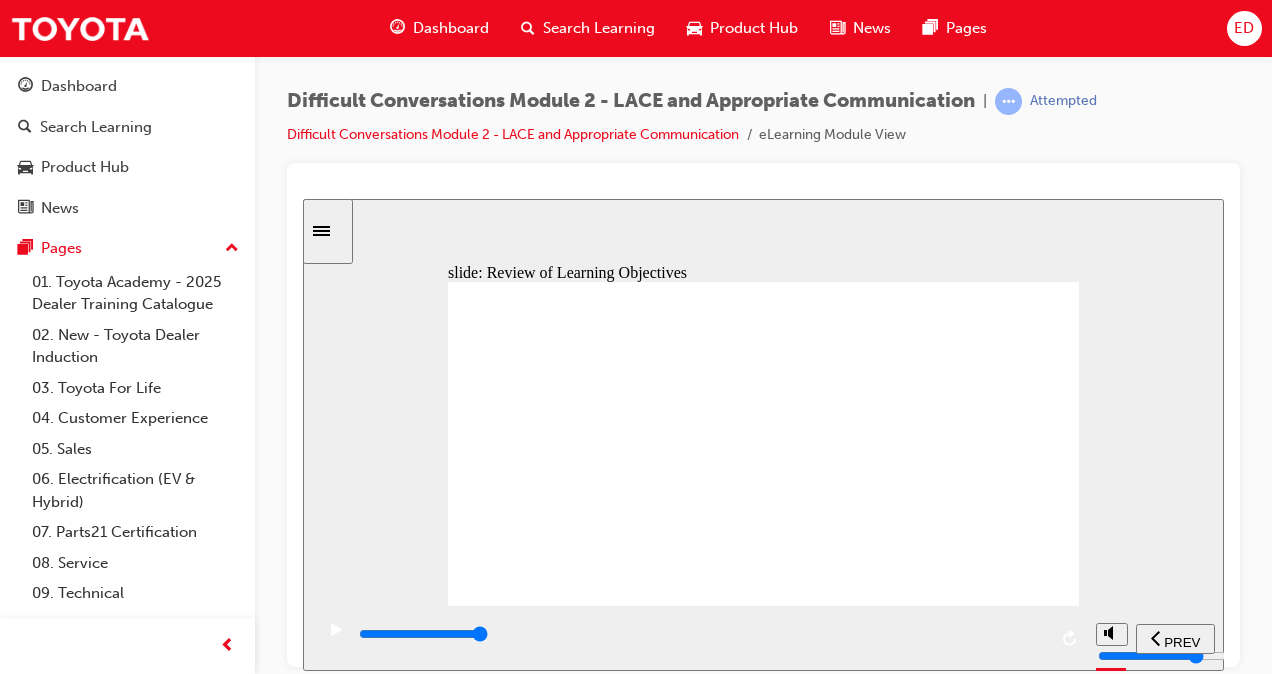click 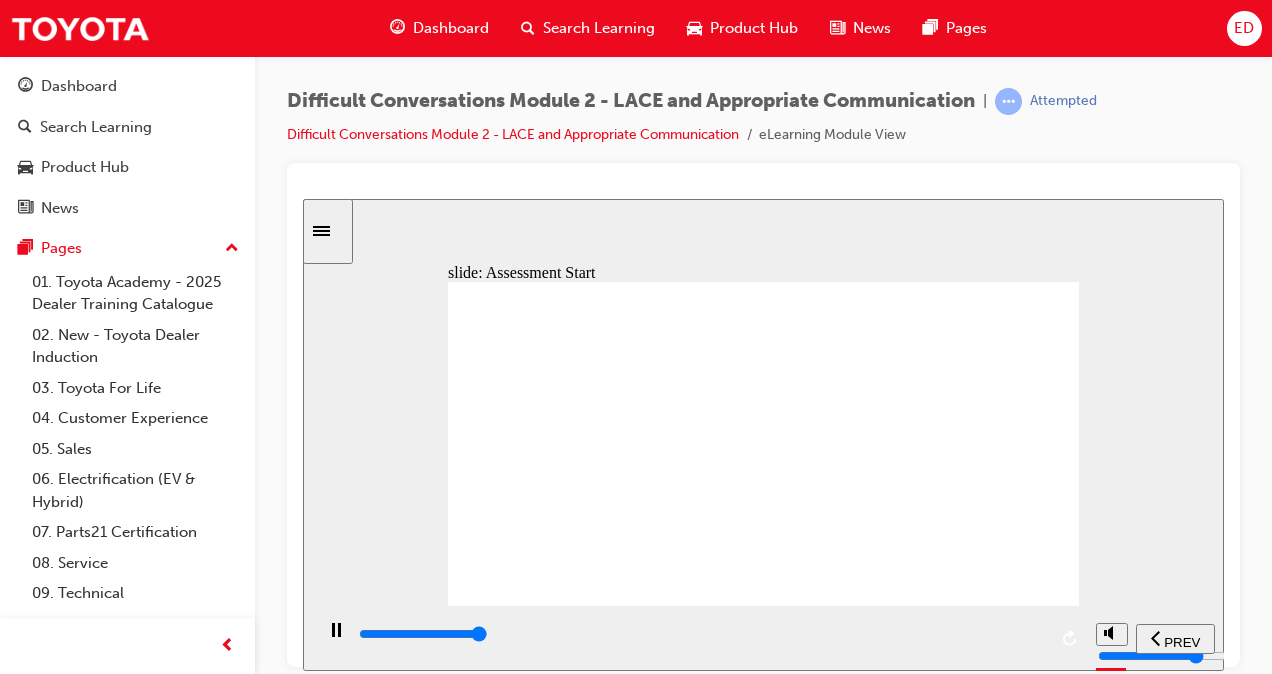 type on "9600" 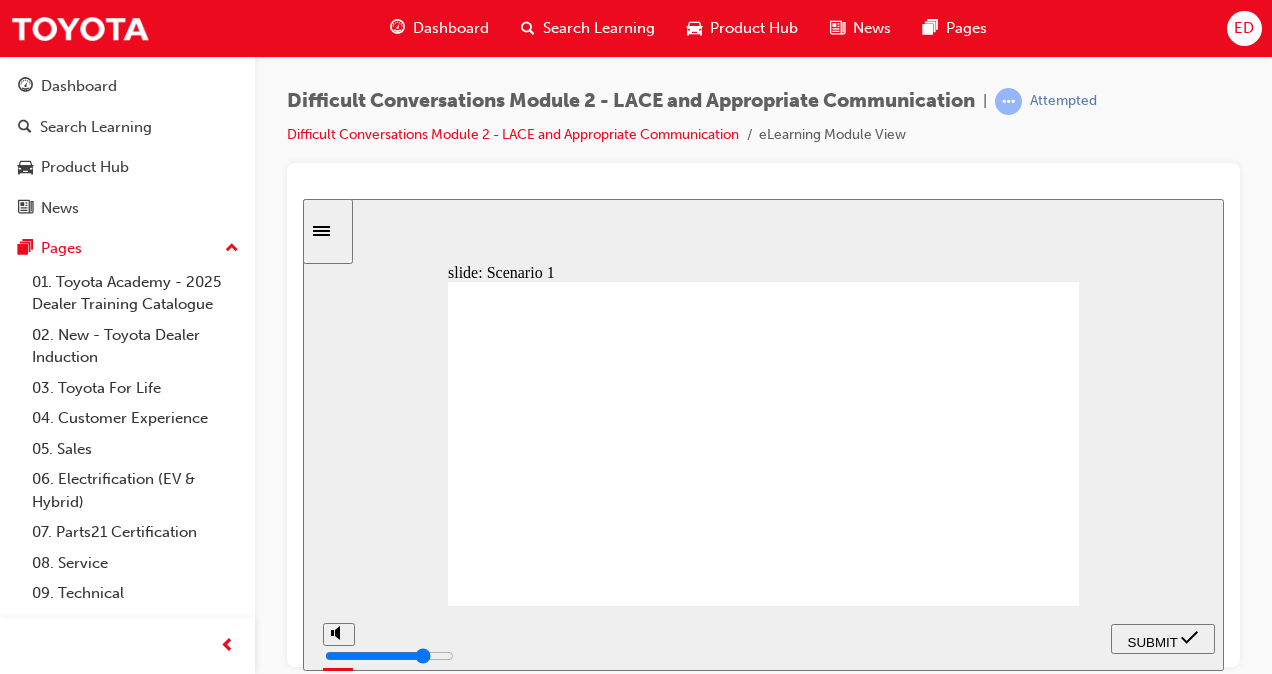 click 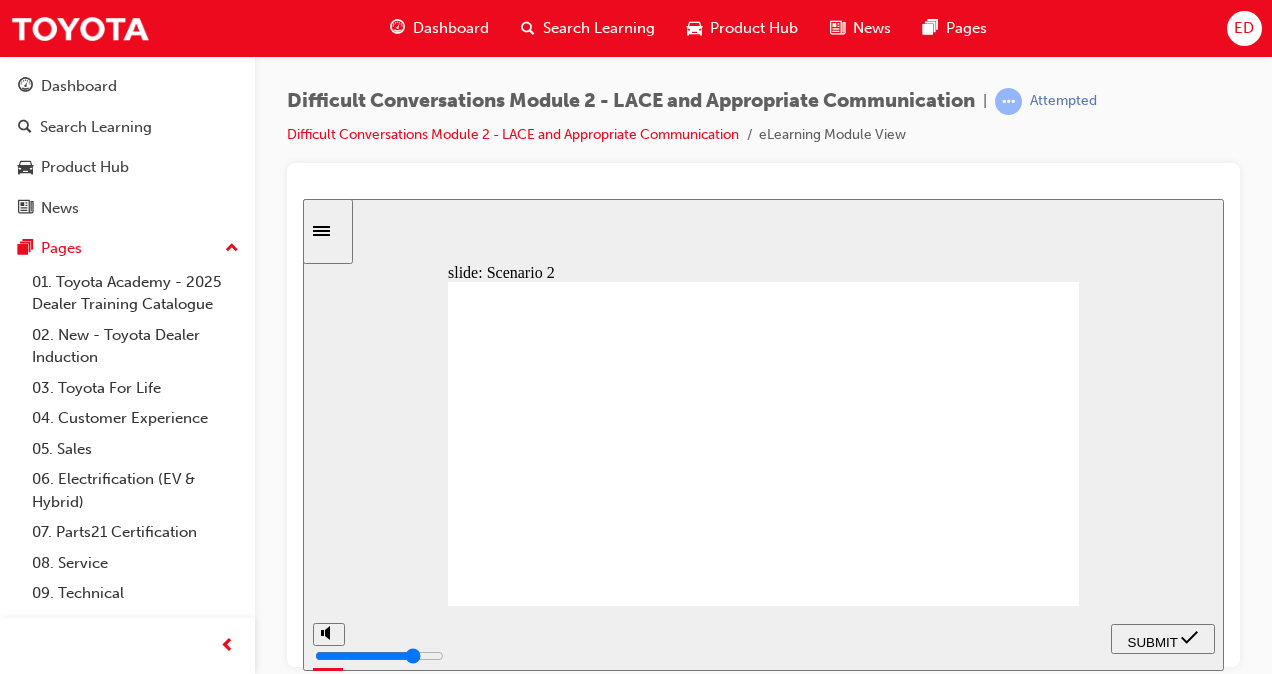 click 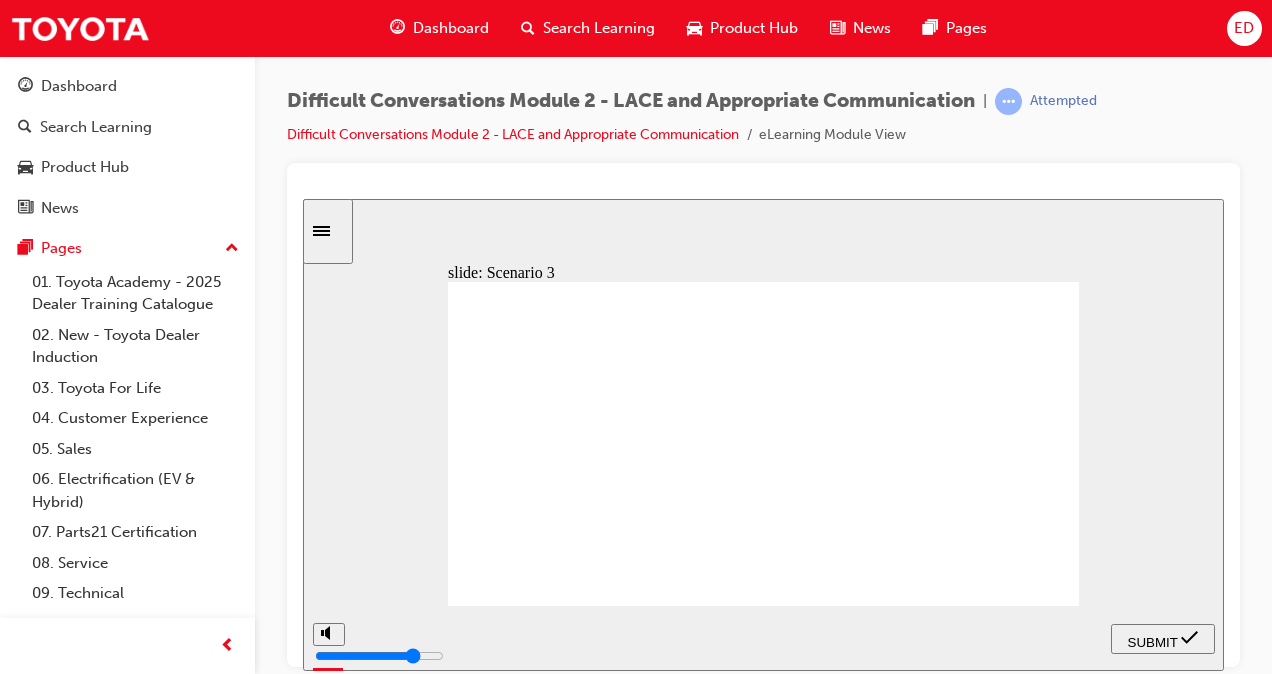 click 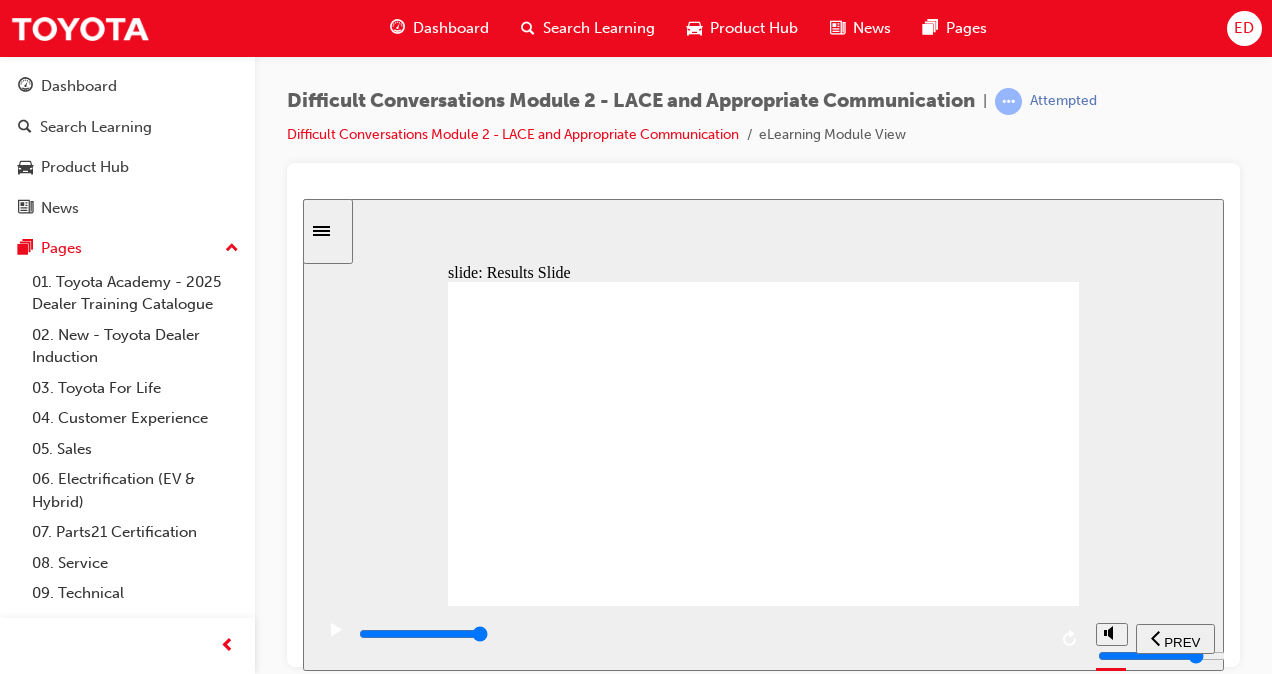 click 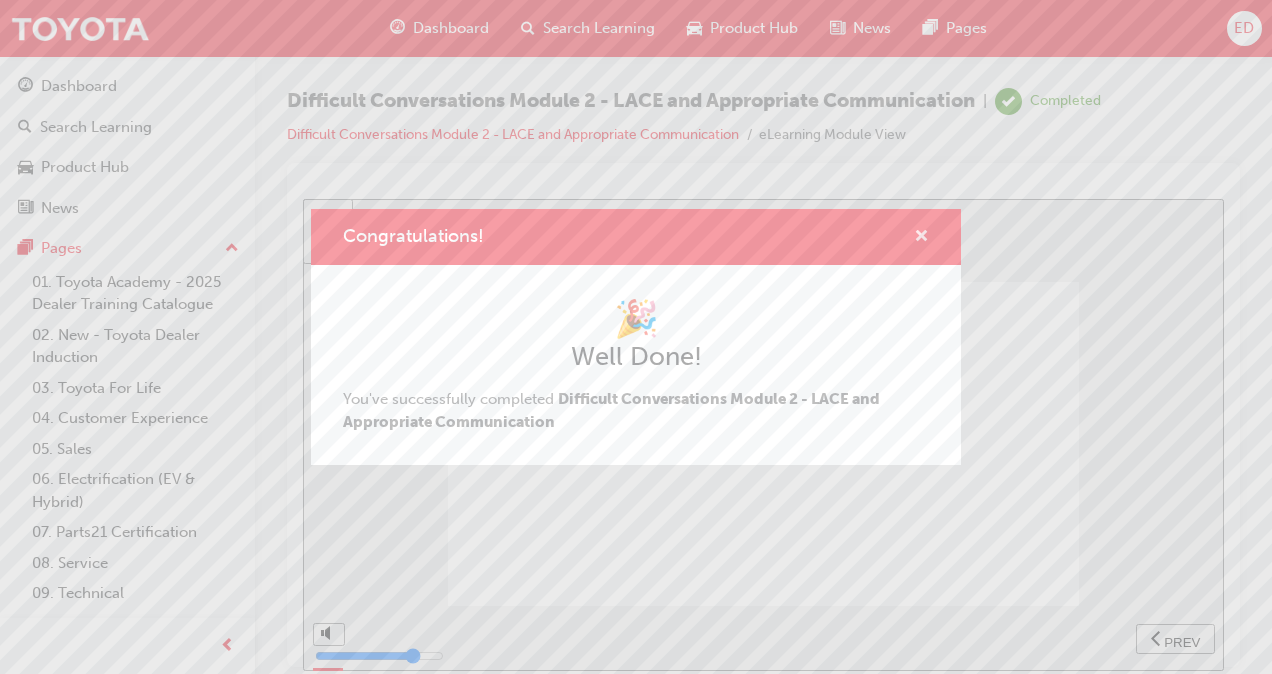 click at bounding box center (921, 238) 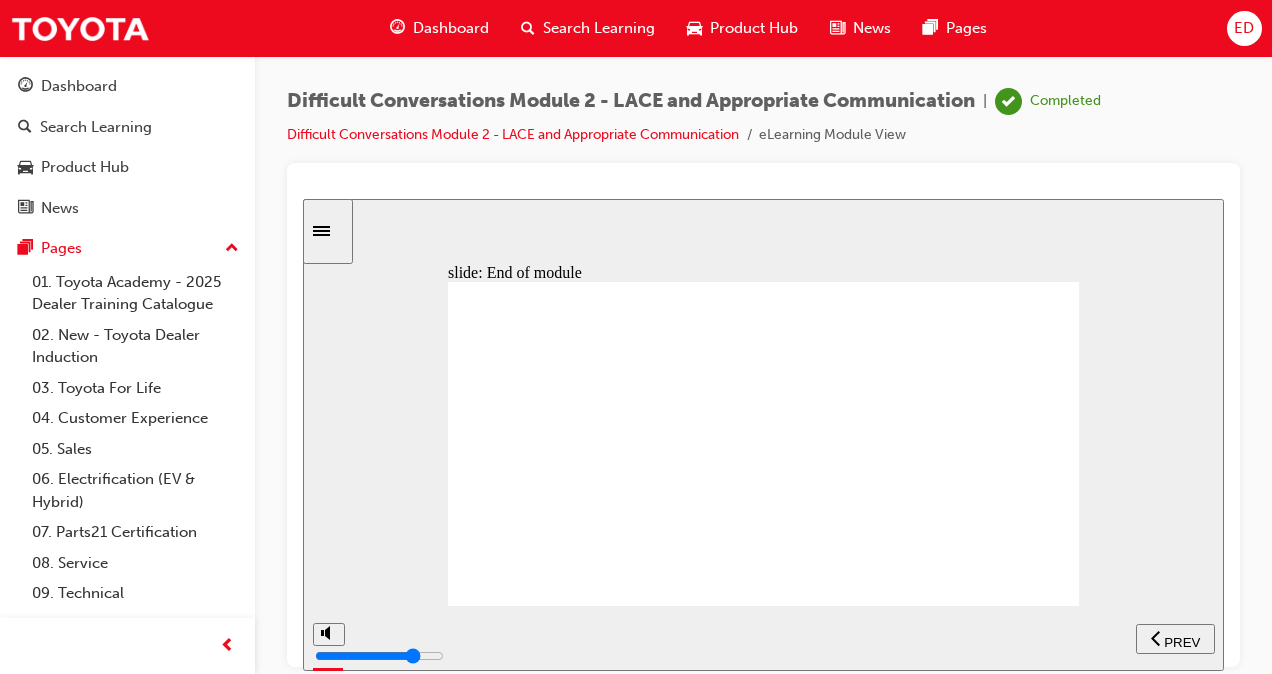 click on "PREV" at bounding box center (1182, 641) 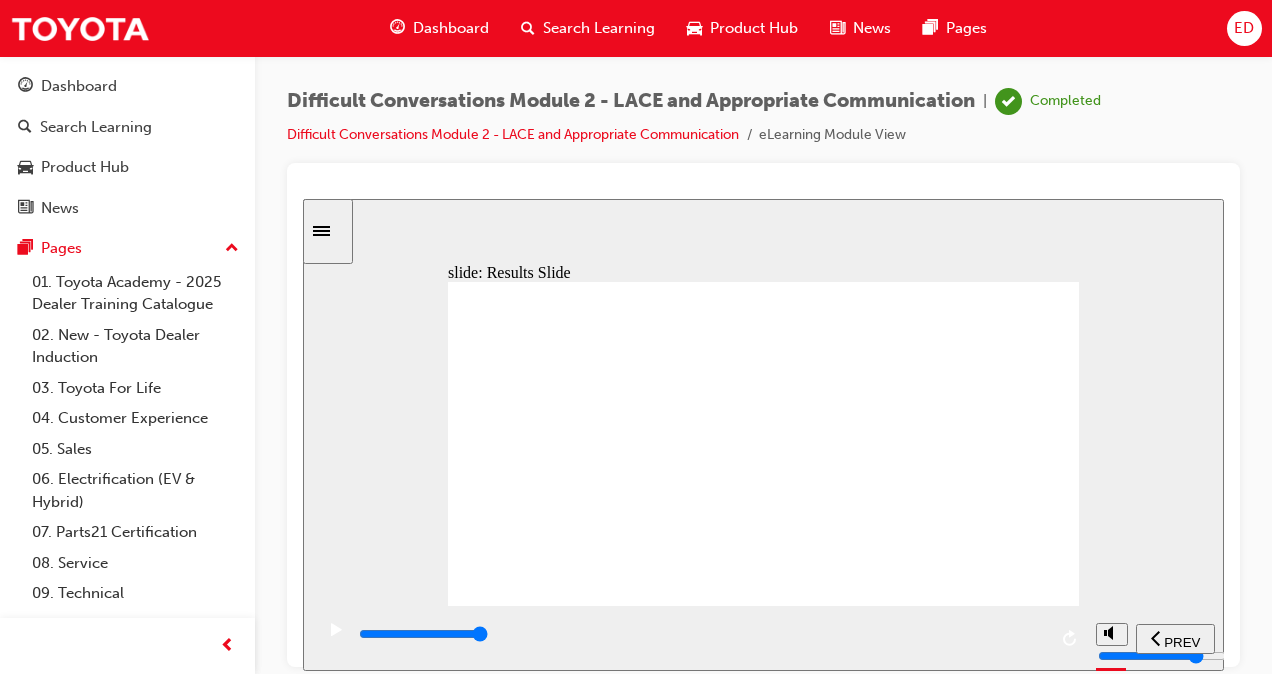 click 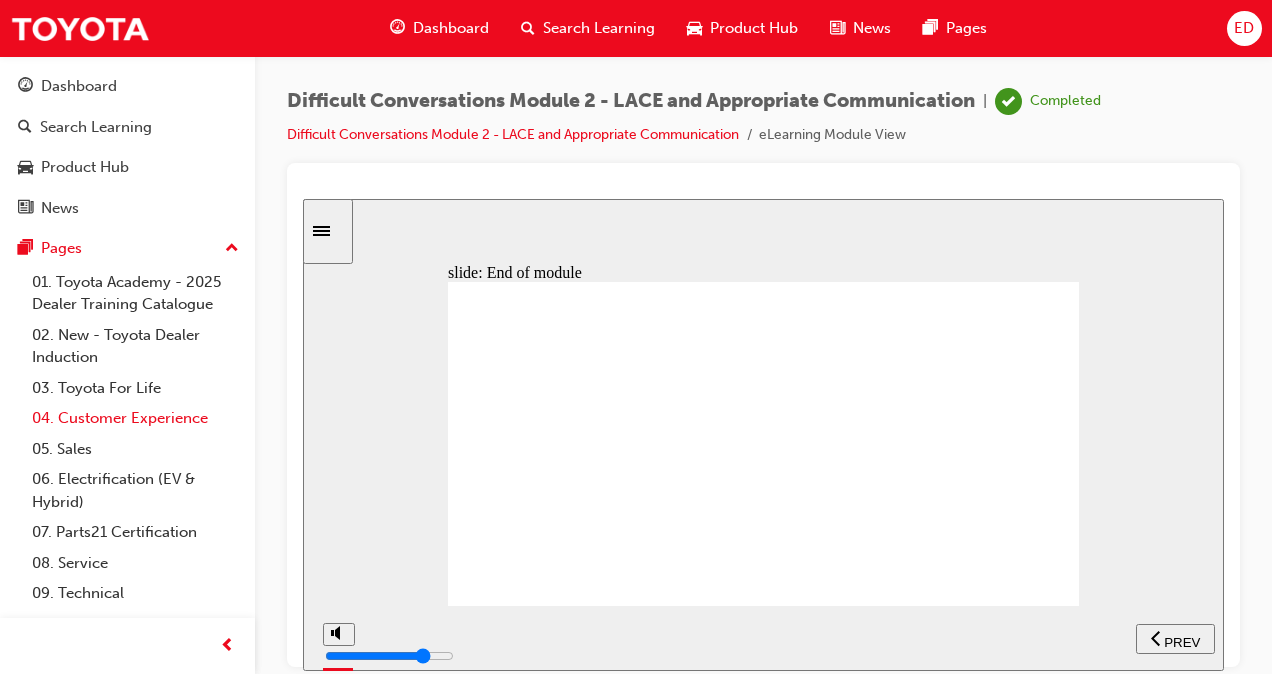 click on "04. Customer Experience" at bounding box center (135, 418) 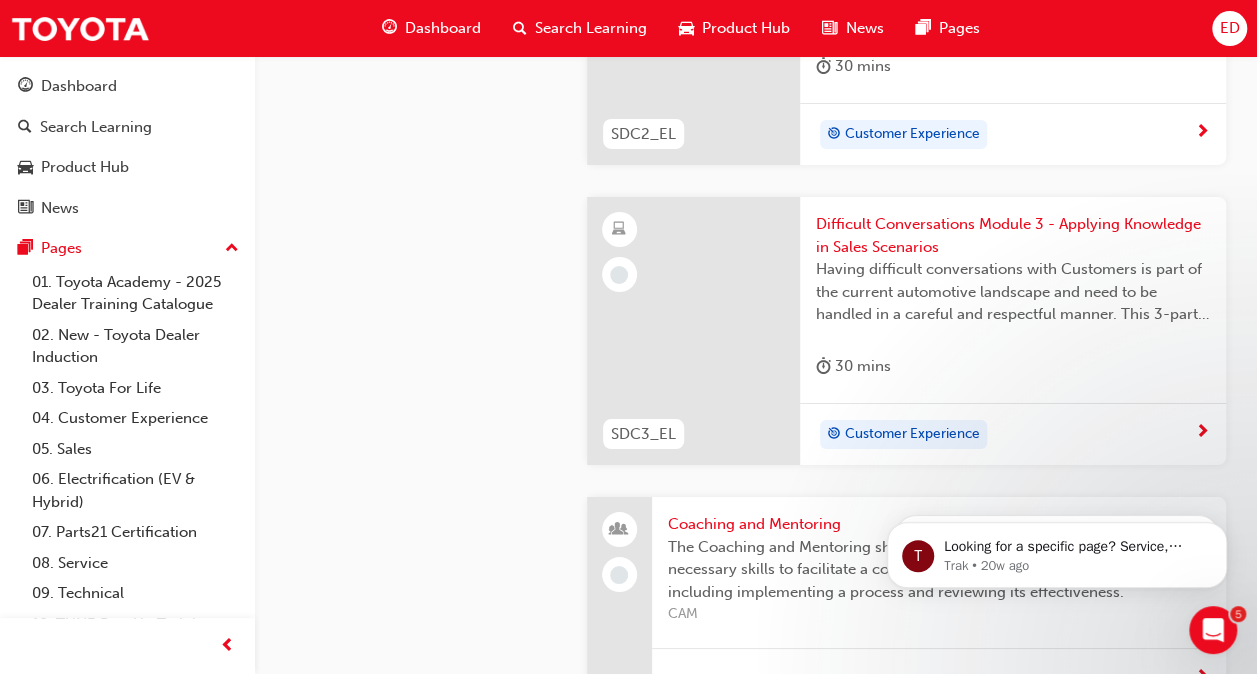 scroll, scrollTop: 3491, scrollLeft: 0, axis: vertical 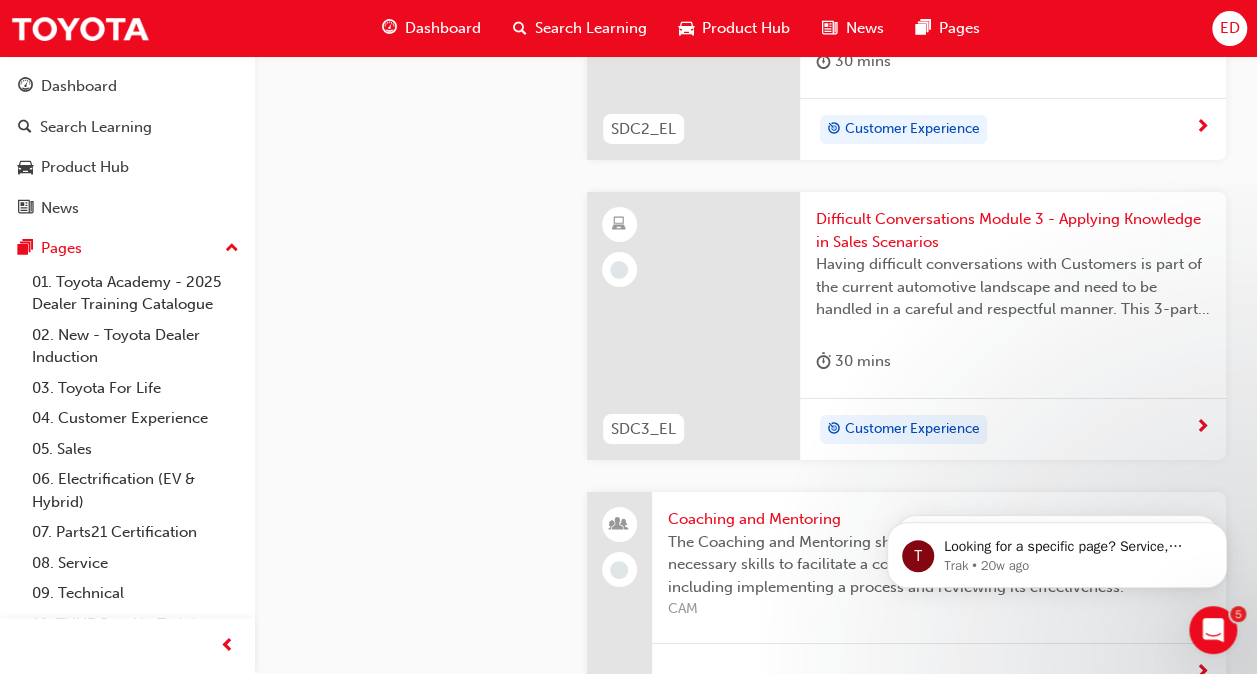 click on "Difficult Conversations Module 3 - Applying Knowledge in Sales Scenarios" at bounding box center (1013, 230) 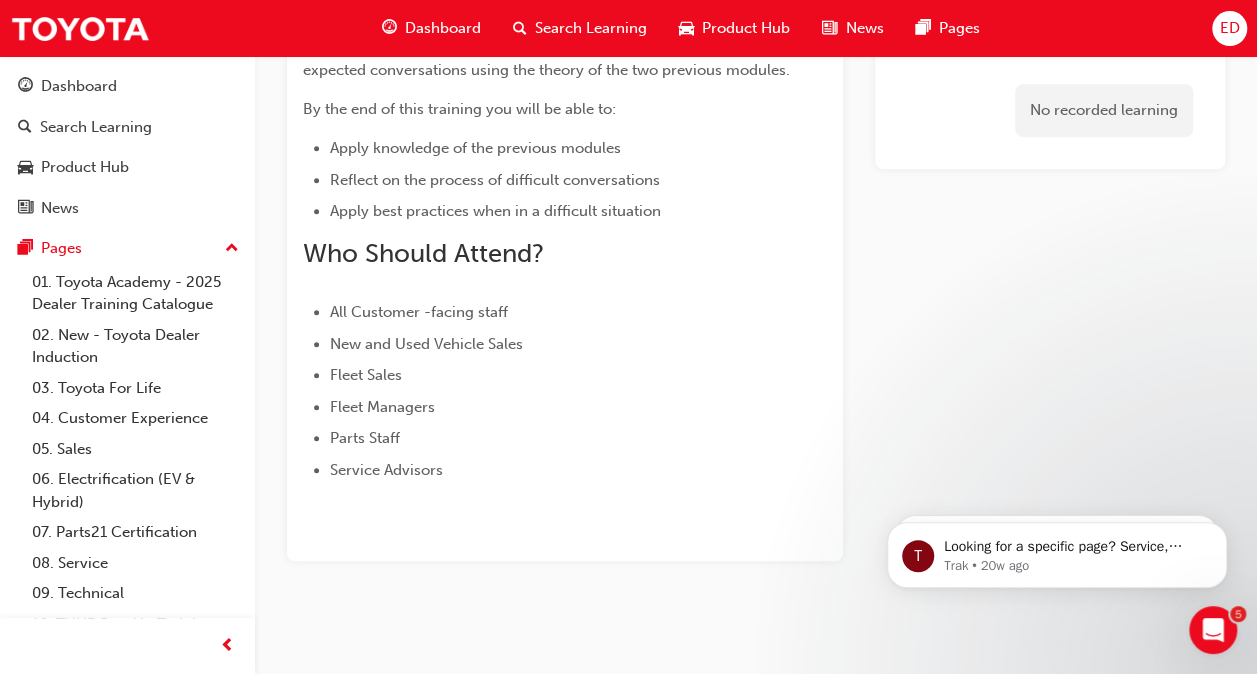 scroll, scrollTop: 0, scrollLeft: 0, axis: both 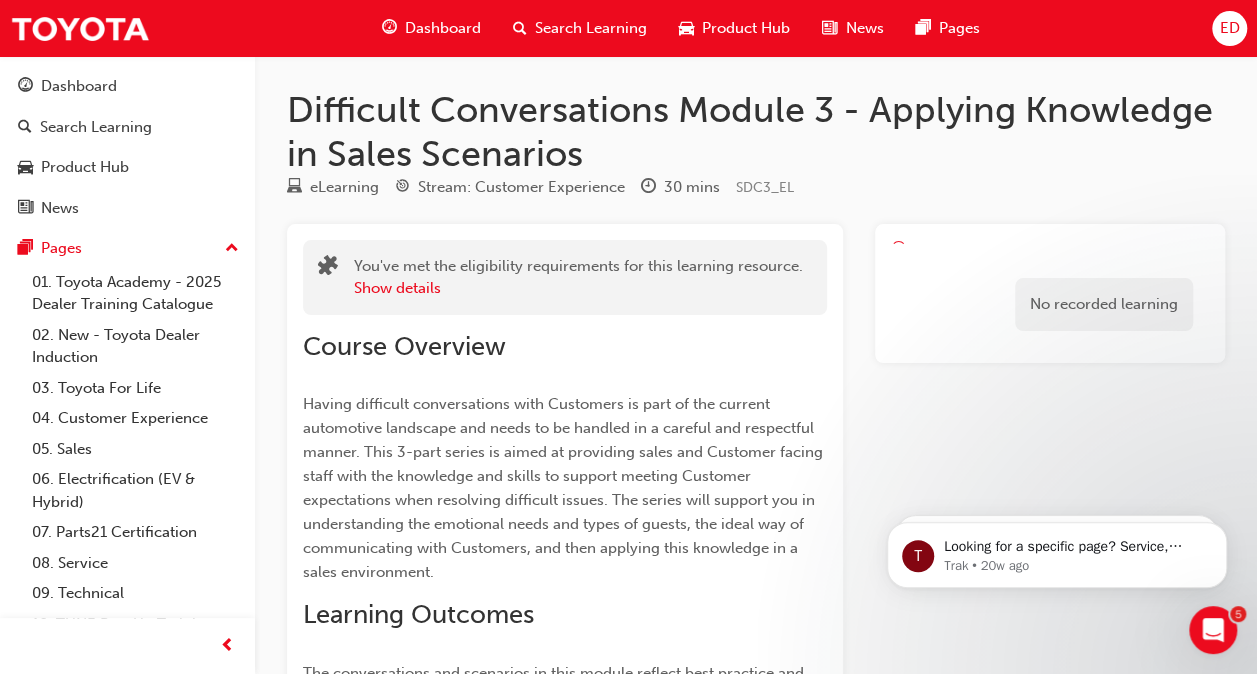 click 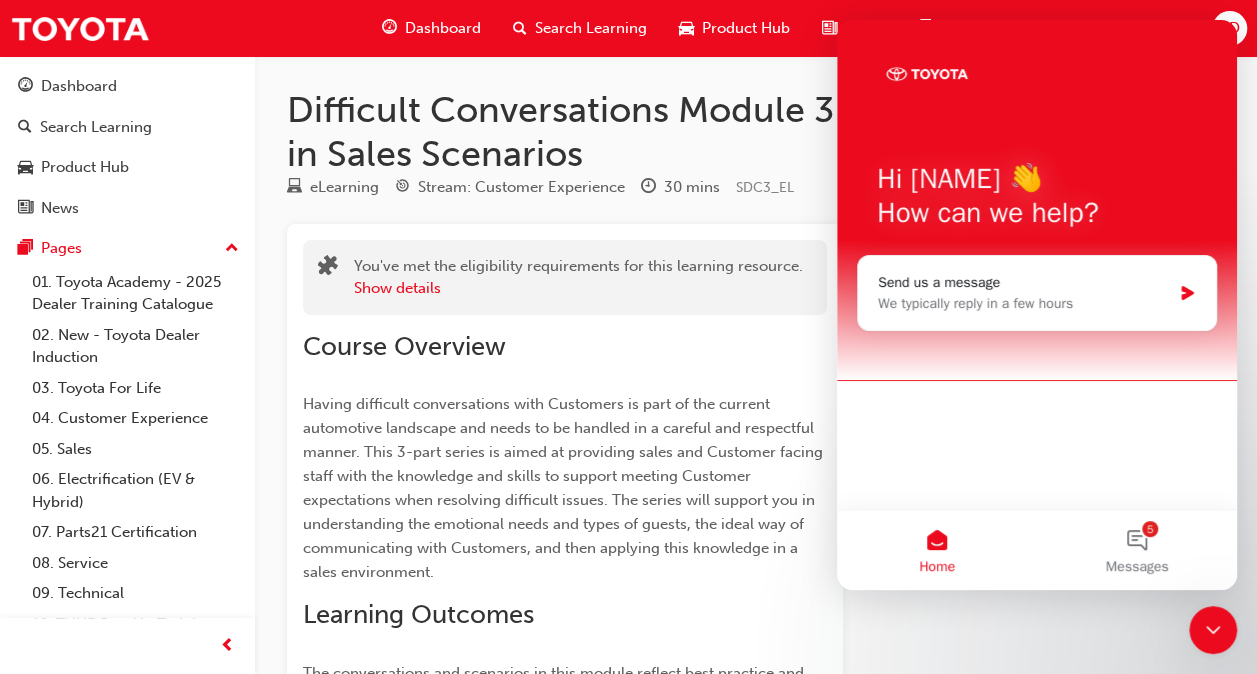scroll, scrollTop: 0, scrollLeft: 0, axis: both 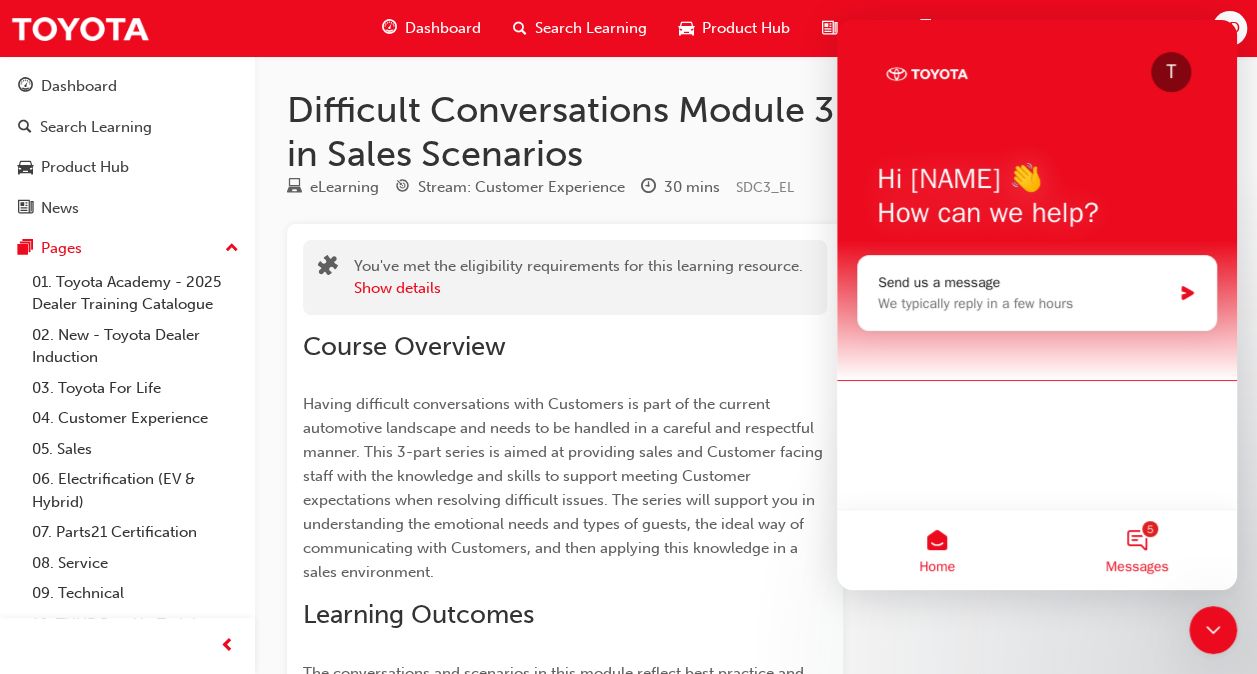 click on "5 Messages" at bounding box center (1137, 550) 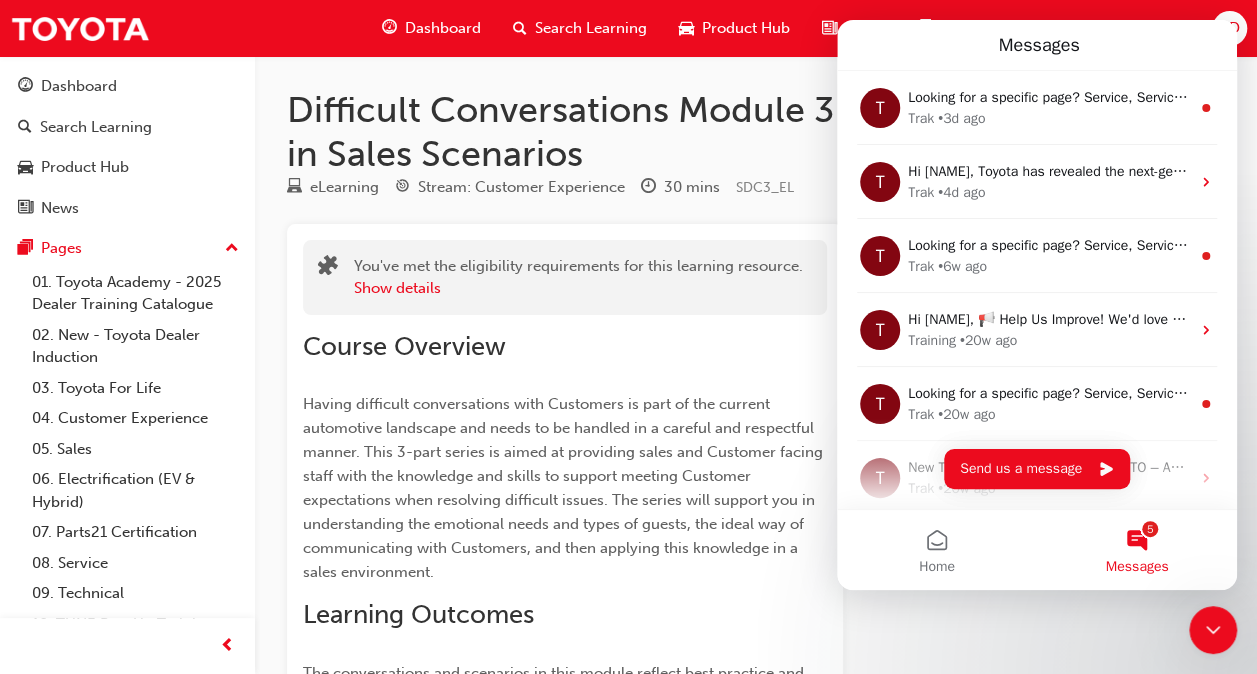 drag, startPoint x: 1140, startPoint y: 466, endPoint x: 1095, endPoint y: 36, distance: 432.34824 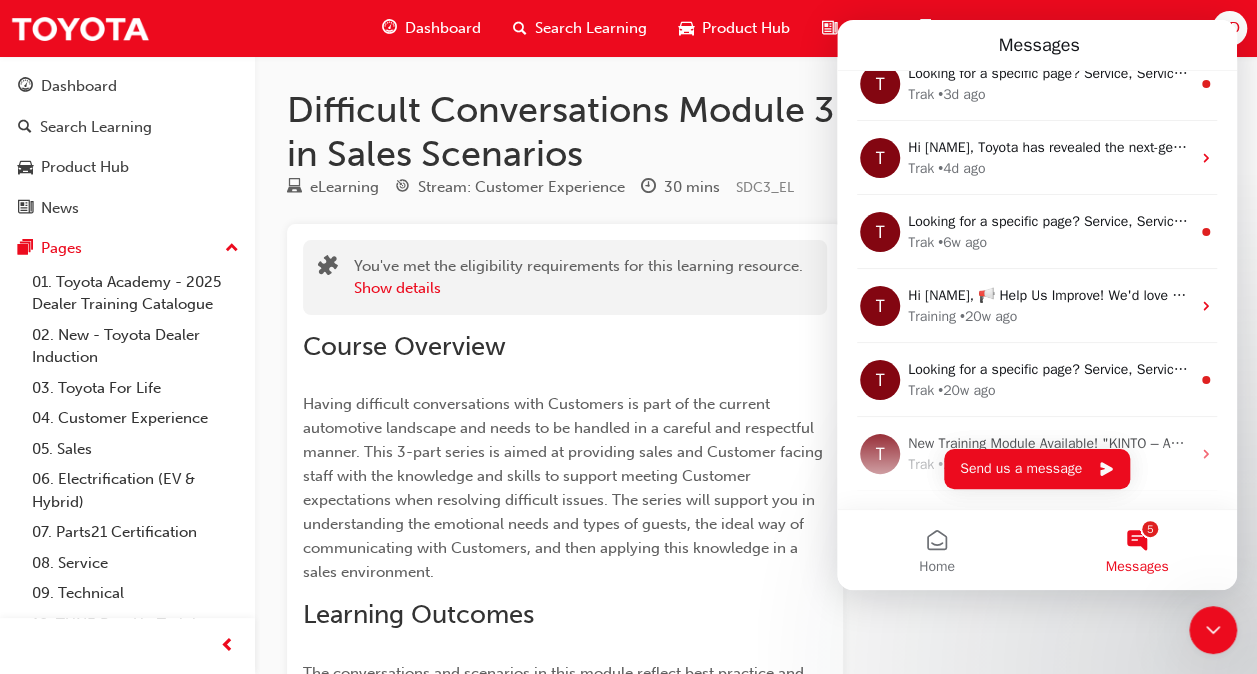 scroll, scrollTop: 0, scrollLeft: 0, axis: both 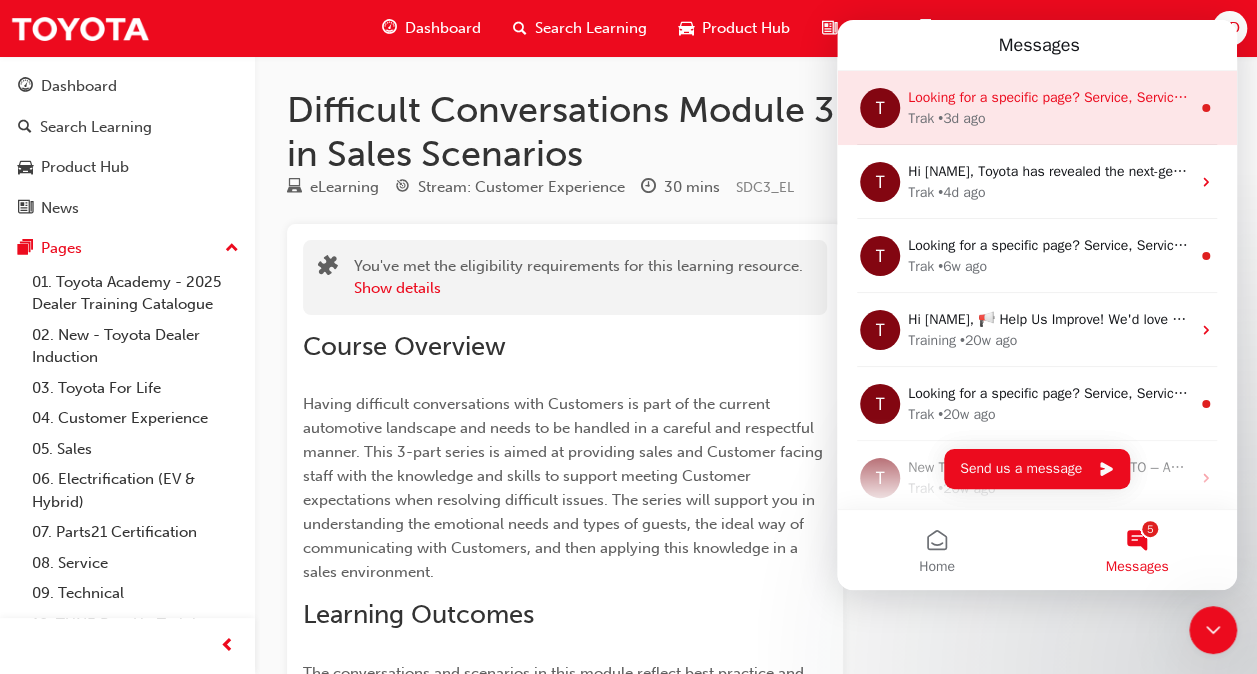 click on "T" at bounding box center (880, 108) 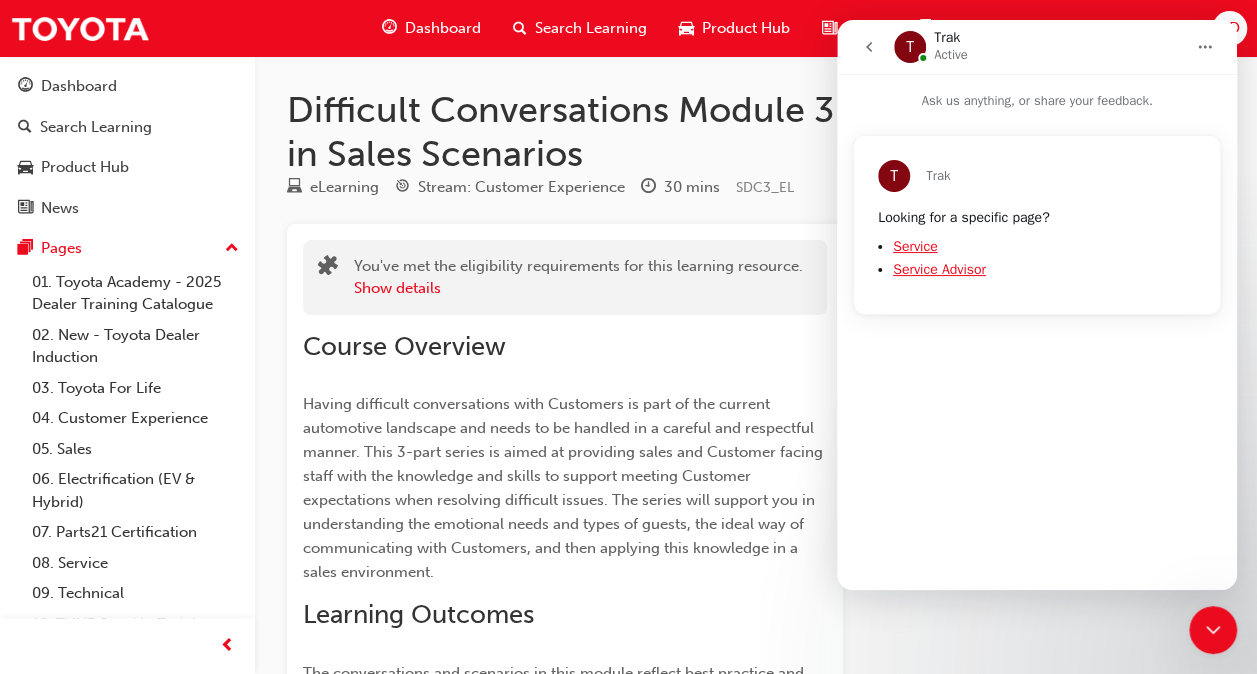 click at bounding box center (869, 47) 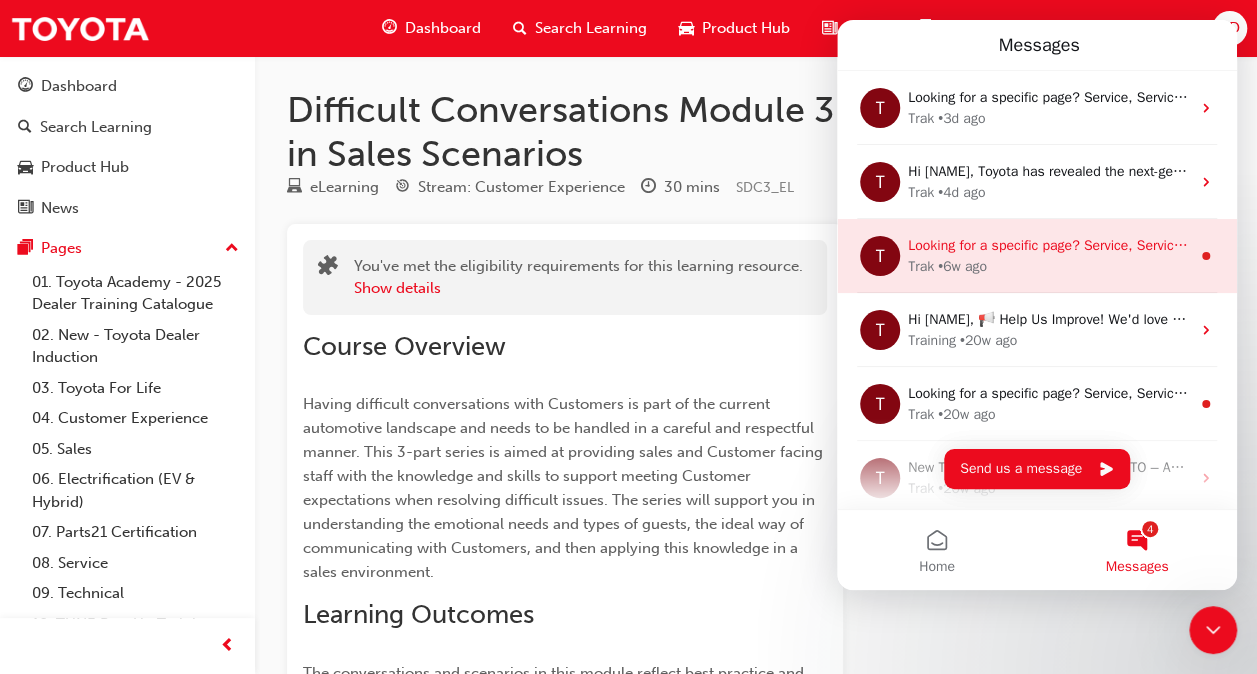 click on "T" at bounding box center (880, 256) 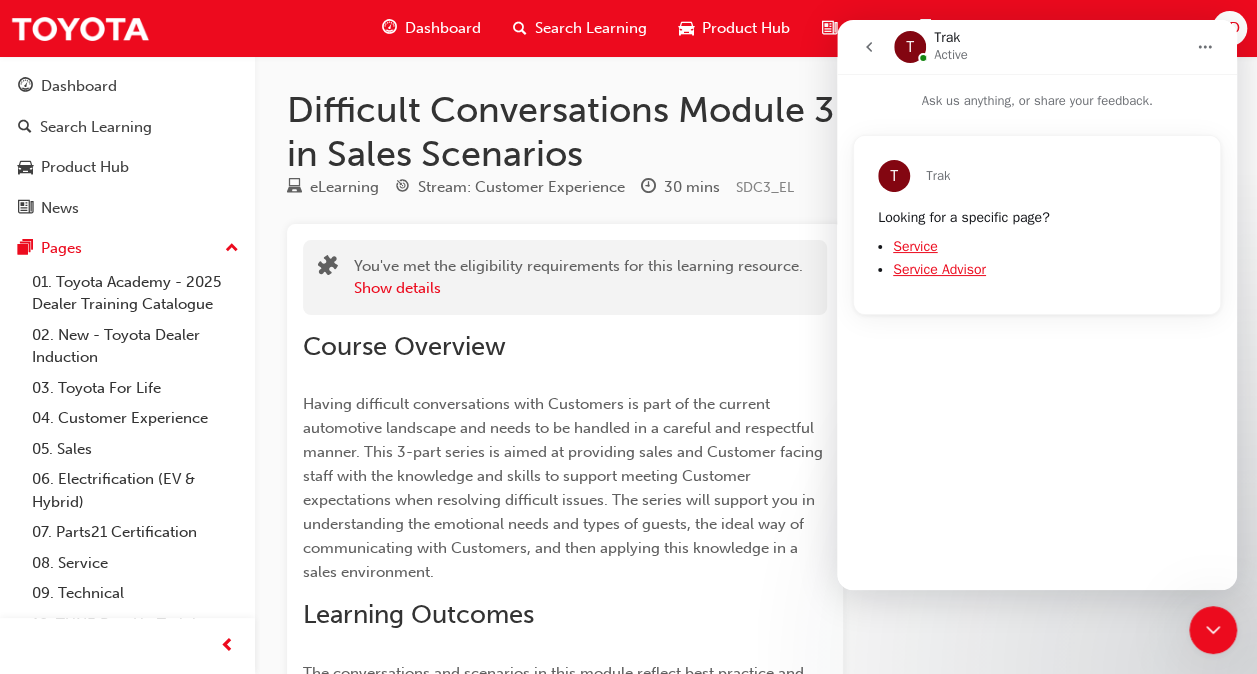 click at bounding box center [869, 47] 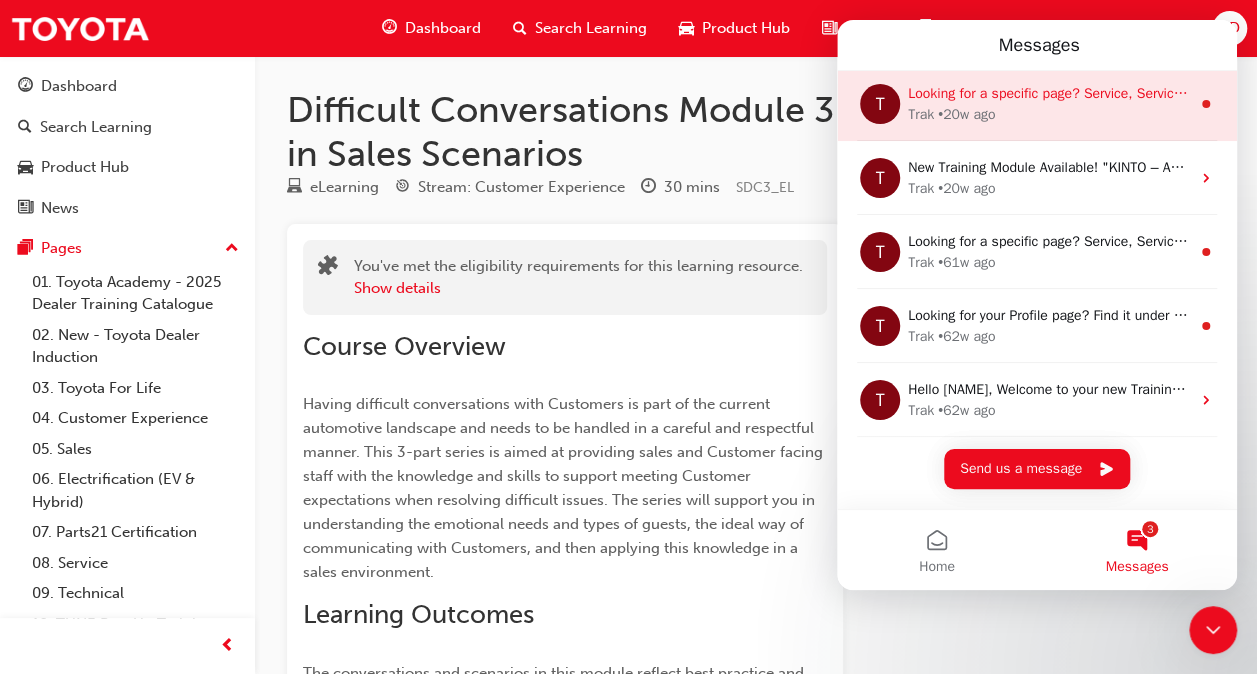 click on "T" at bounding box center [880, 104] 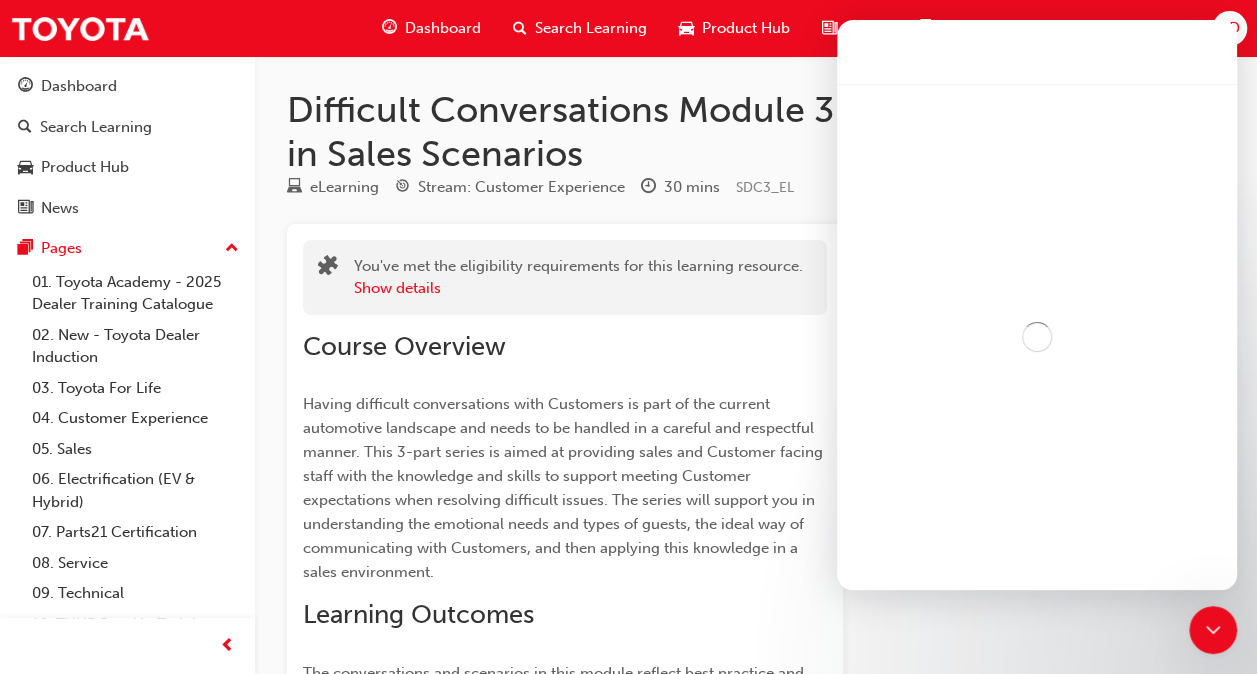 scroll, scrollTop: 226, scrollLeft: 0, axis: vertical 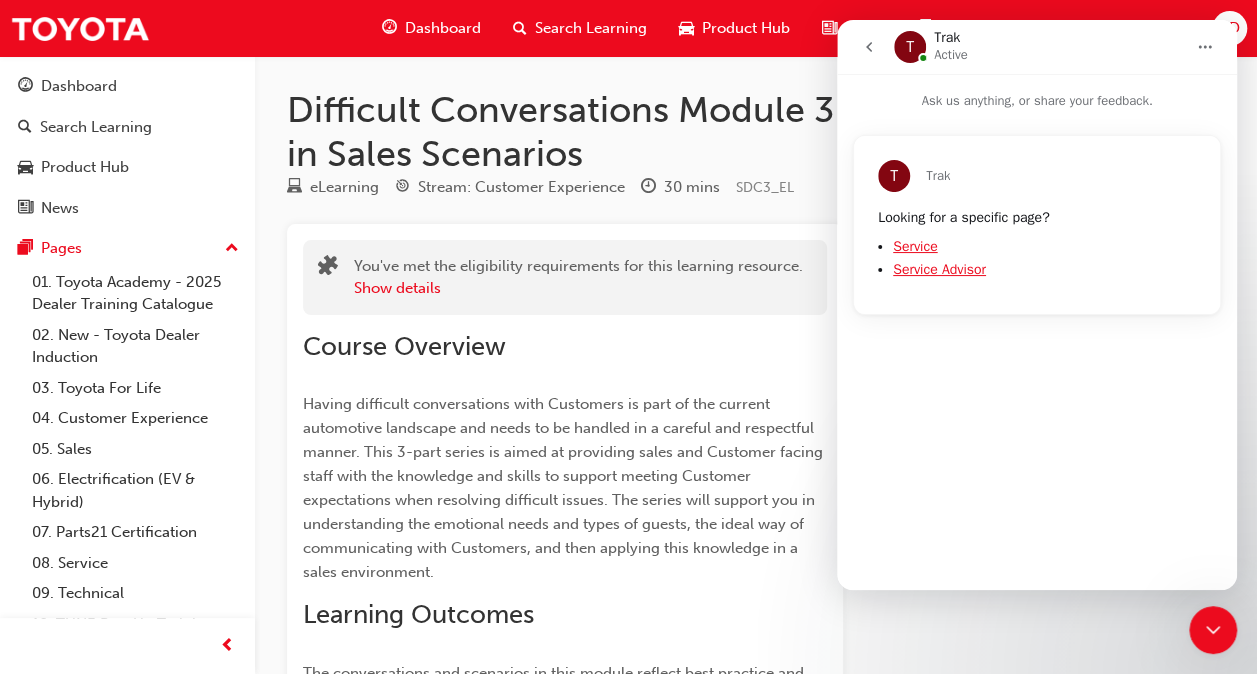 click 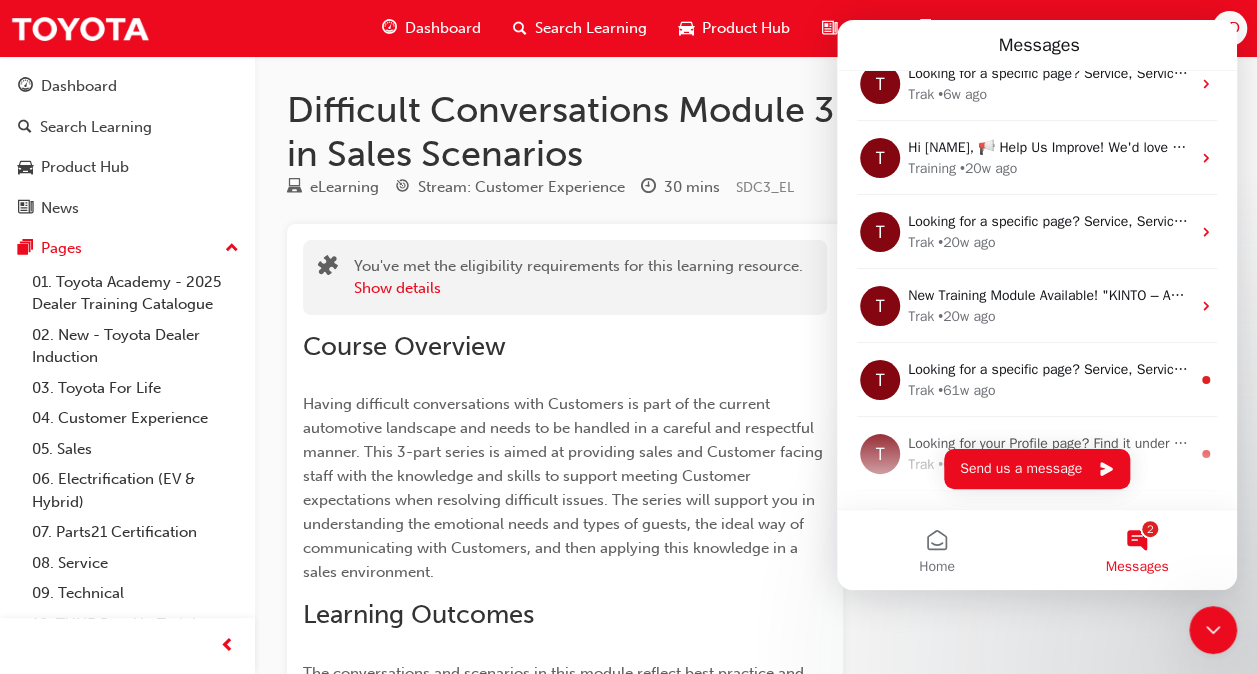 scroll, scrollTop: 307, scrollLeft: 0, axis: vertical 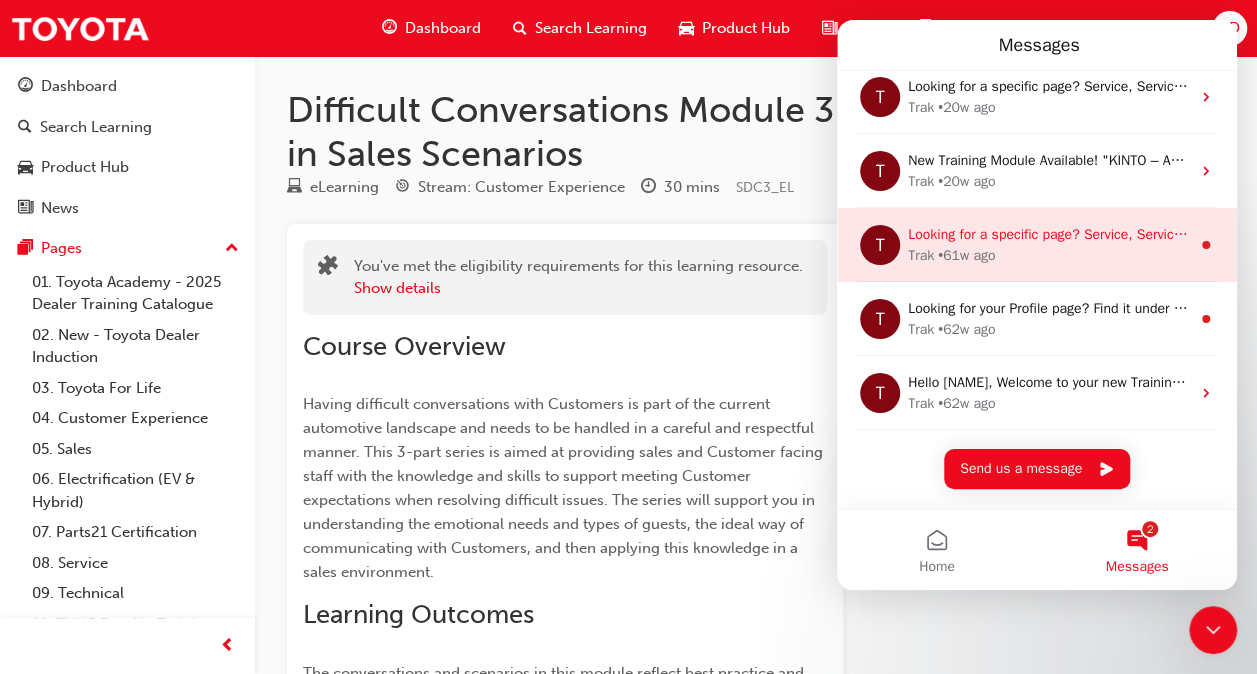 click on "T" at bounding box center (880, 245) 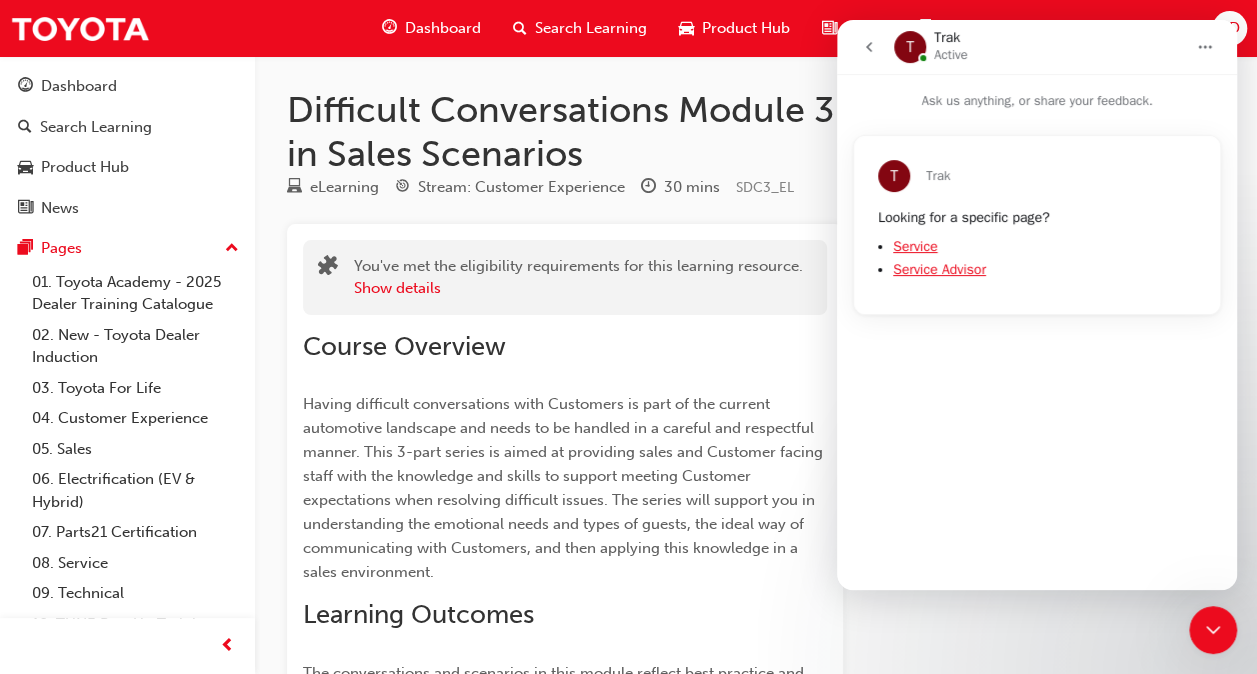 scroll, scrollTop: 226, scrollLeft: 0, axis: vertical 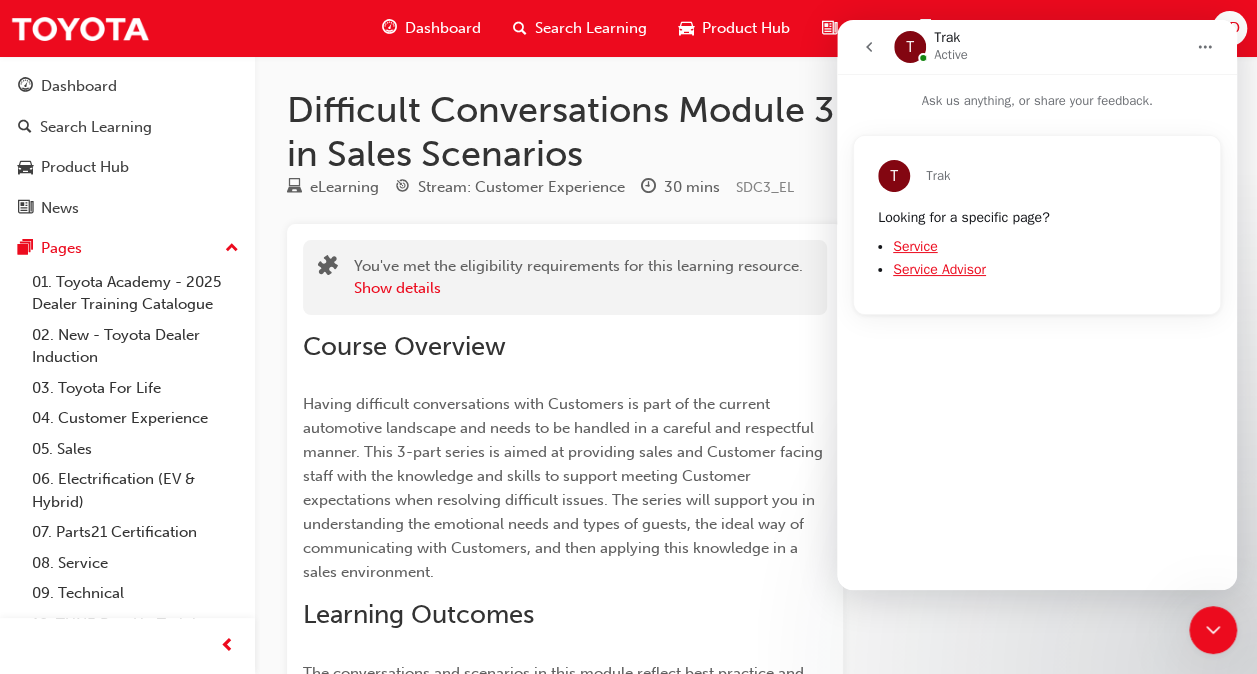 click 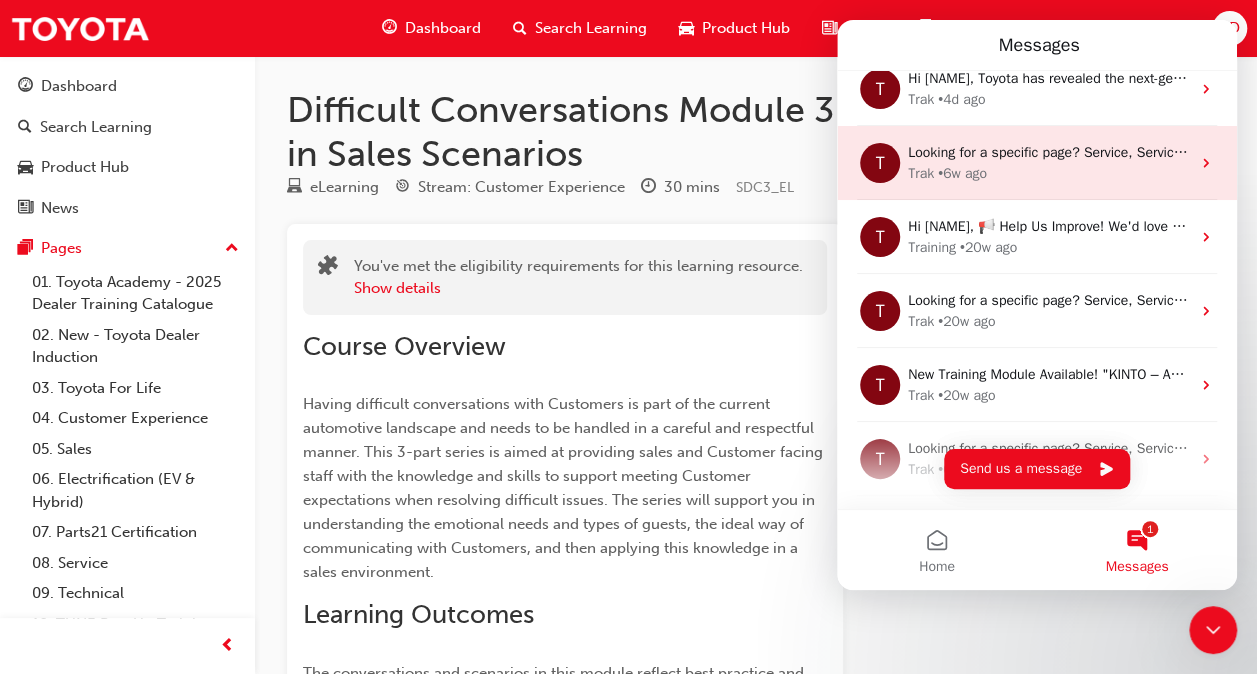 scroll, scrollTop: 307, scrollLeft: 0, axis: vertical 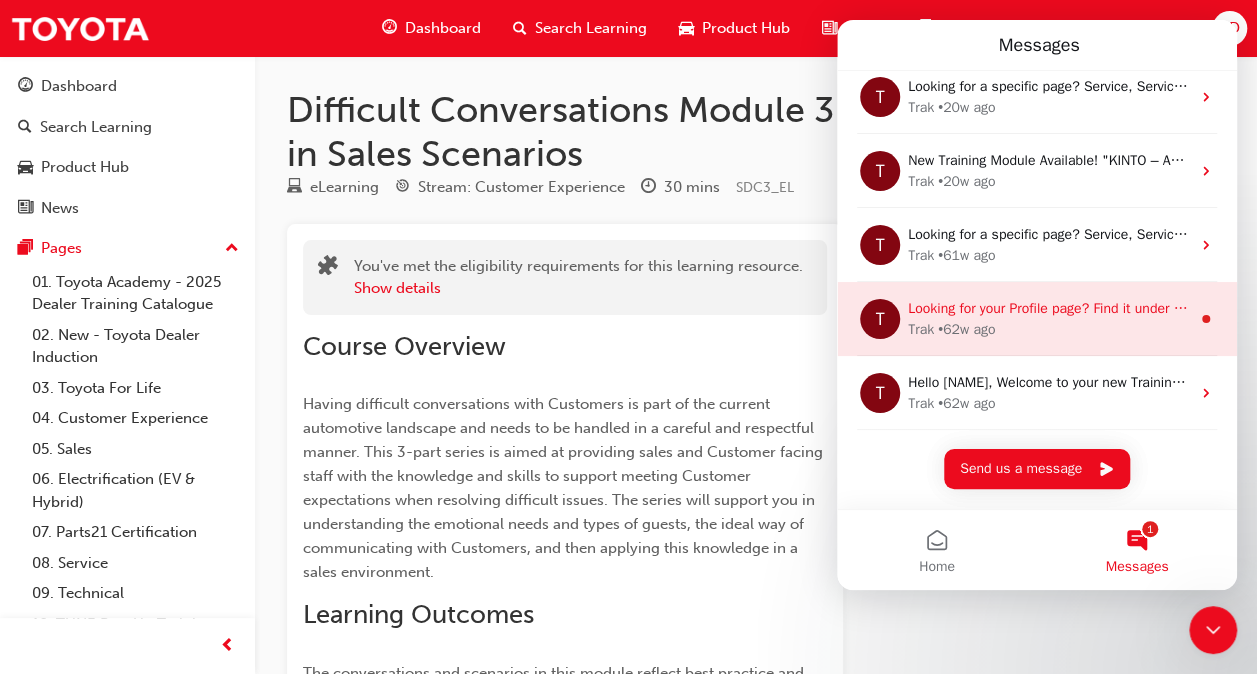 click on "T" at bounding box center (880, 319) 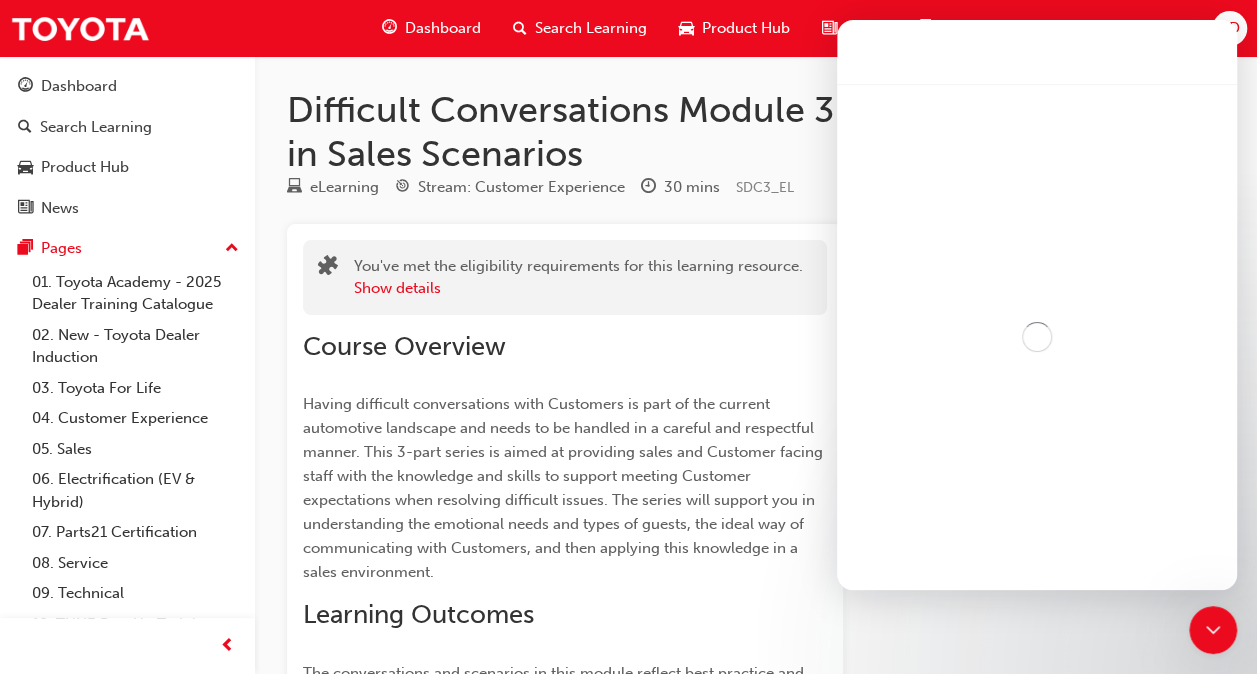 scroll, scrollTop: 226, scrollLeft: 0, axis: vertical 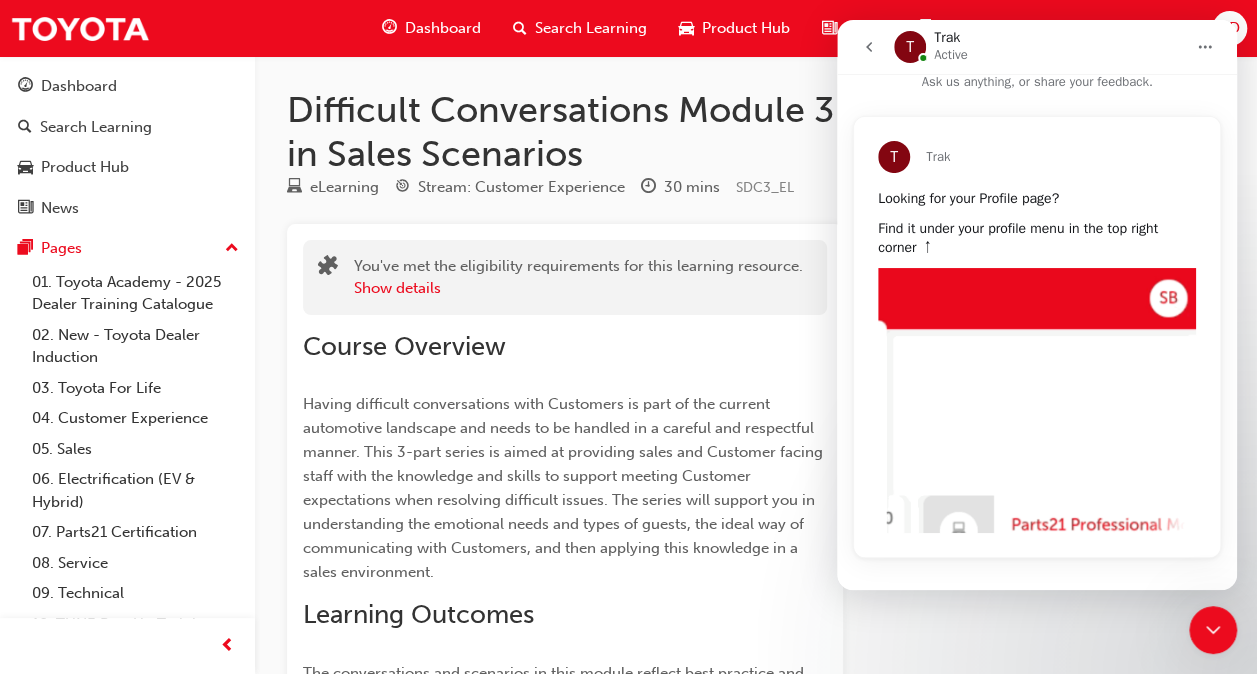 click 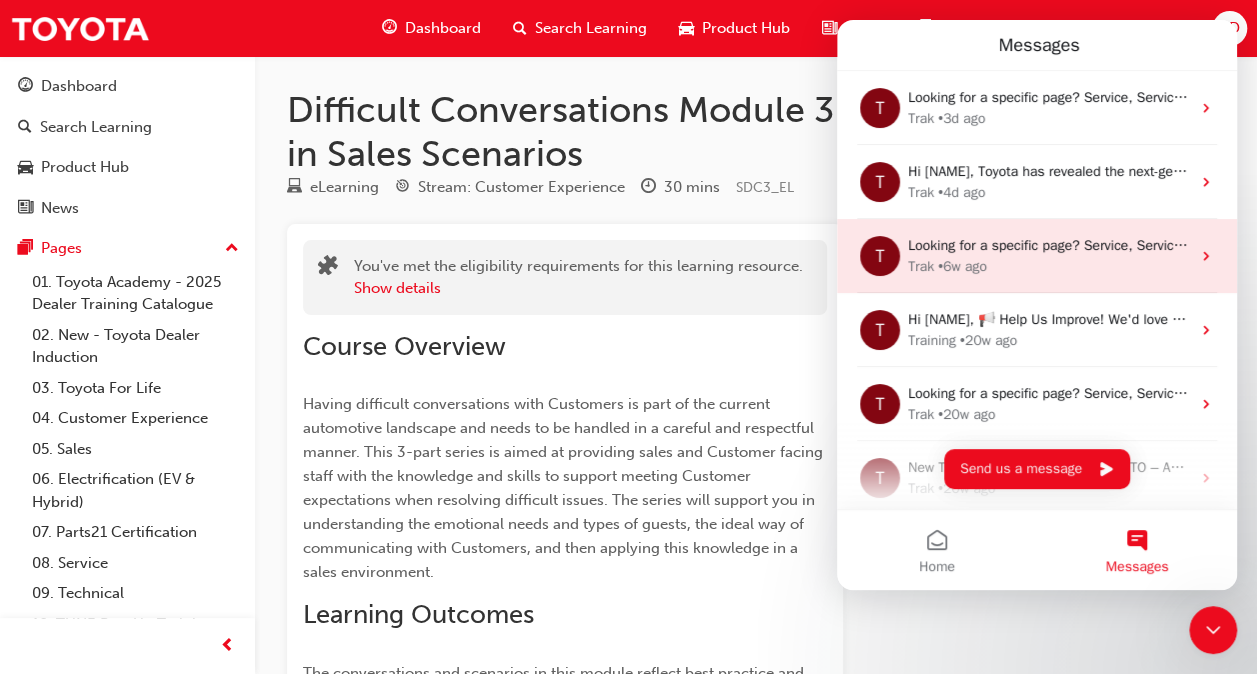 scroll, scrollTop: 0, scrollLeft: 0, axis: both 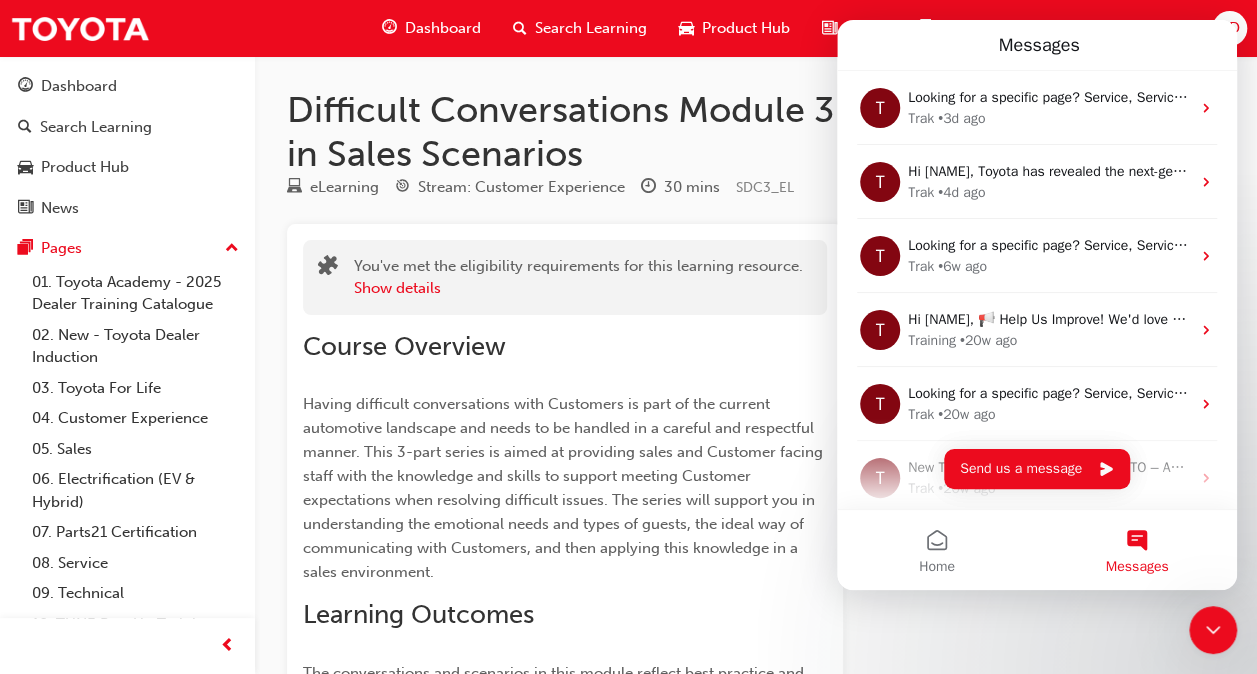 click 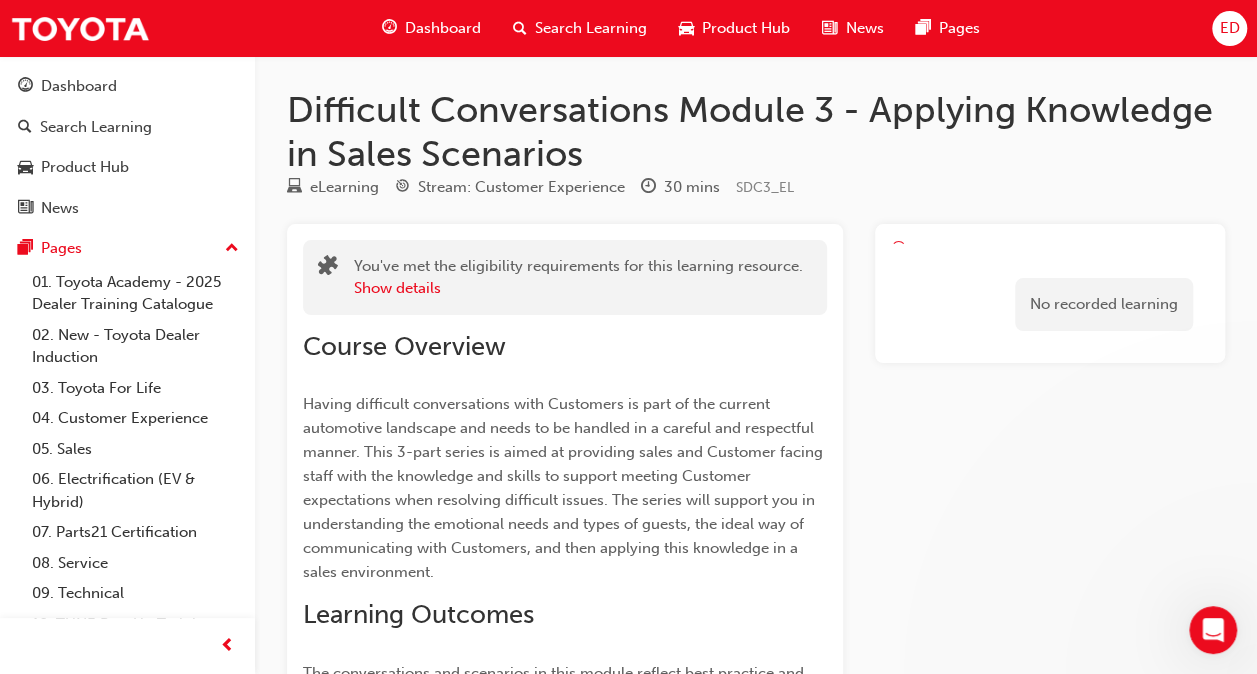 scroll, scrollTop: 0, scrollLeft: 0, axis: both 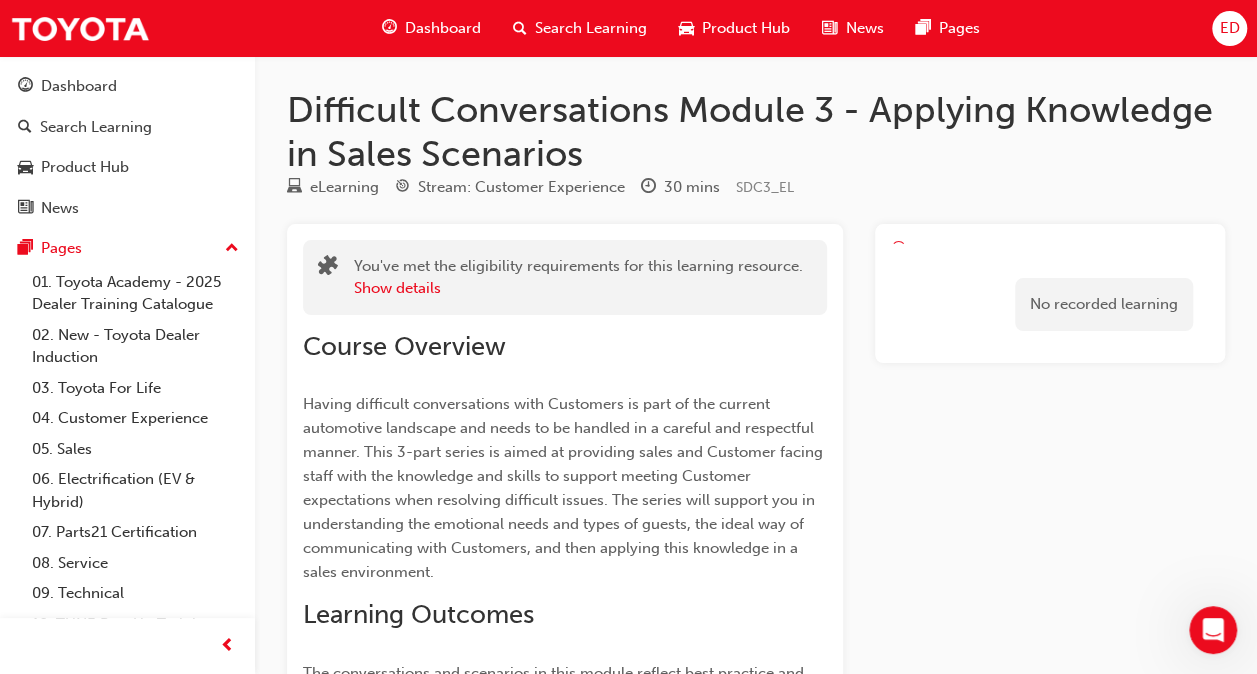 click on "No recorded learning" at bounding box center [1050, 293] 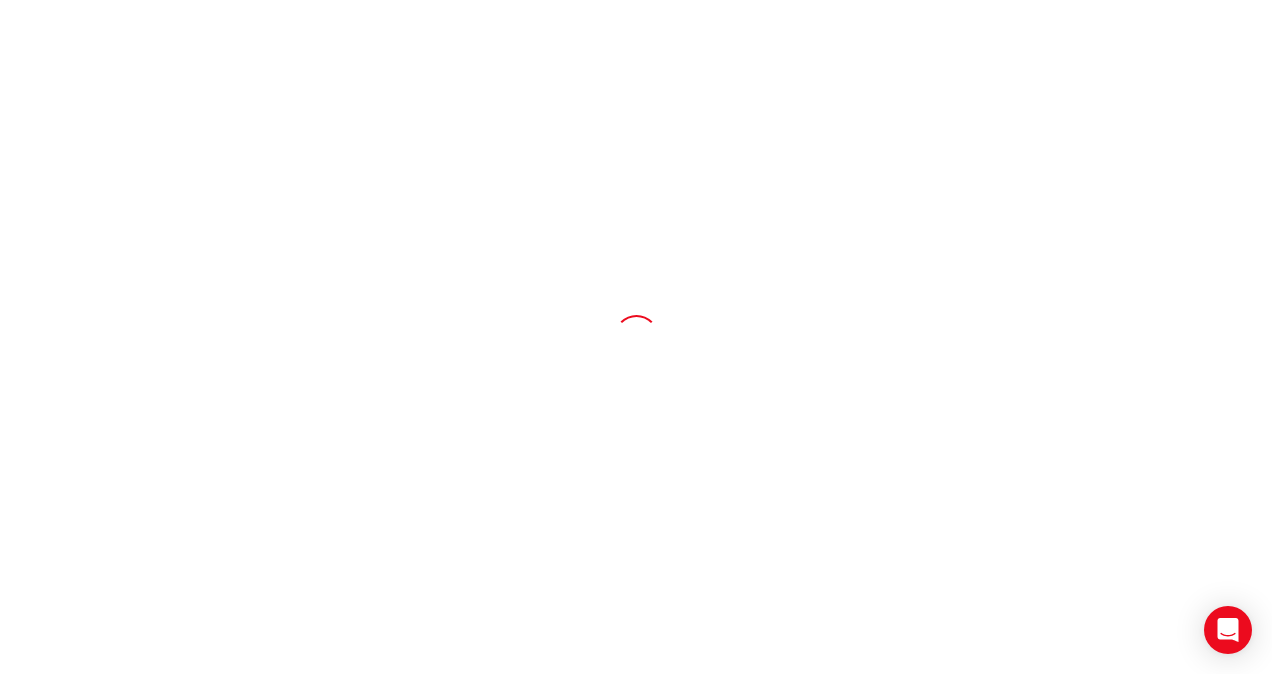 scroll, scrollTop: 0, scrollLeft: 0, axis: both 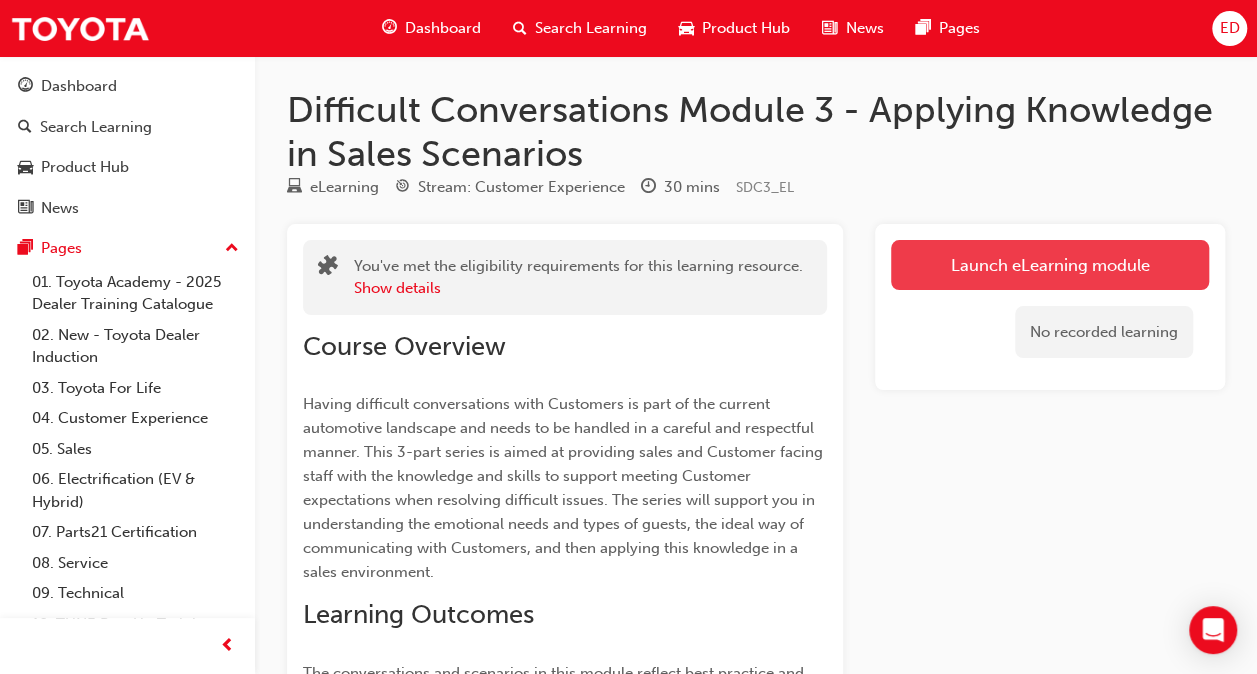 click on "Launch eLearning module" at bounding box center (1050, 265) 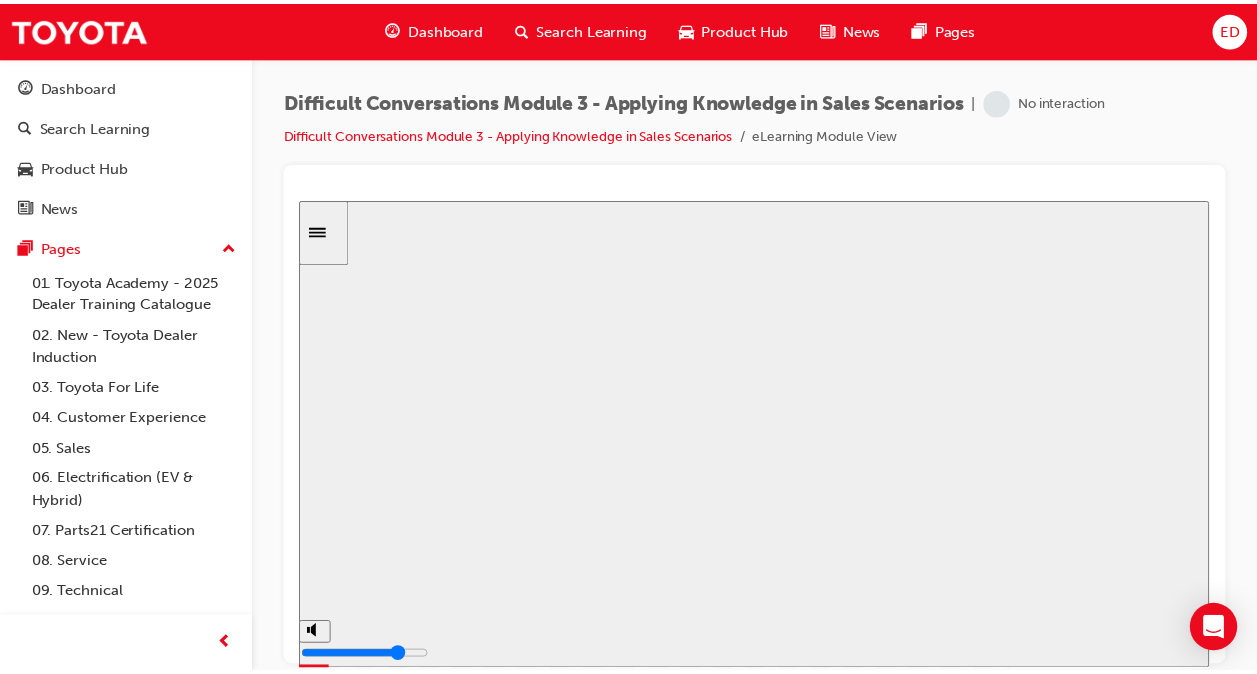 scroll, scrollTop: 0, scrollLeft: 0, axis: both 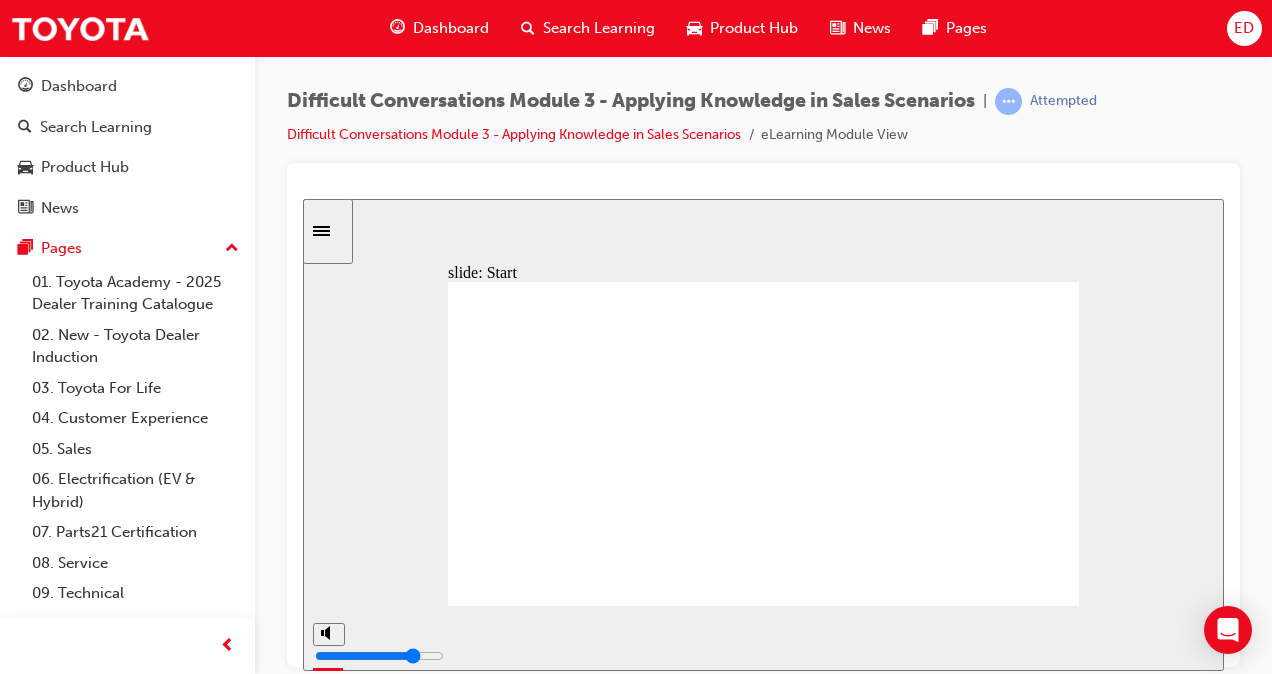 click 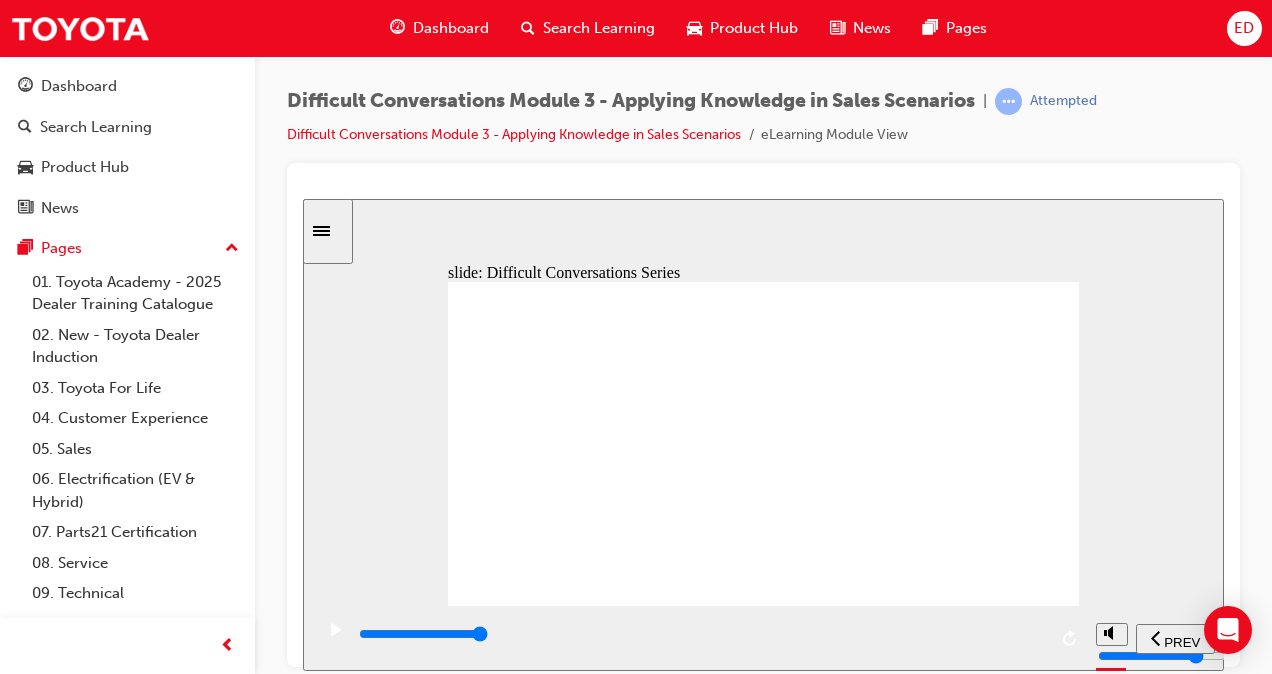 click 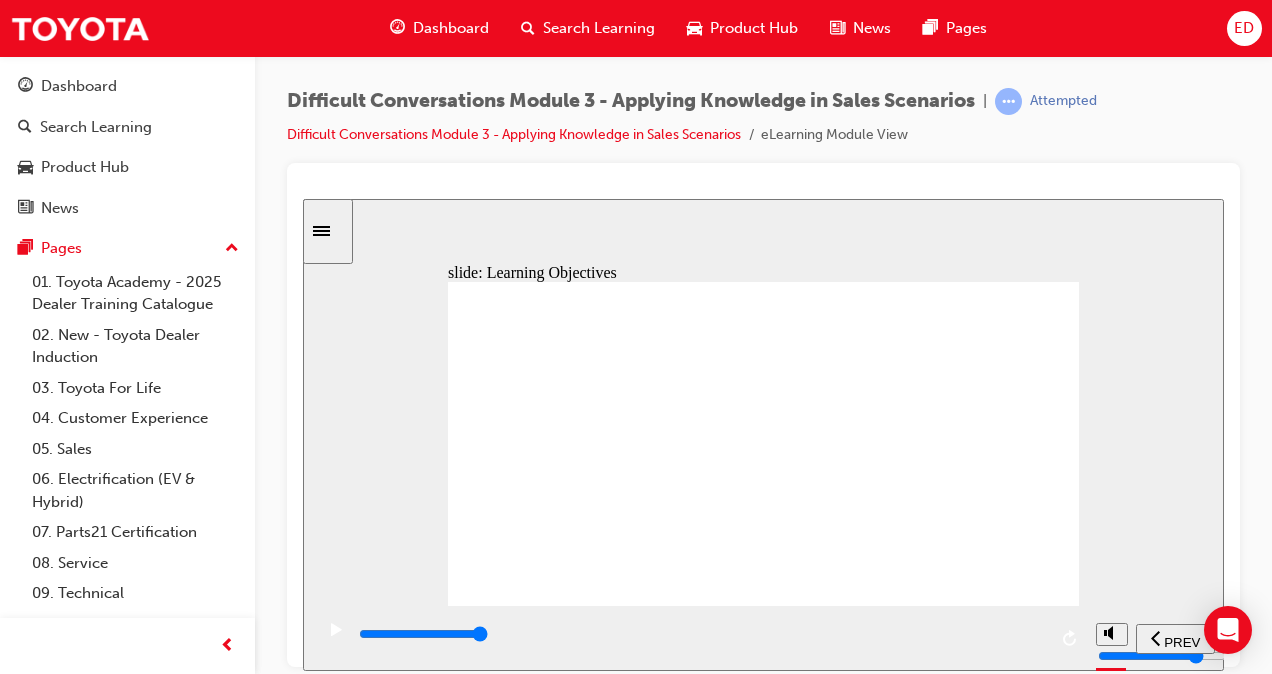 click on "slide: Learning Objectives
Learning Objectives Group
1 Oval 1 Line 1 The conversations and scenarios in this module reflect best practice and expected conversations using the theory of the previous modules. By the end of this training  you will be able to : Apply knowledge of the previous modules conversation icon 1 Reflect on the process of difficult conversations conversation icon 1 Apply best practices when in a difficult situation conversation icon 1 Continue By the end o this training  you will be able to : Learning Objectives Reect on the process o dicult conversations Apply knowledge o the previous modules Continue Apply best practices when in a dicult situation The conversations and scenarios in this module reect best practice and expected   conversations using the theory o the previous modules. Back to top" at bounding box center [763, 434] 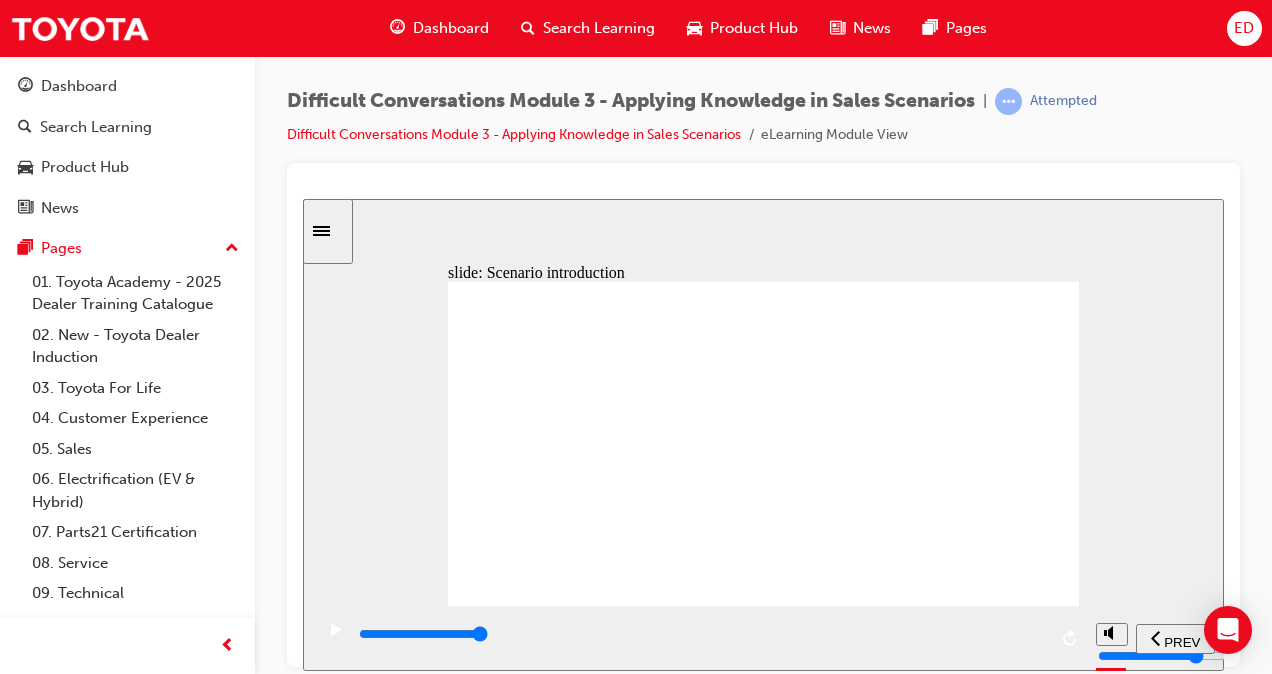 click 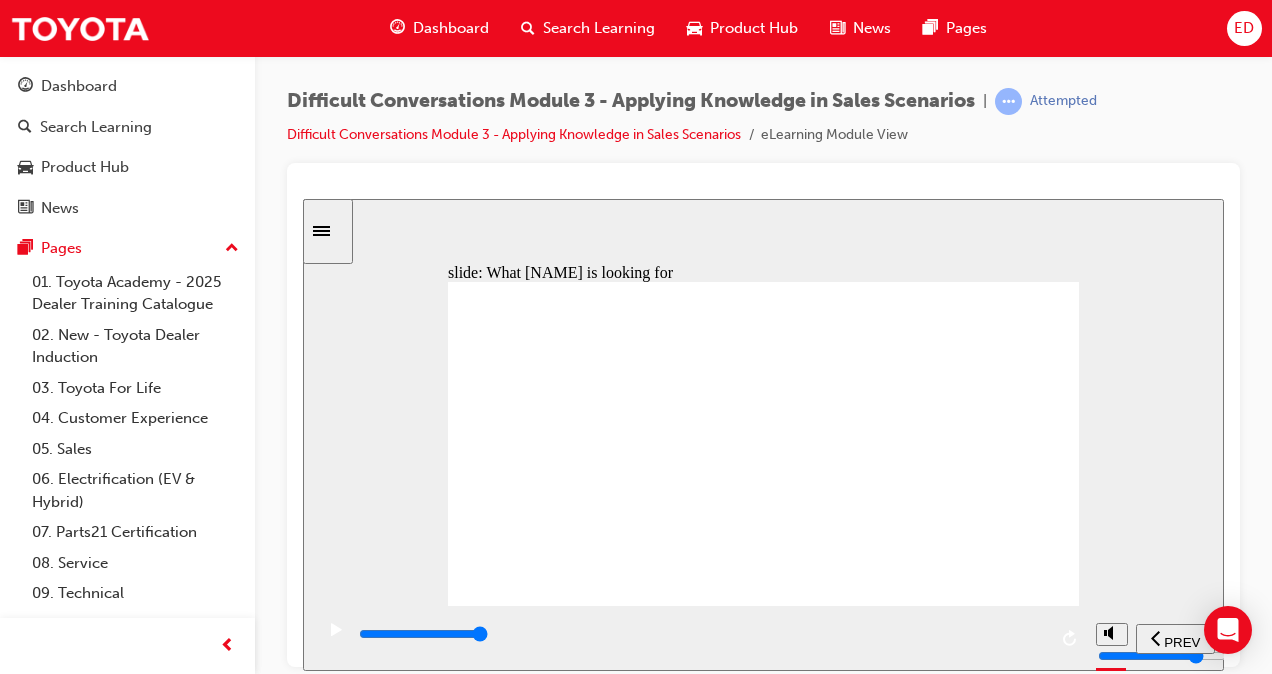 click 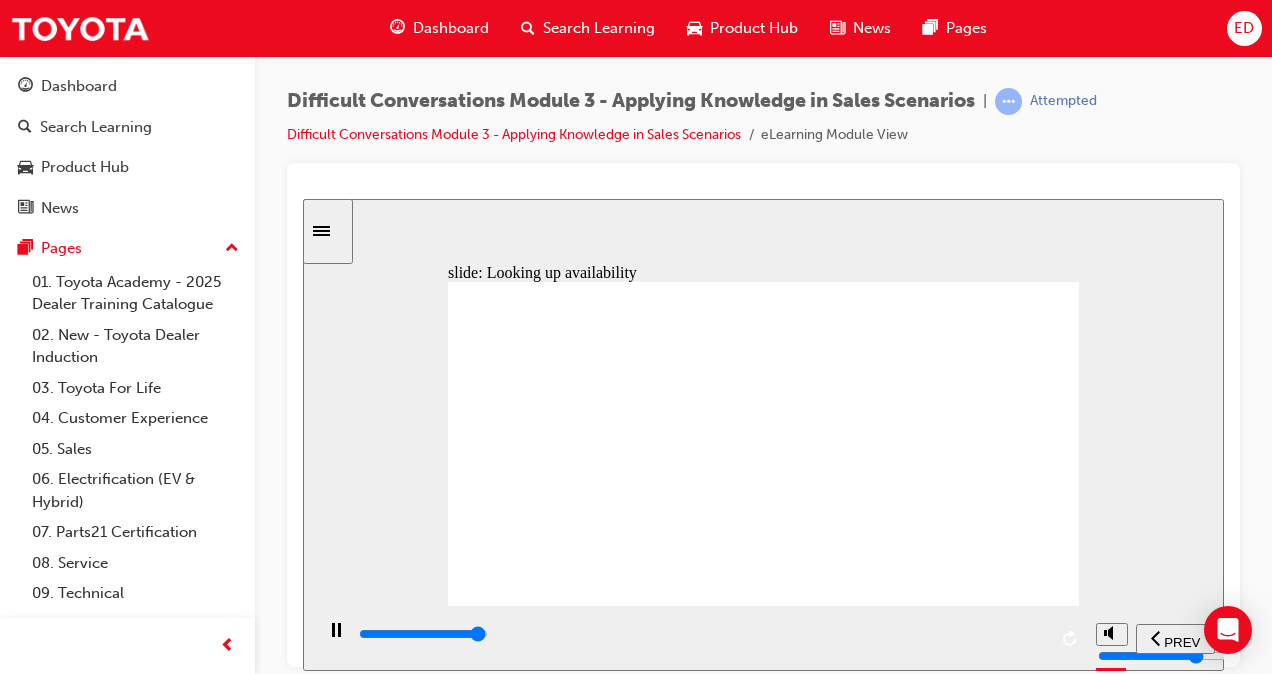 click 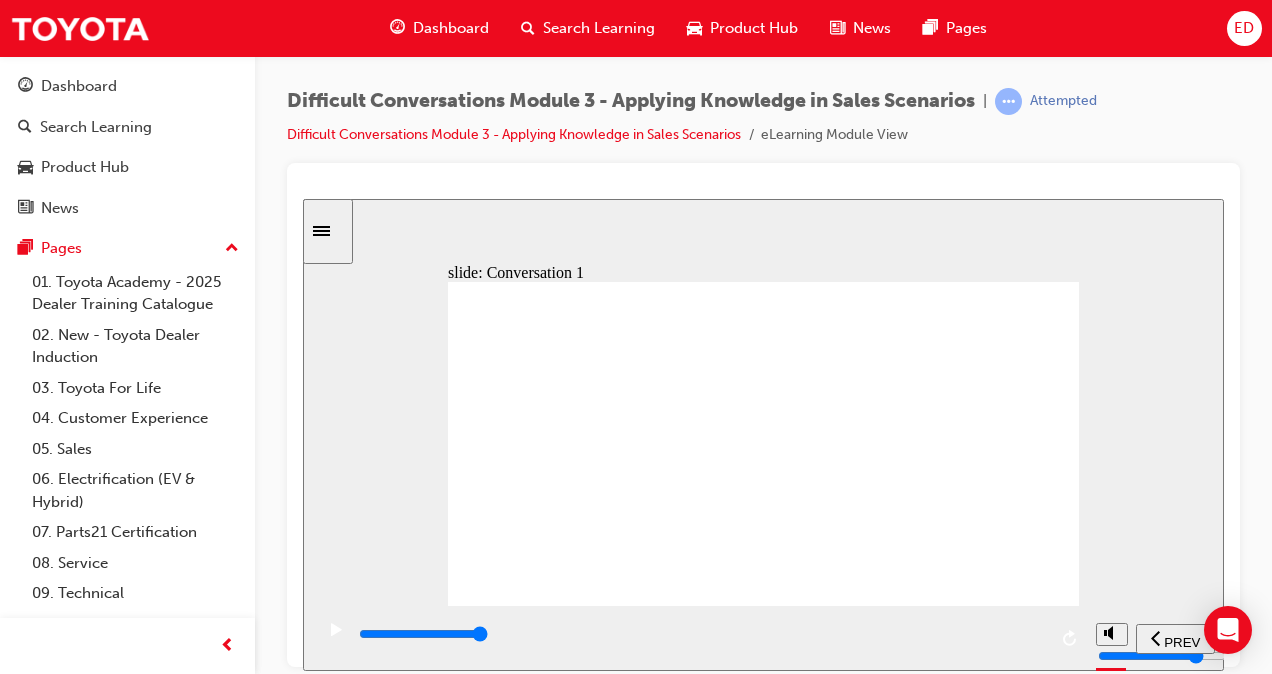 click 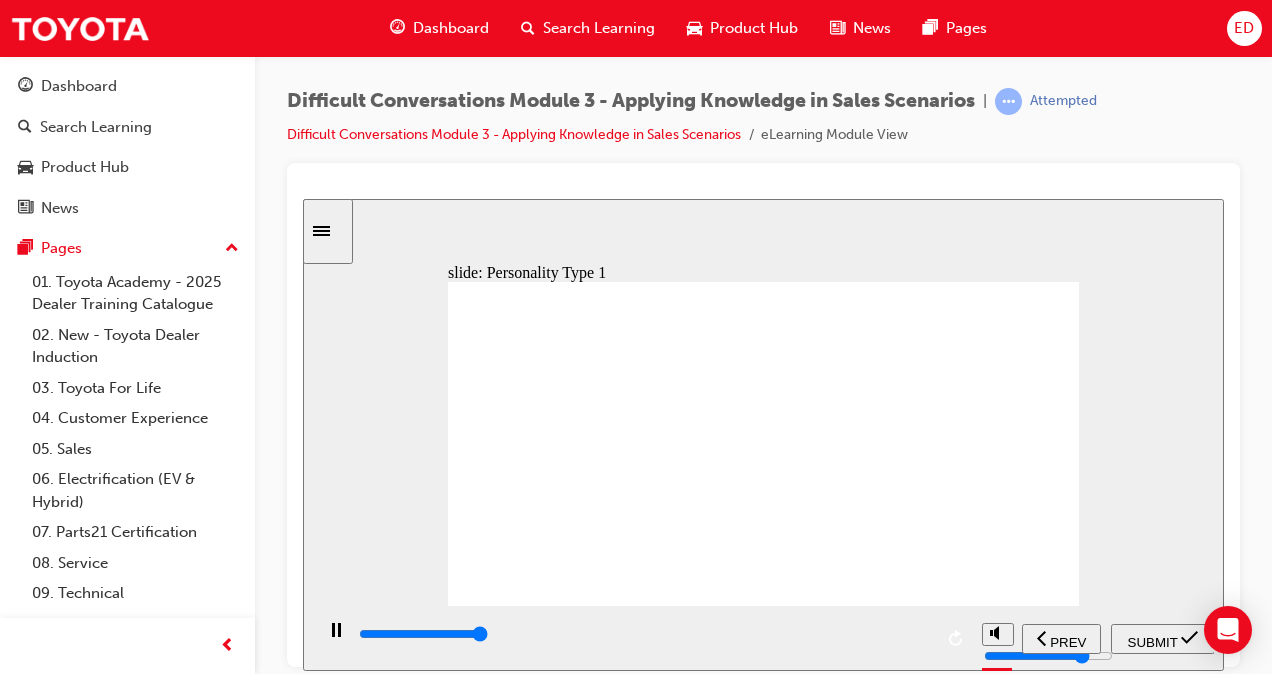 type on "24800" 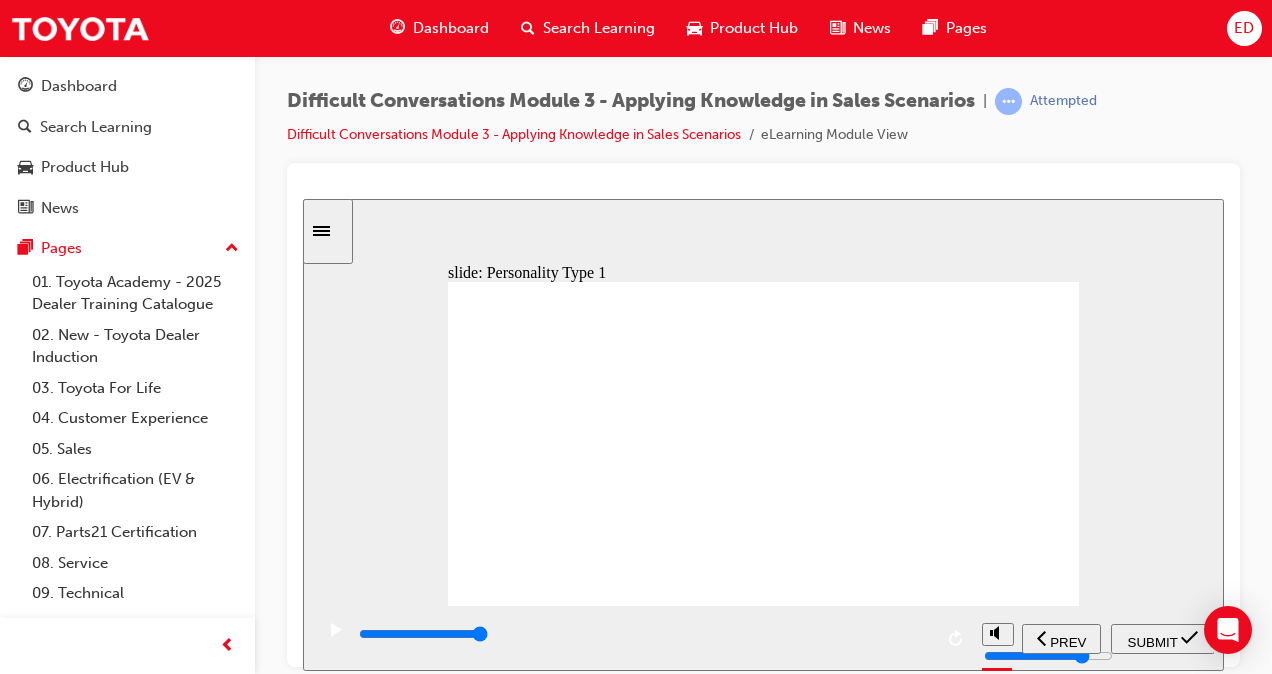 click 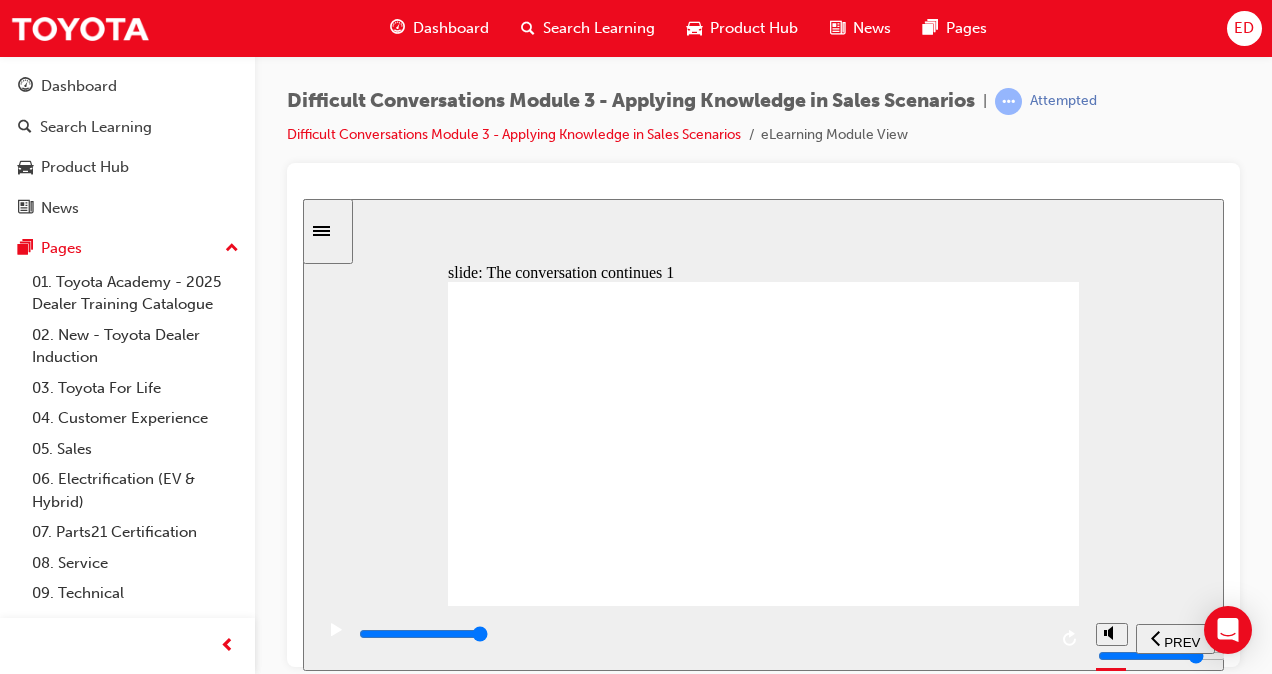 click 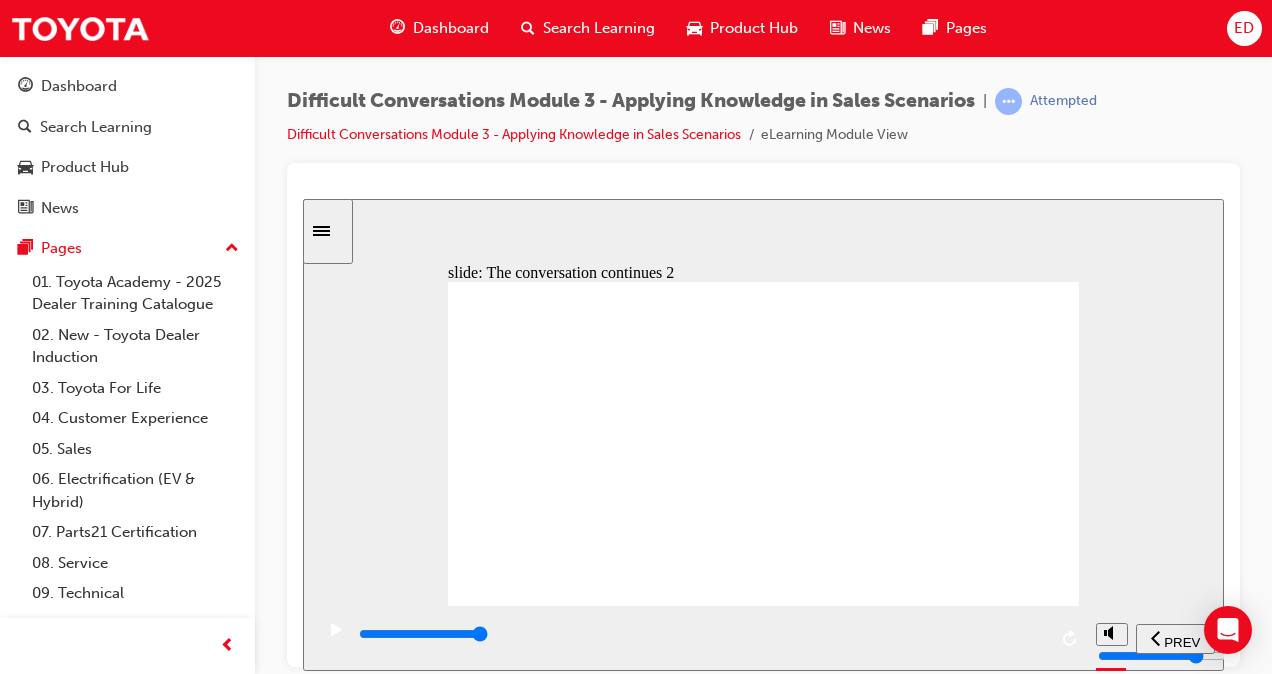 click 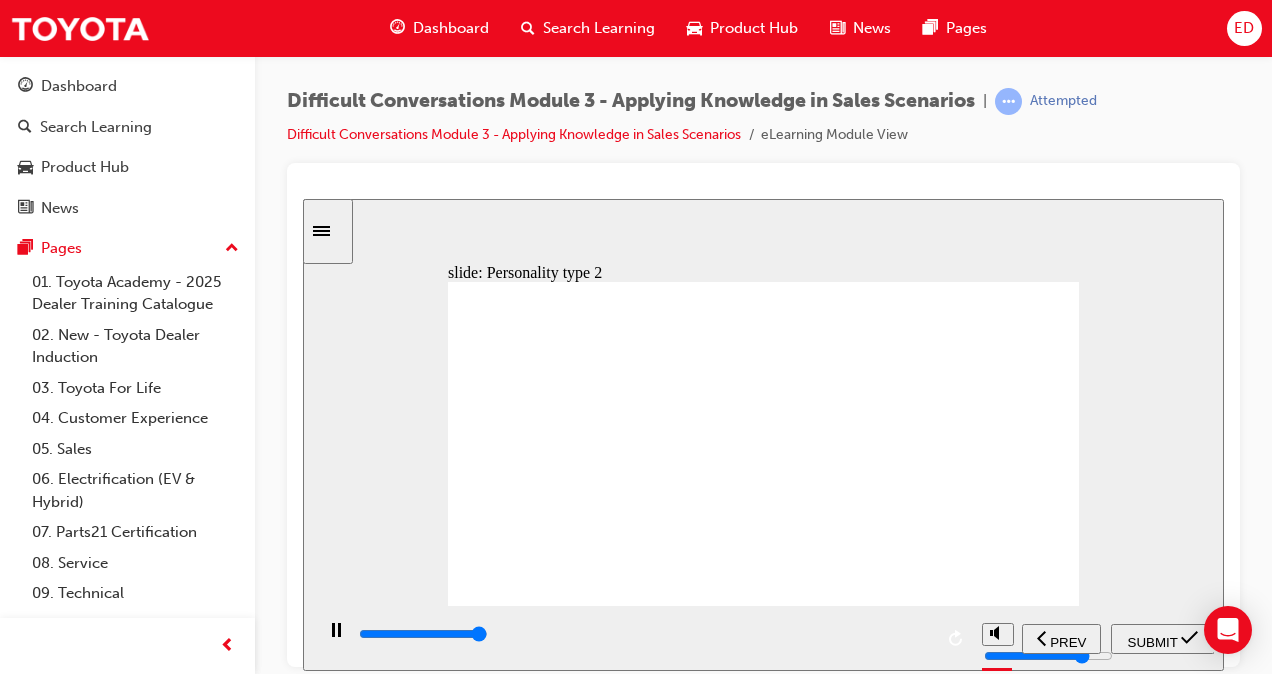 type on "10200" 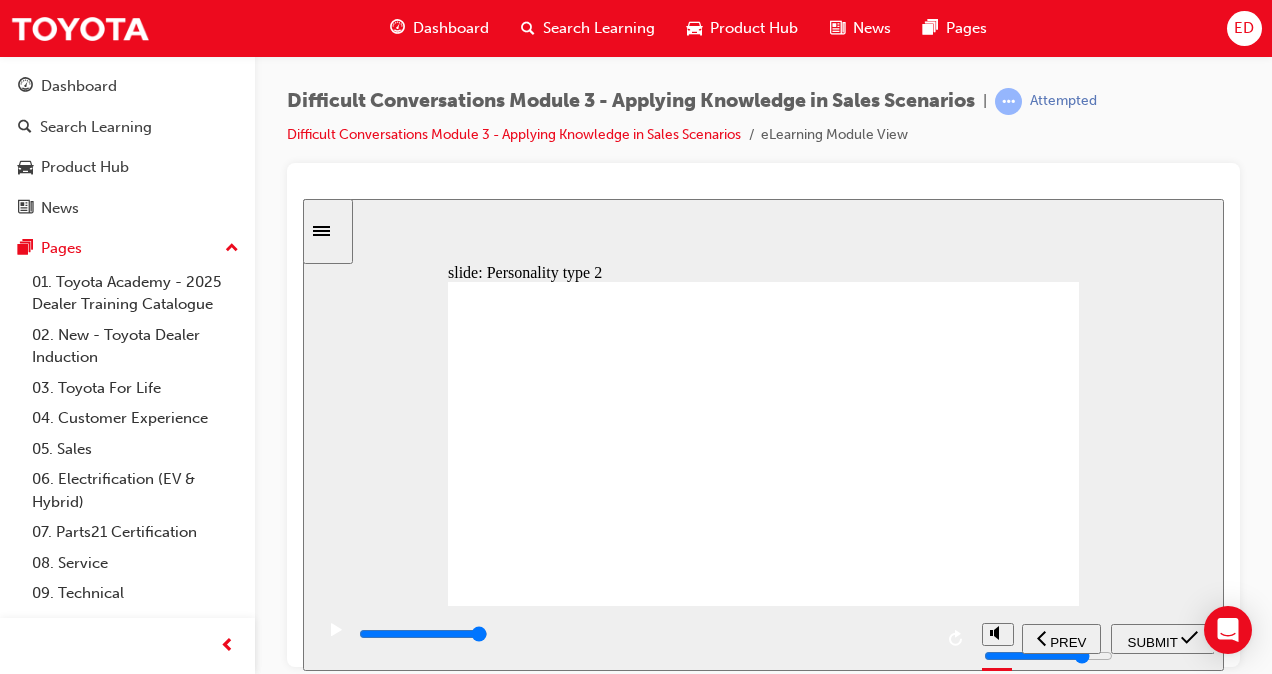 click 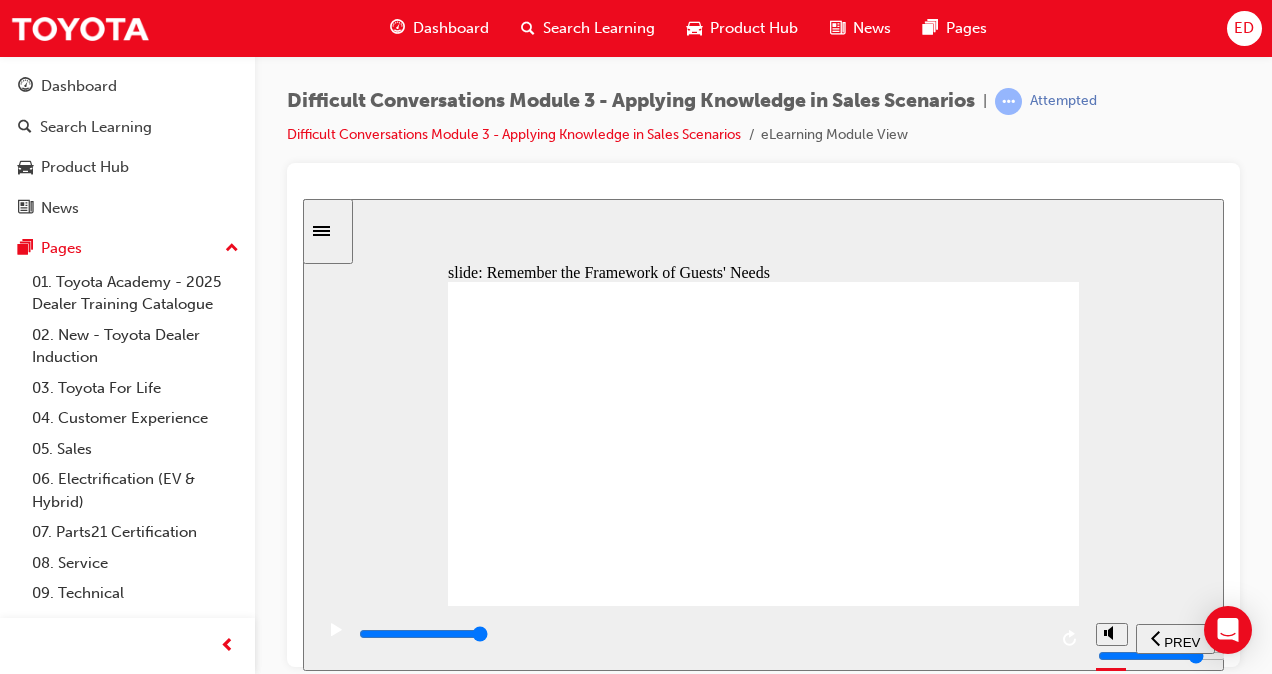 click 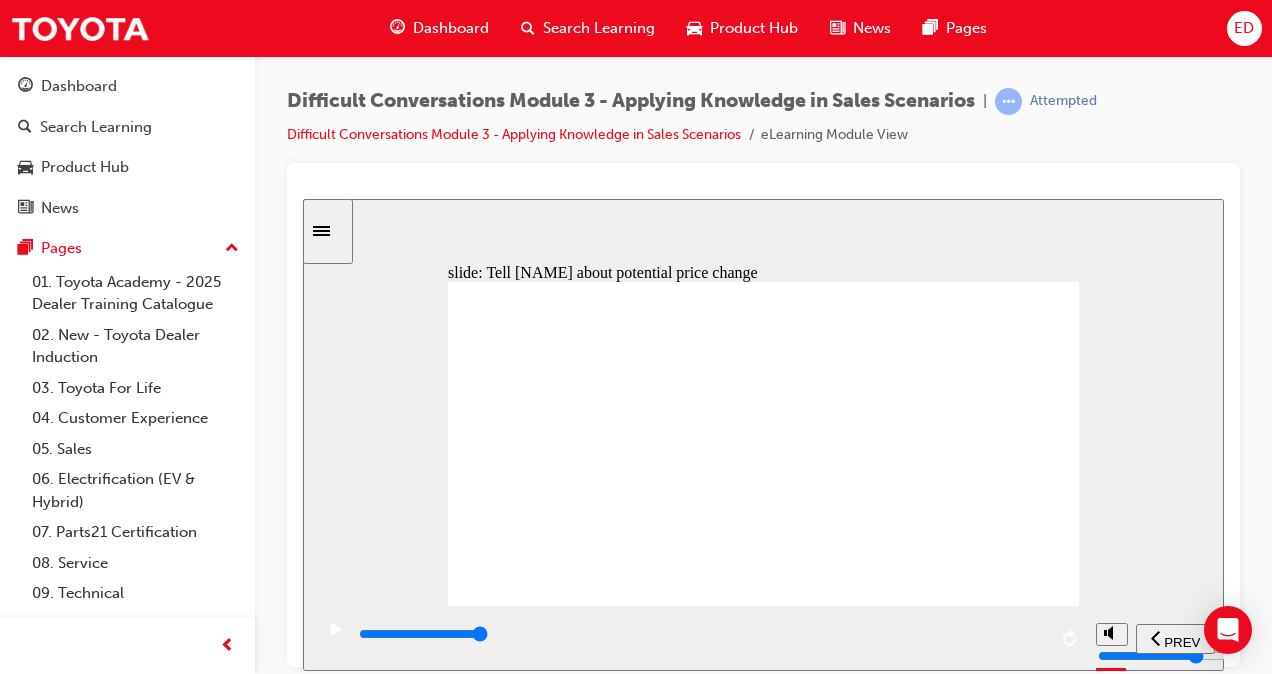 click 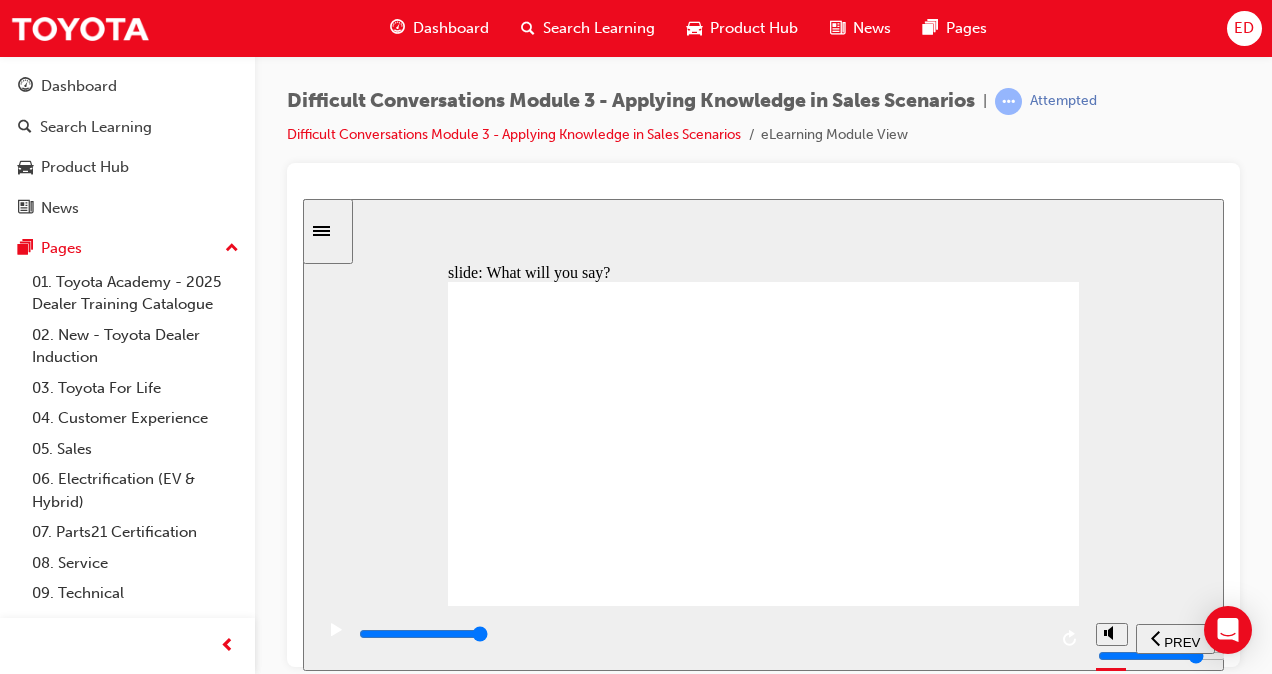 click 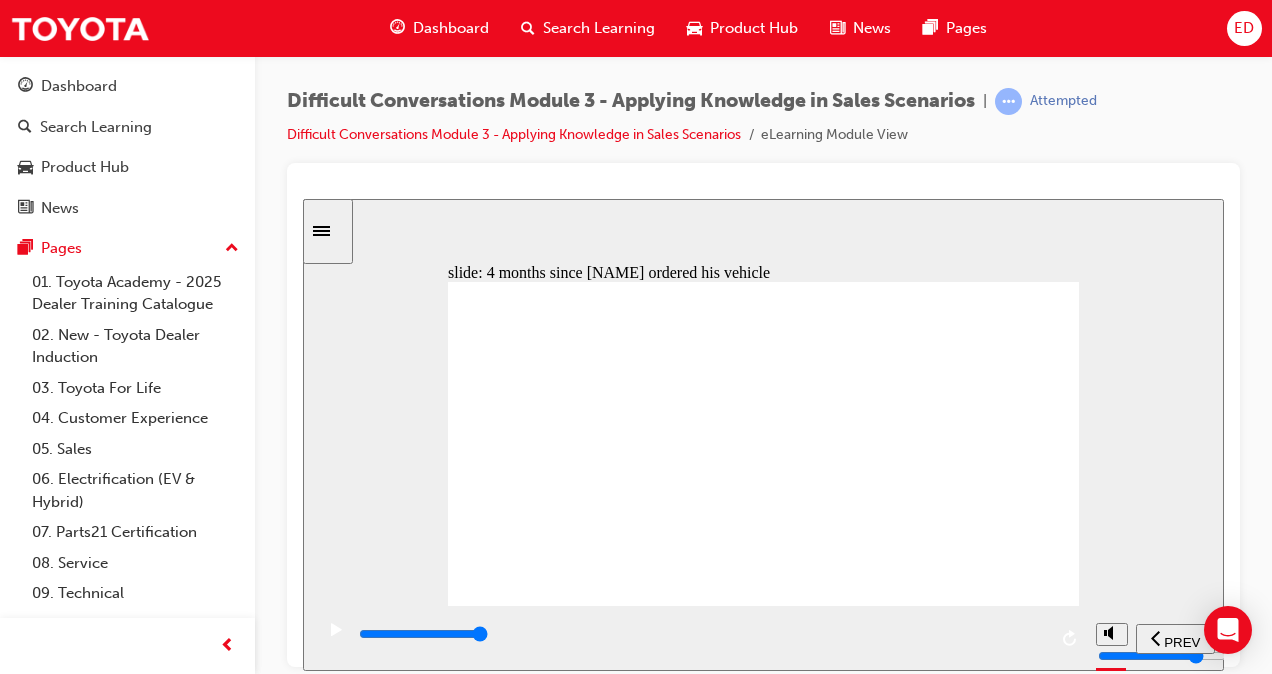click 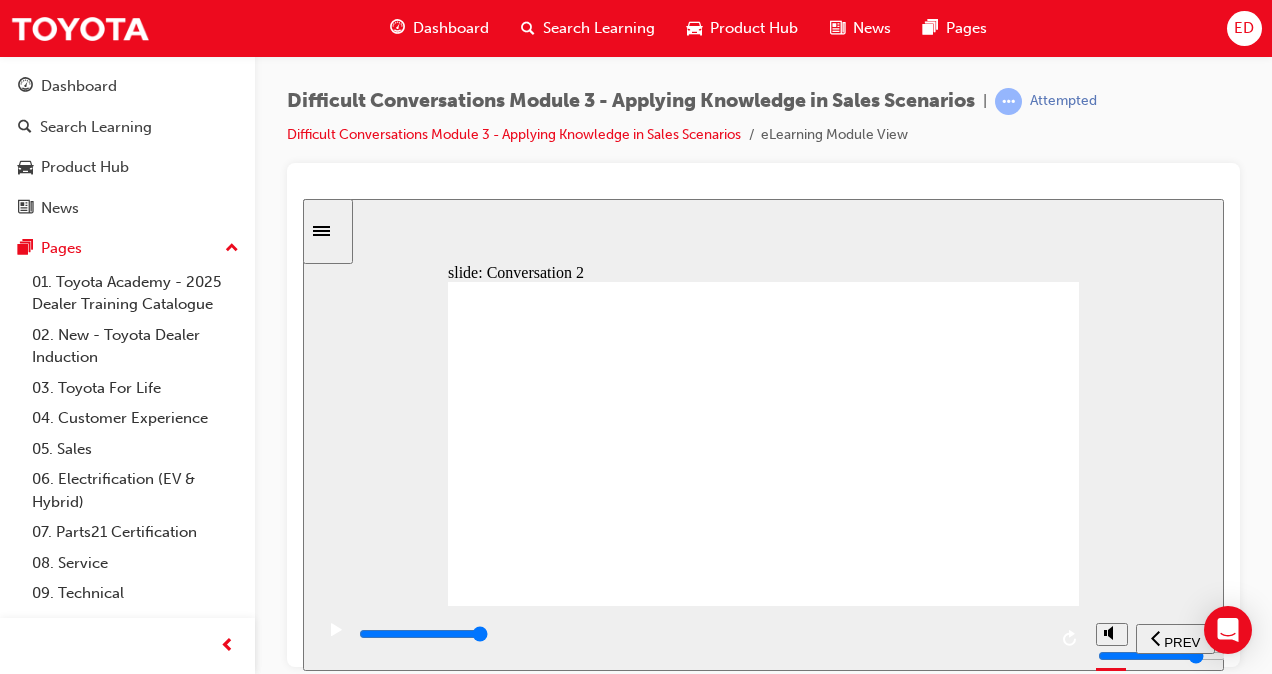 click 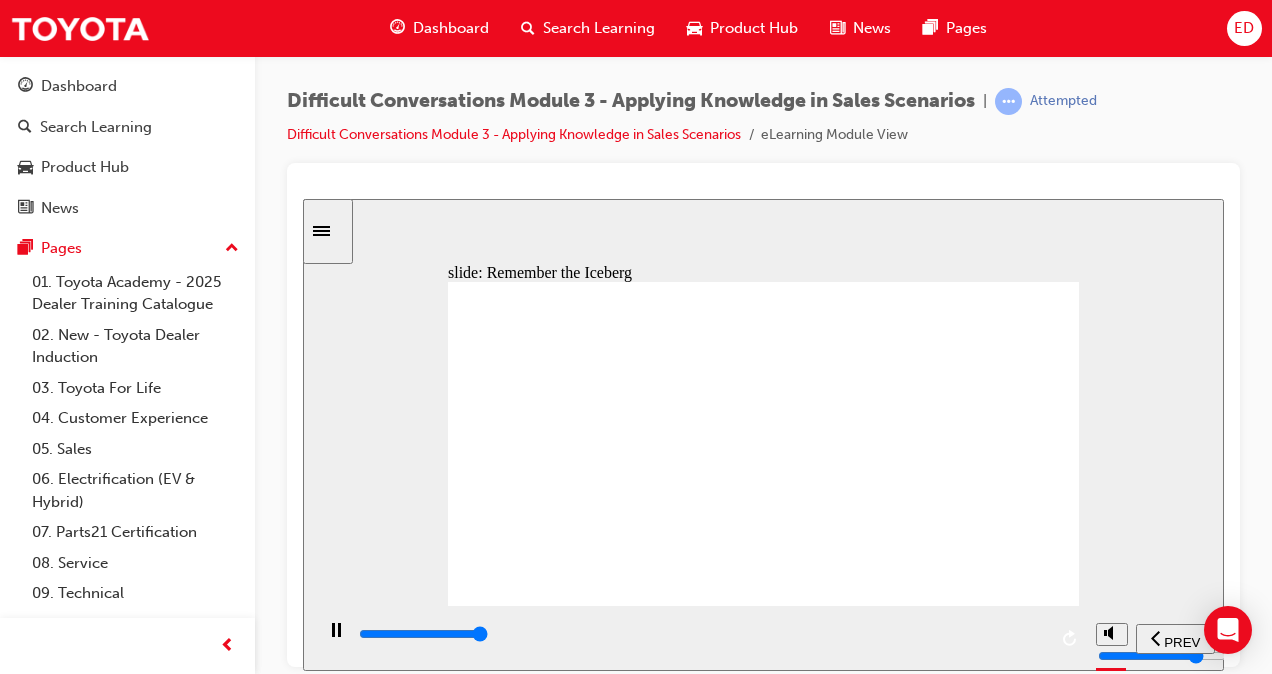 click 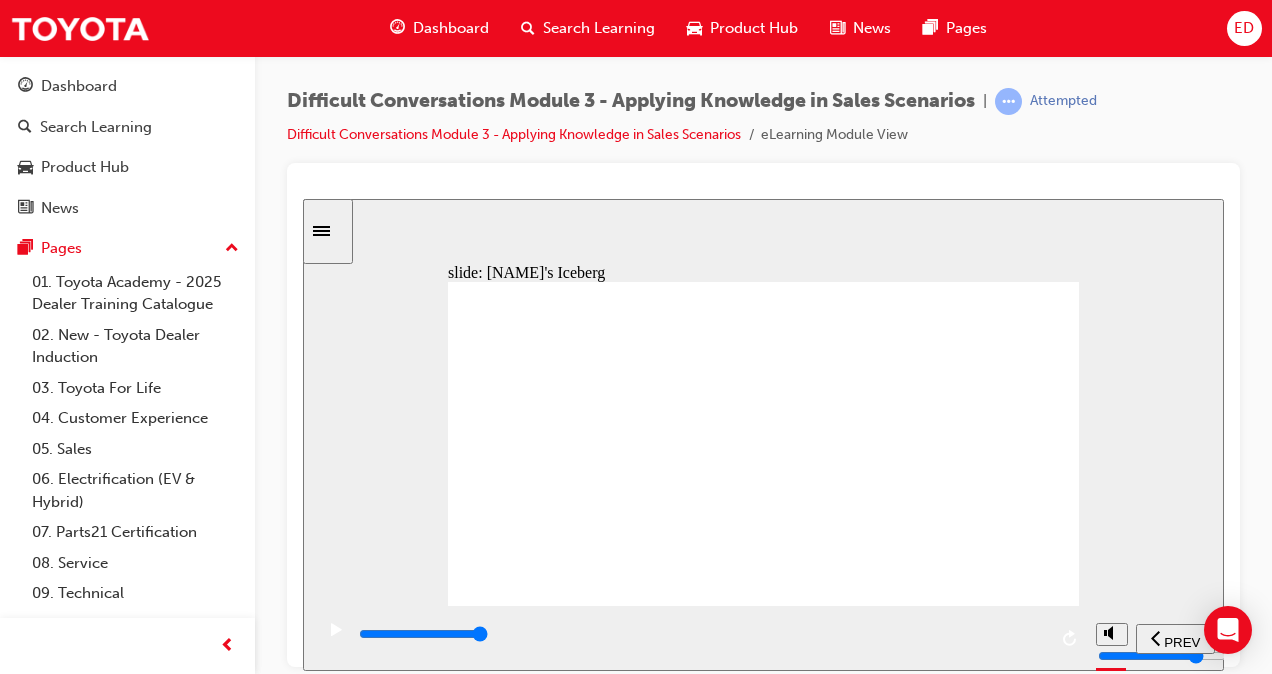 drag, startPoint x: 980, startPoint y: 314, endPoint x: 706, endPoint y: 361, distance: 278.0018 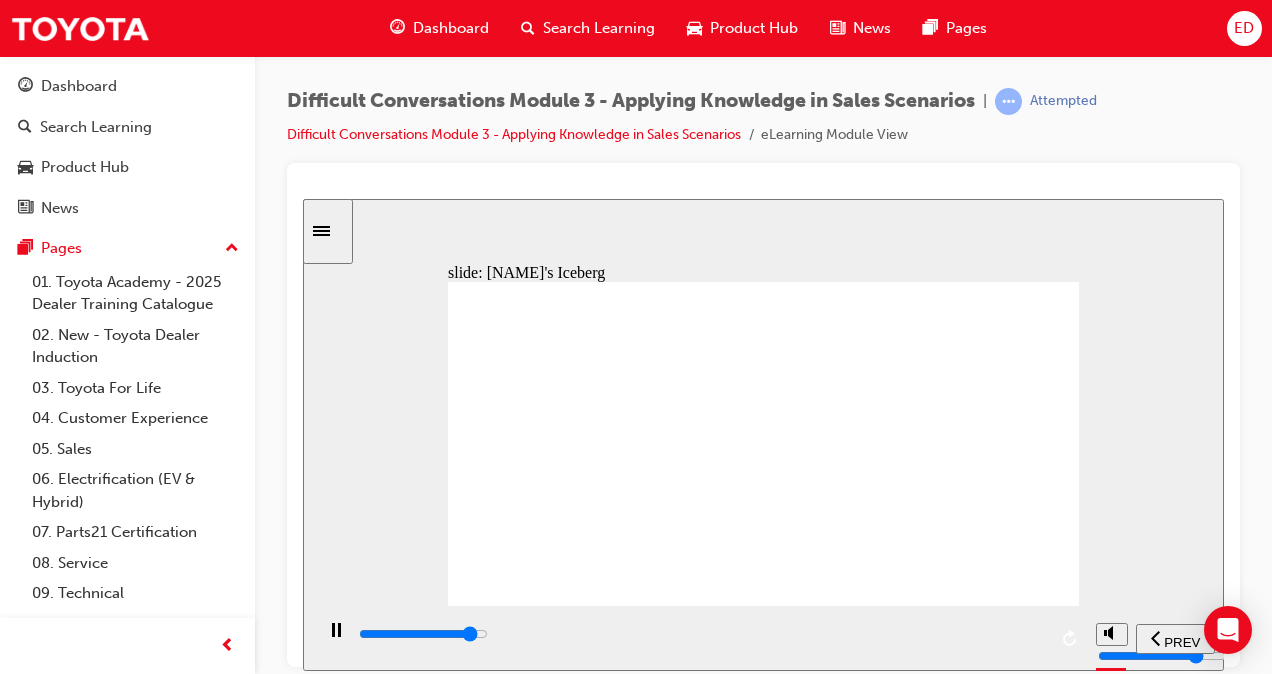 click 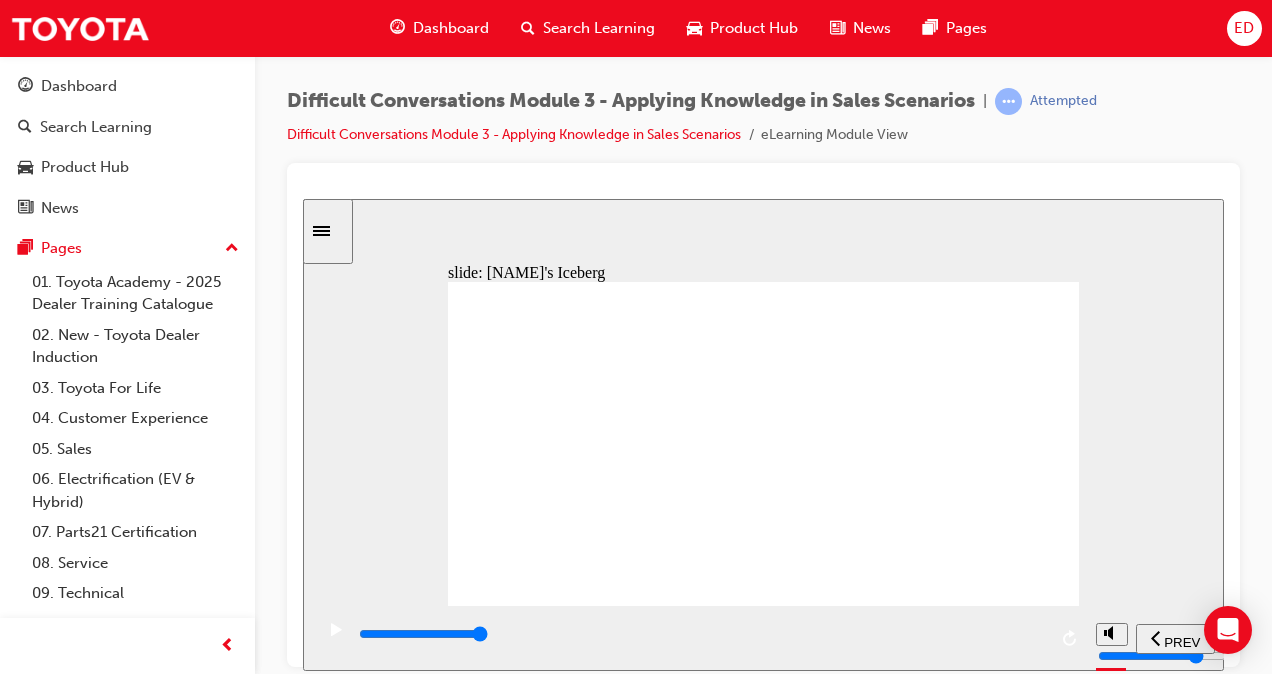 drag, startPoint x: 969, startPoint y: 317, endPoint x: 700, endPoint y: 368, distance: 273.7919 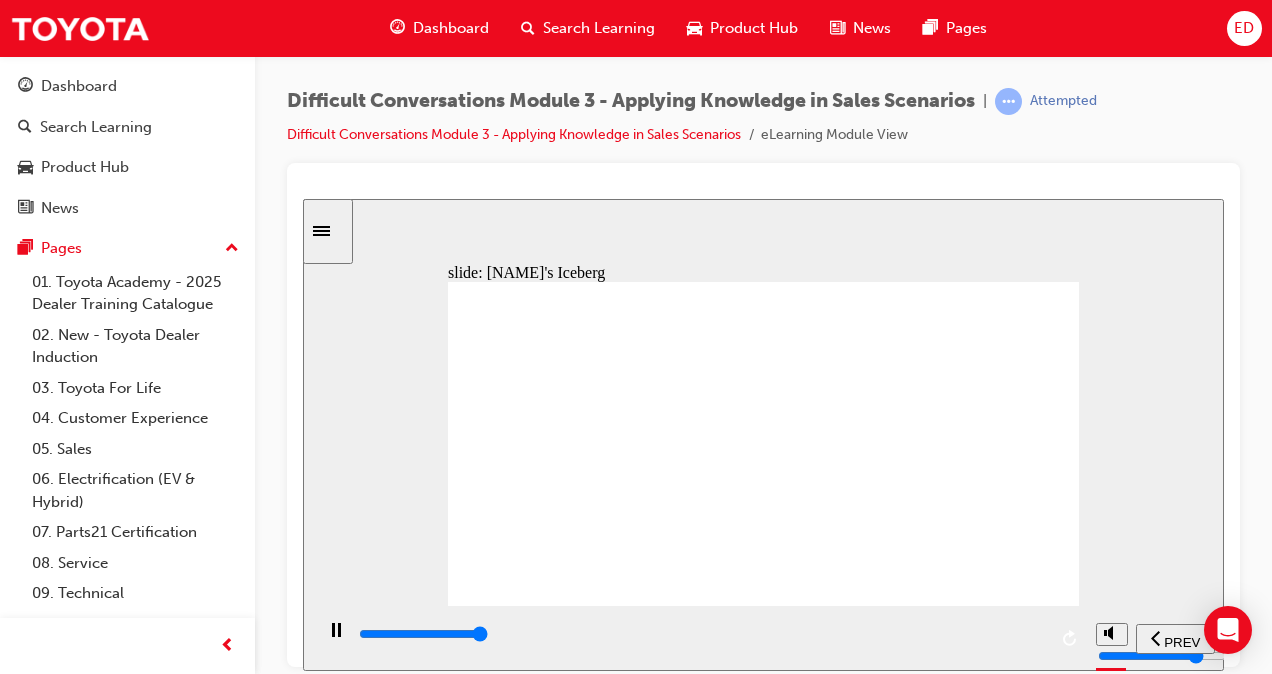 click 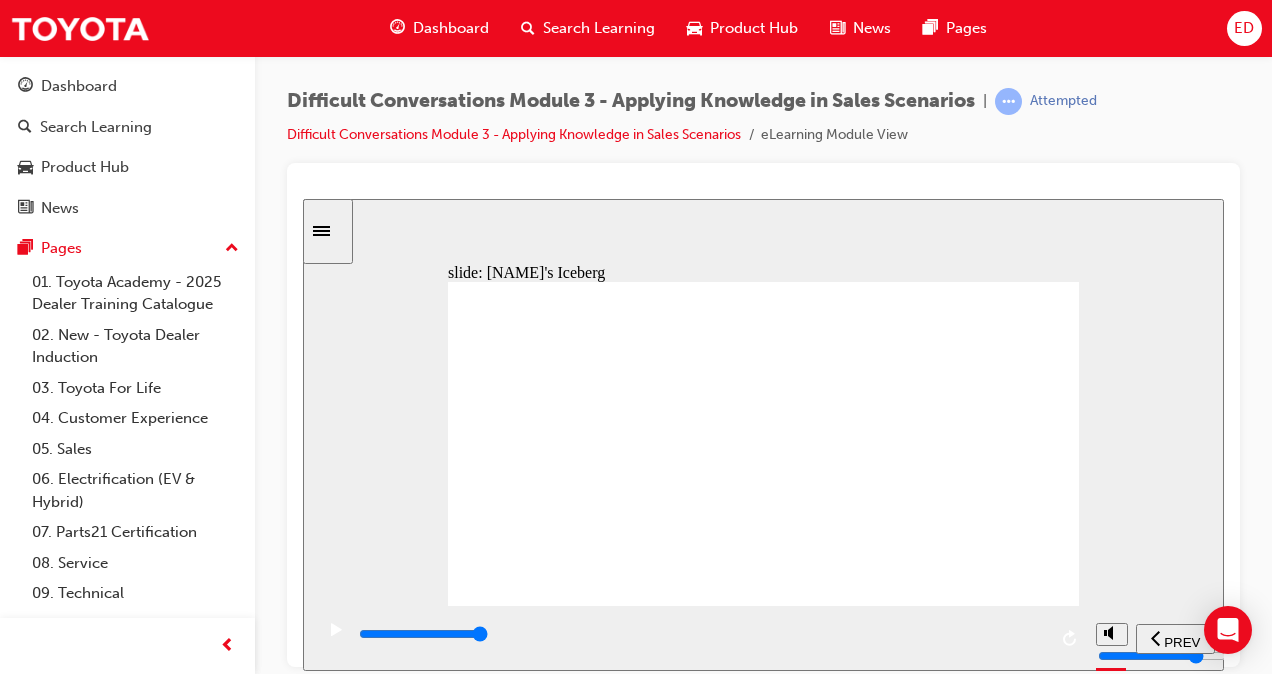 drag, startPoint x: 948, startPoint y: 324, endPoint x: 658, endPoint y: 381, distance: 295.54865 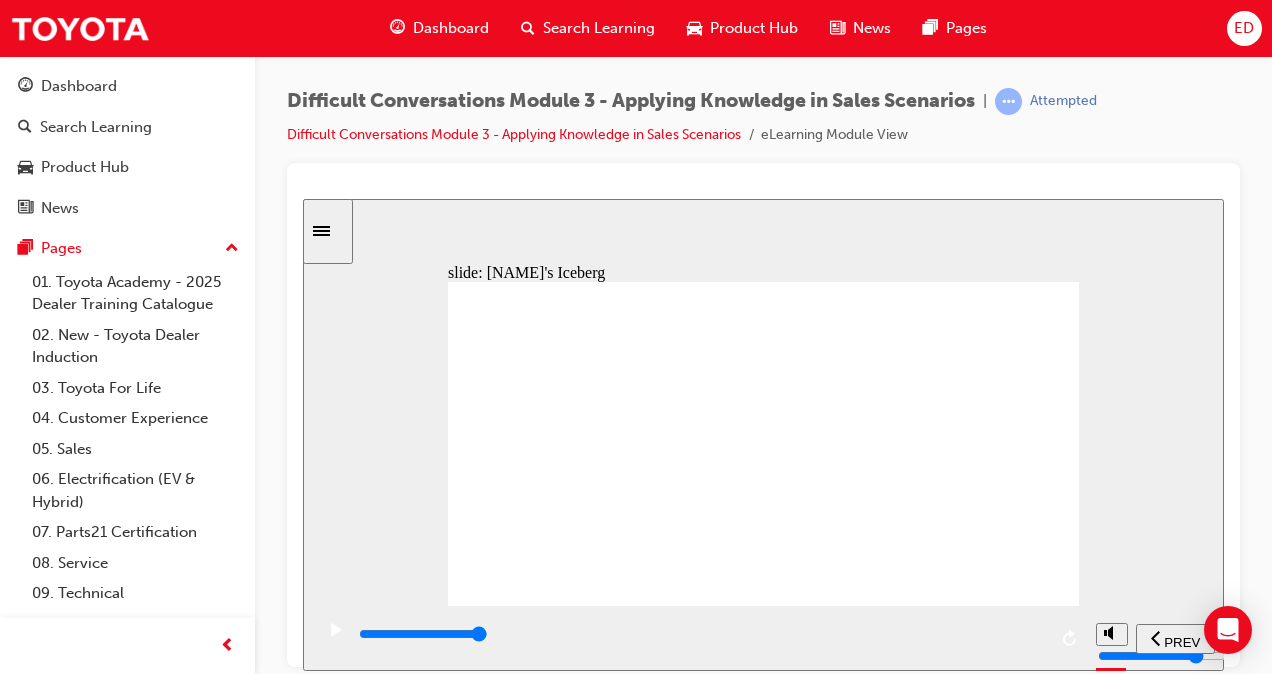 click 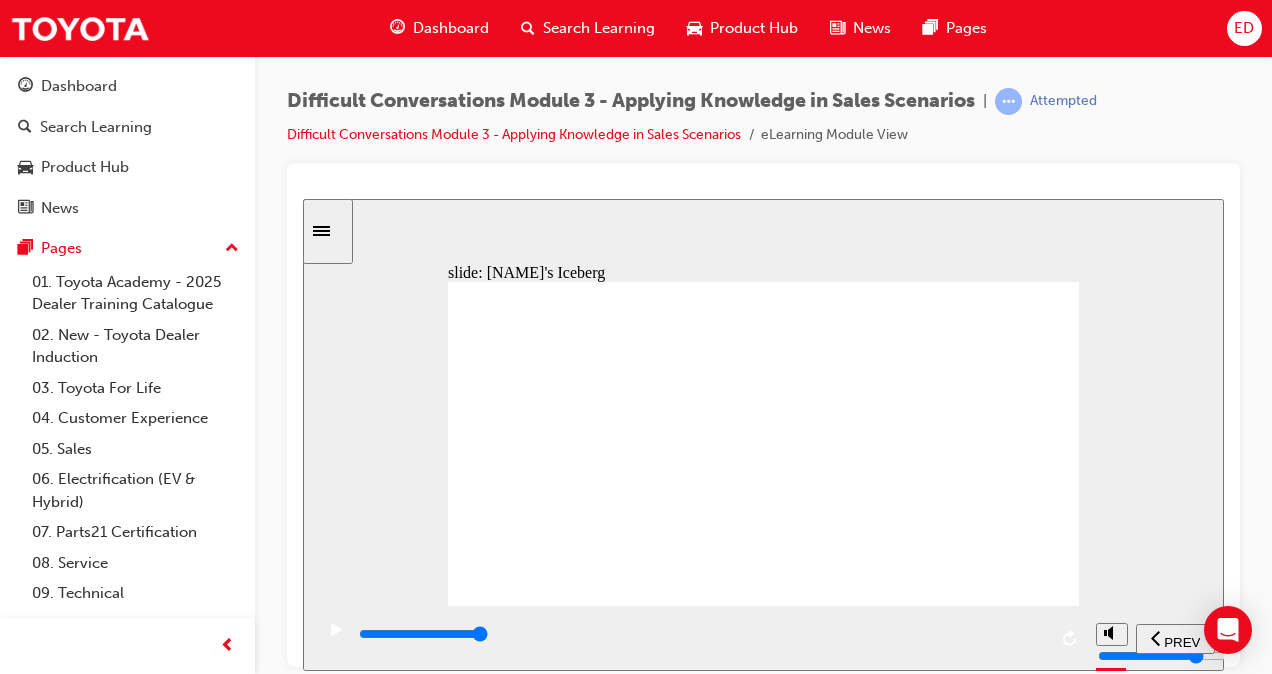 drag, startPoint x: 945, startPoint y: 307, endPoint x: 666, endPoint y: 407, distance: 296.37982 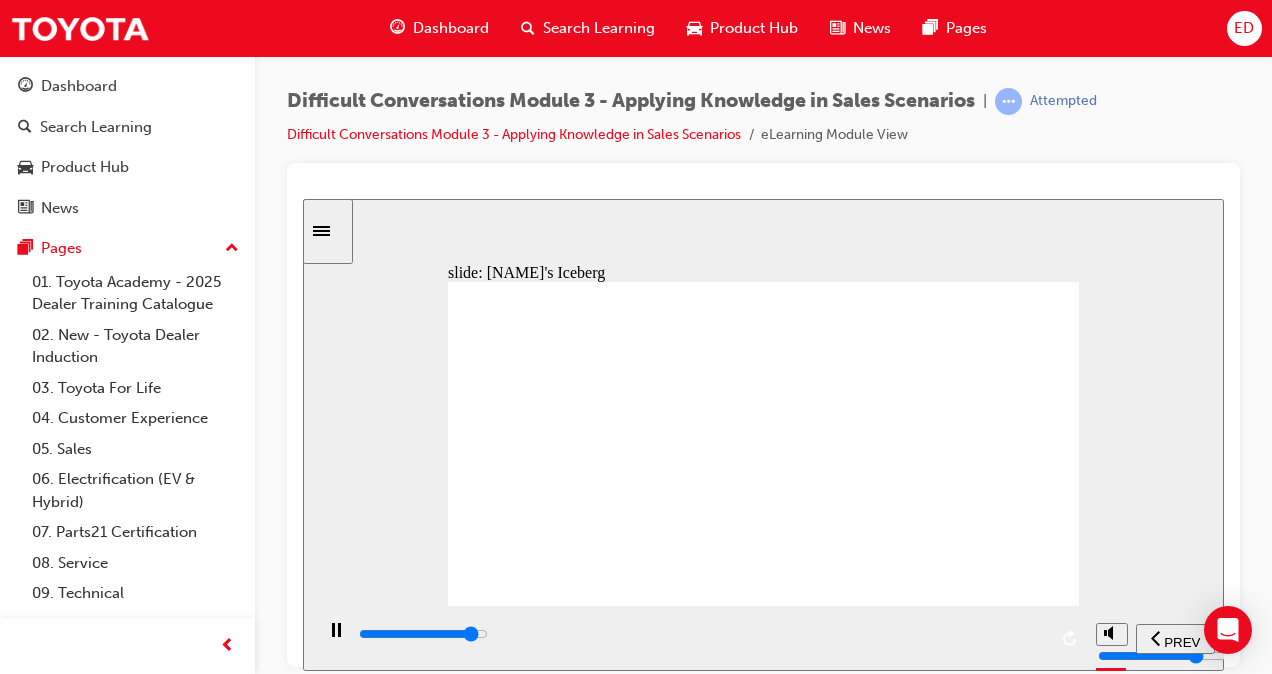 click 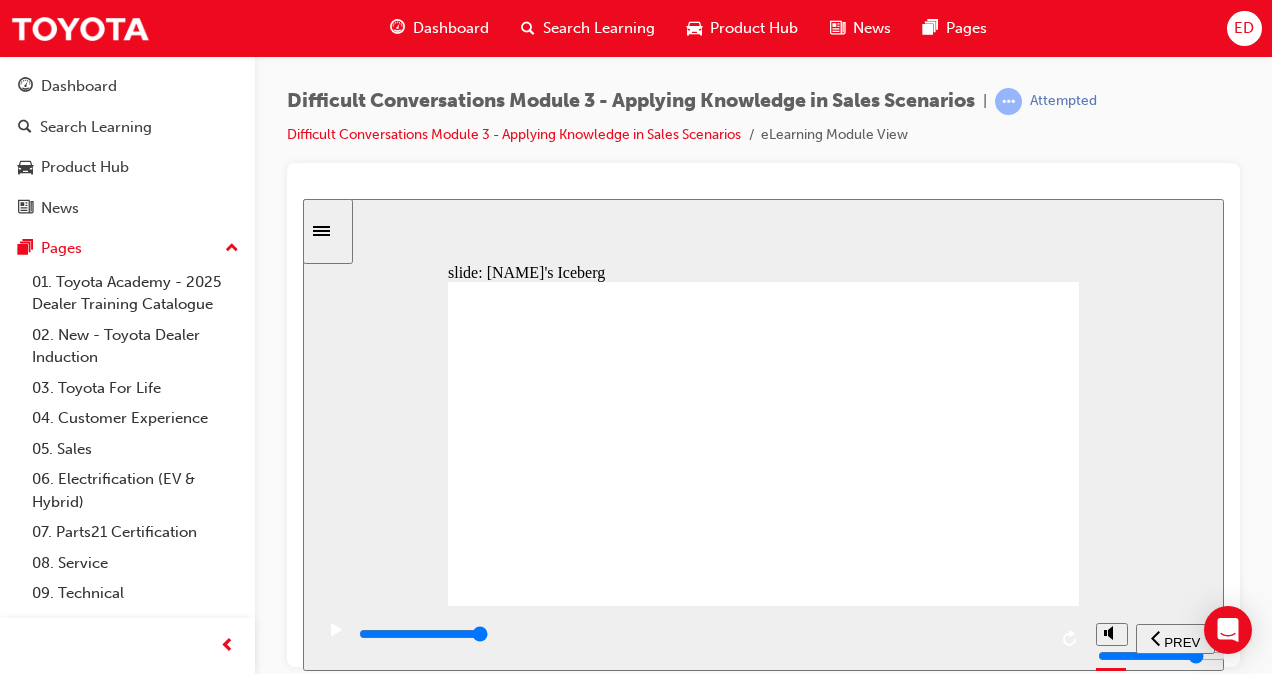 drag, startPoint x: 959, startPoint y: 314, endPoint x: 693, endPoint y: 413, distance: 283.82565 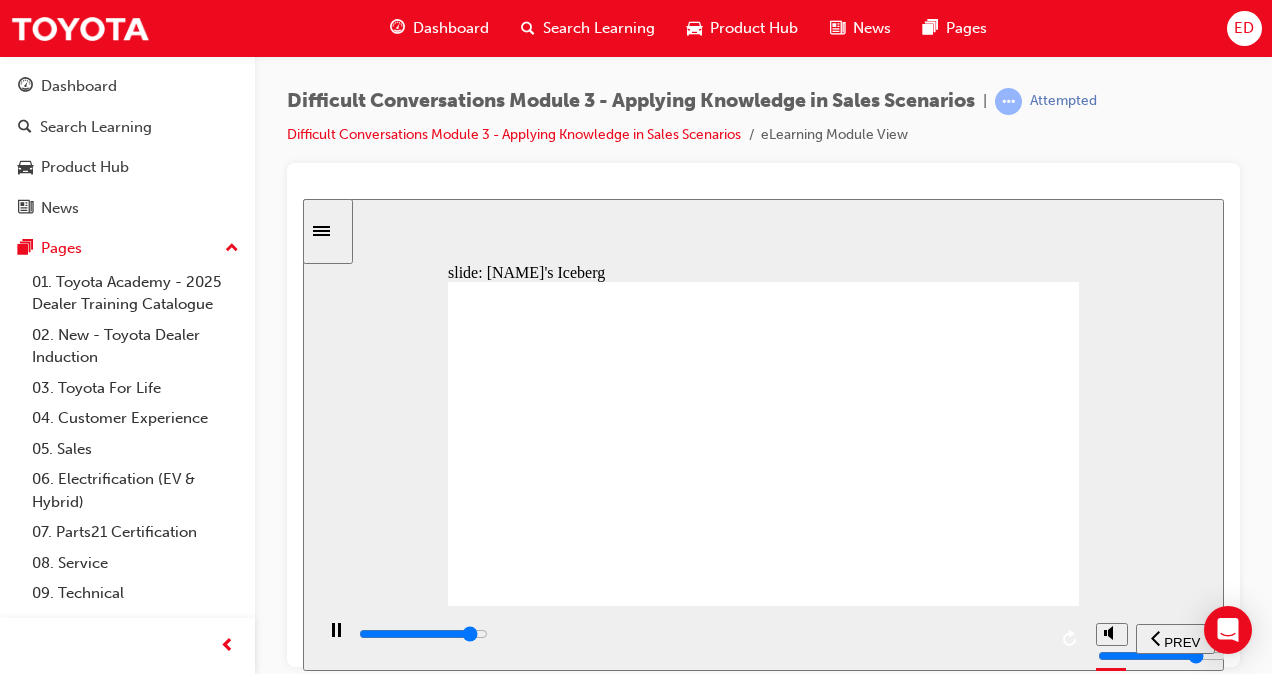 click 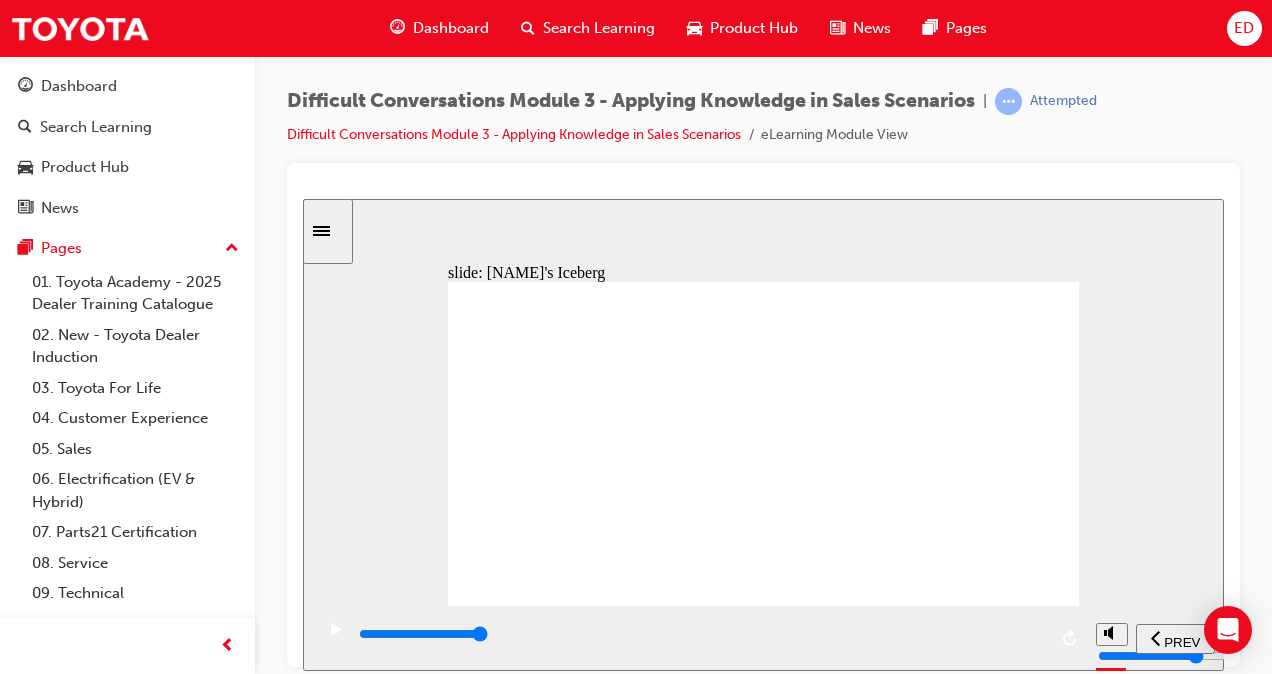 drag, startPoint x: 989, startPoint y: 319, endPoint x: 720, endPoint y: 420, distance: 287.33603 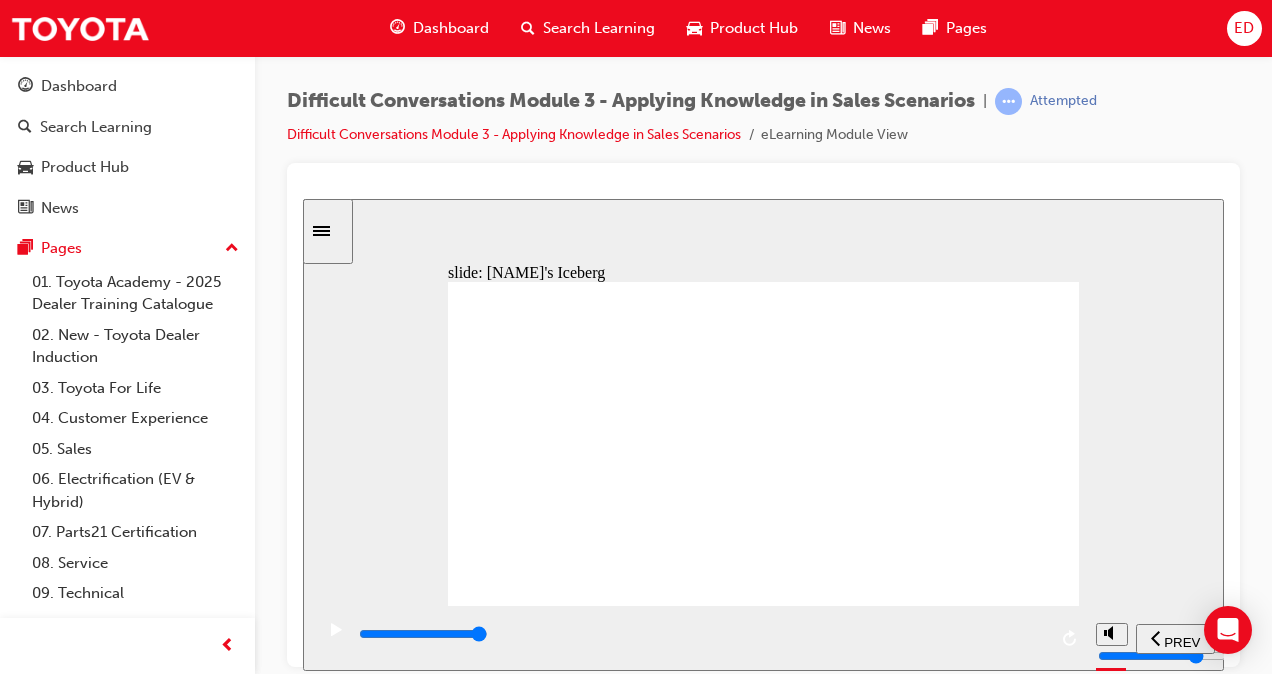 click 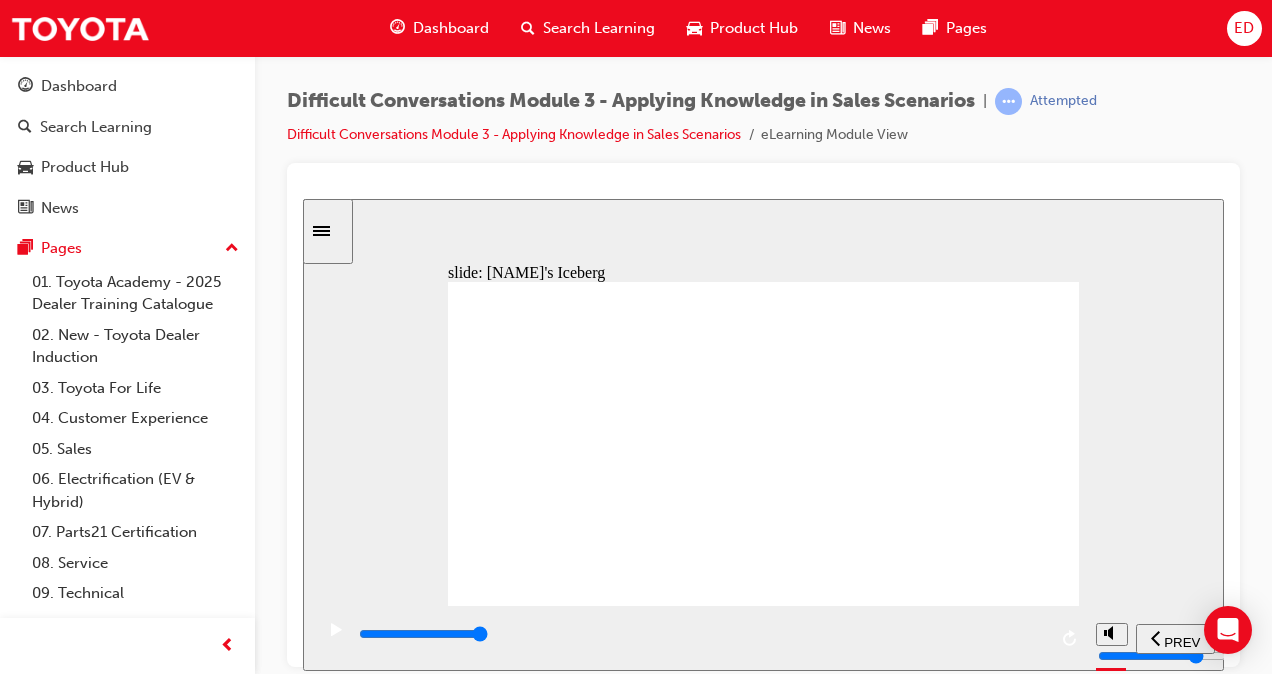 drag, startPoint x: 979, startPoint y: 313, endPoint x: 714, endPoint y: 419, distance: 285.41373 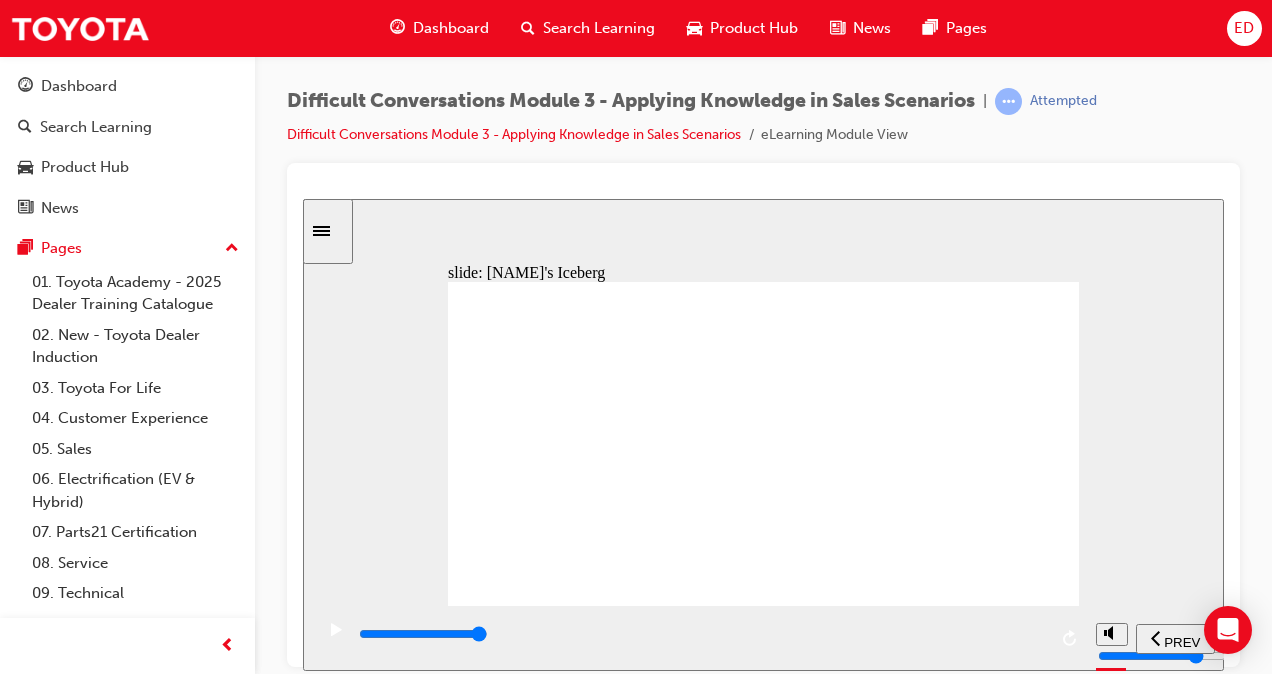 click 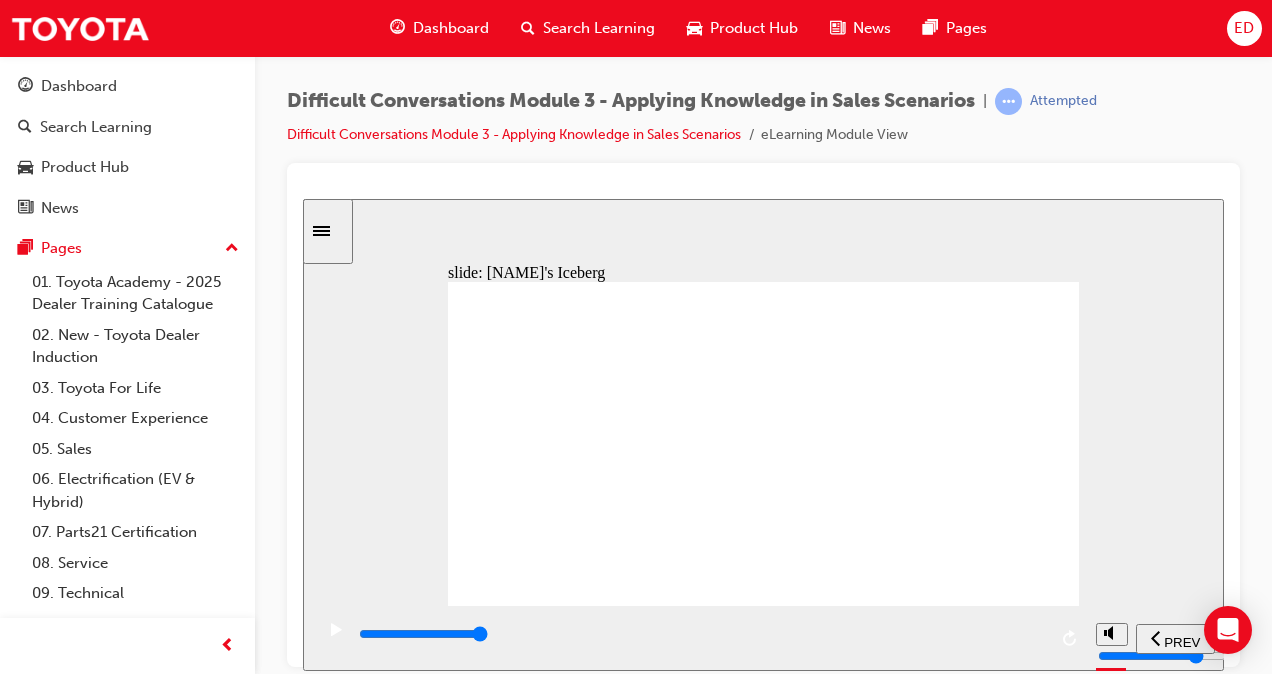 drag, startPoint x: 1006, startPoint y: 303, endPoint x: 730, endPoint y: 402, distance: 293.21835 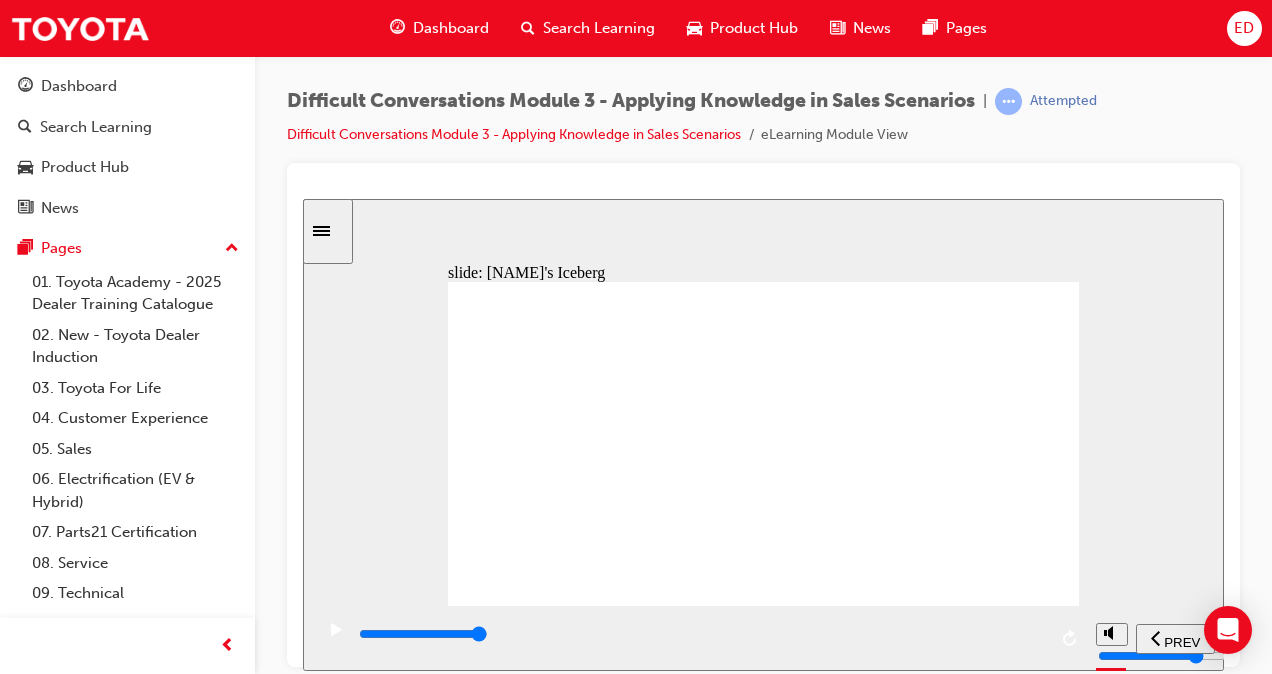 click 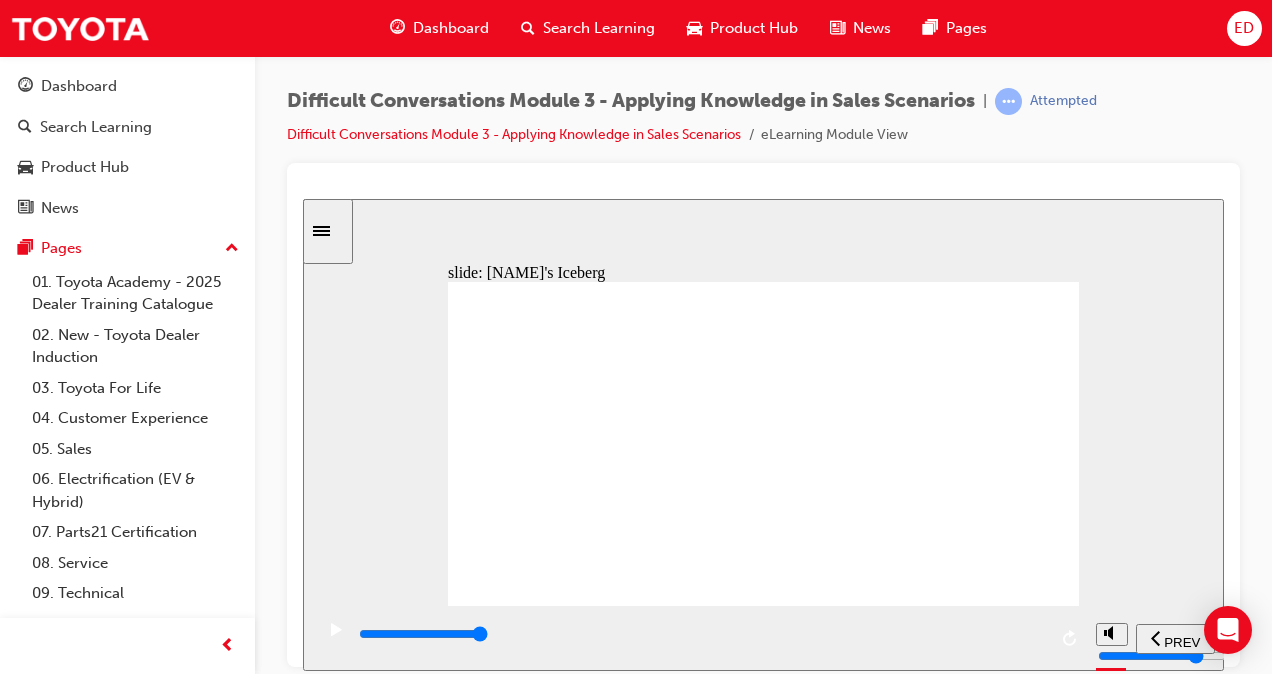 drag, startPoint x: 974, startPoint y: 306, endPoint x: 687, endPoint y: 407, distance: 304.25317 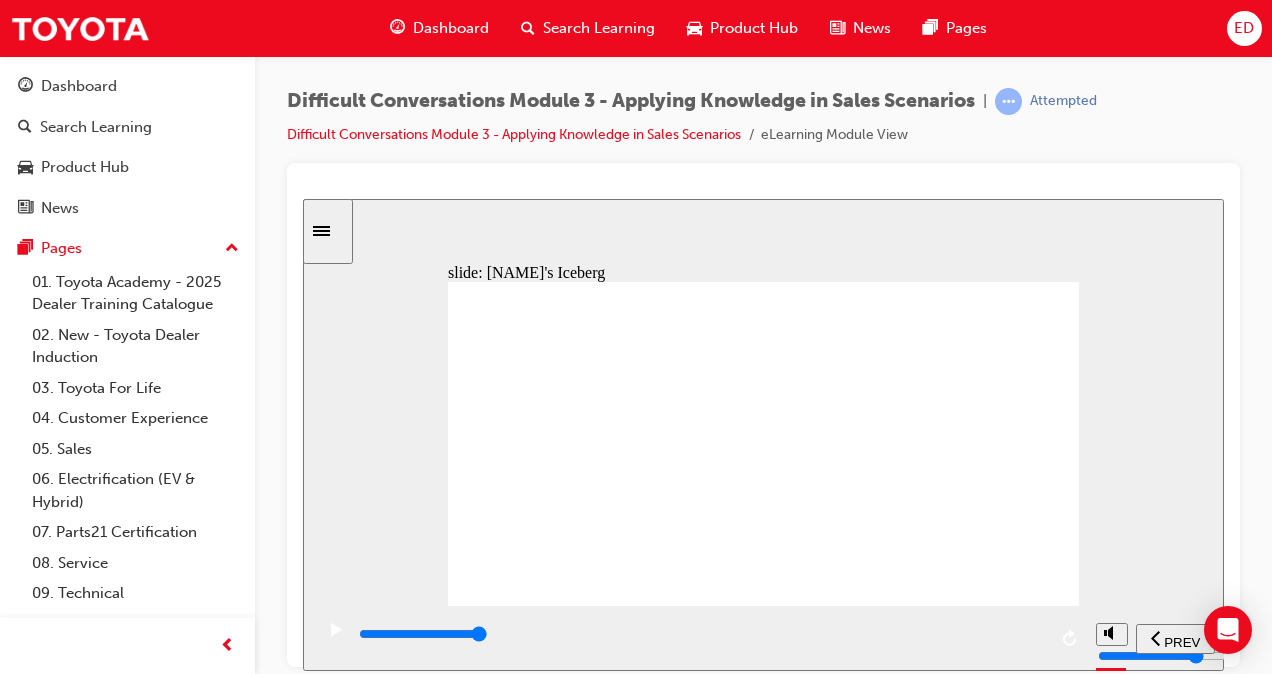 click 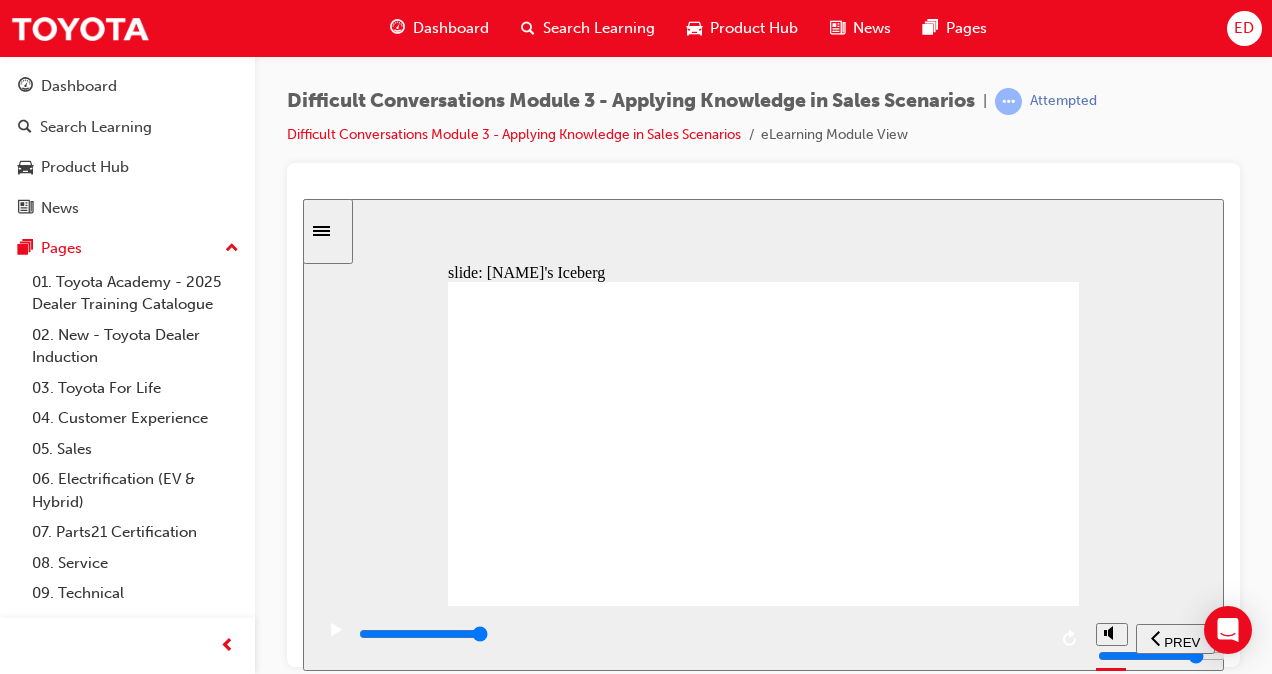 click 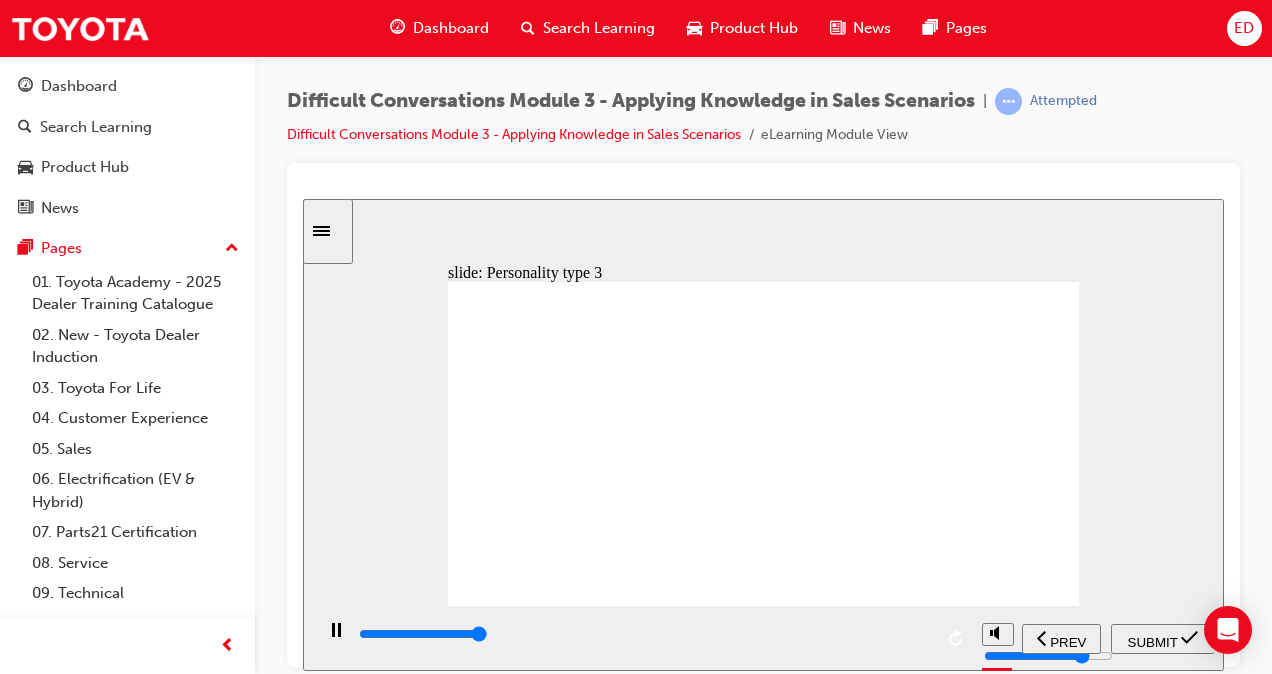 type on "9000" 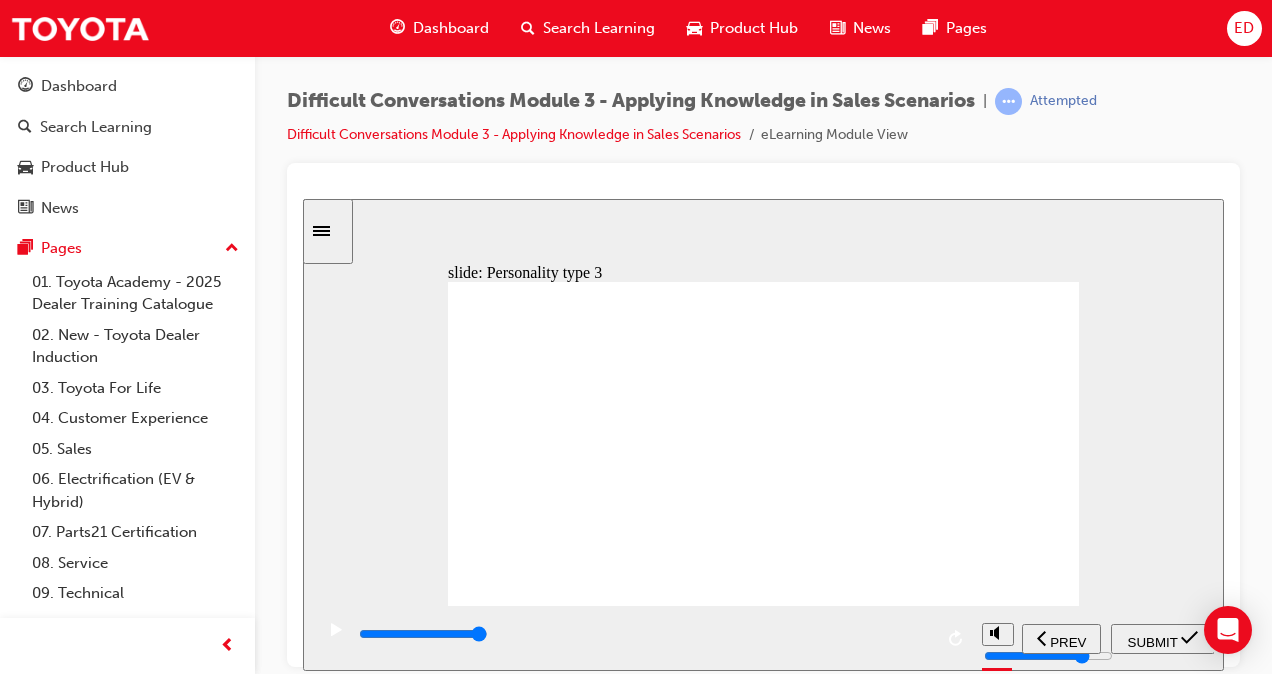 click 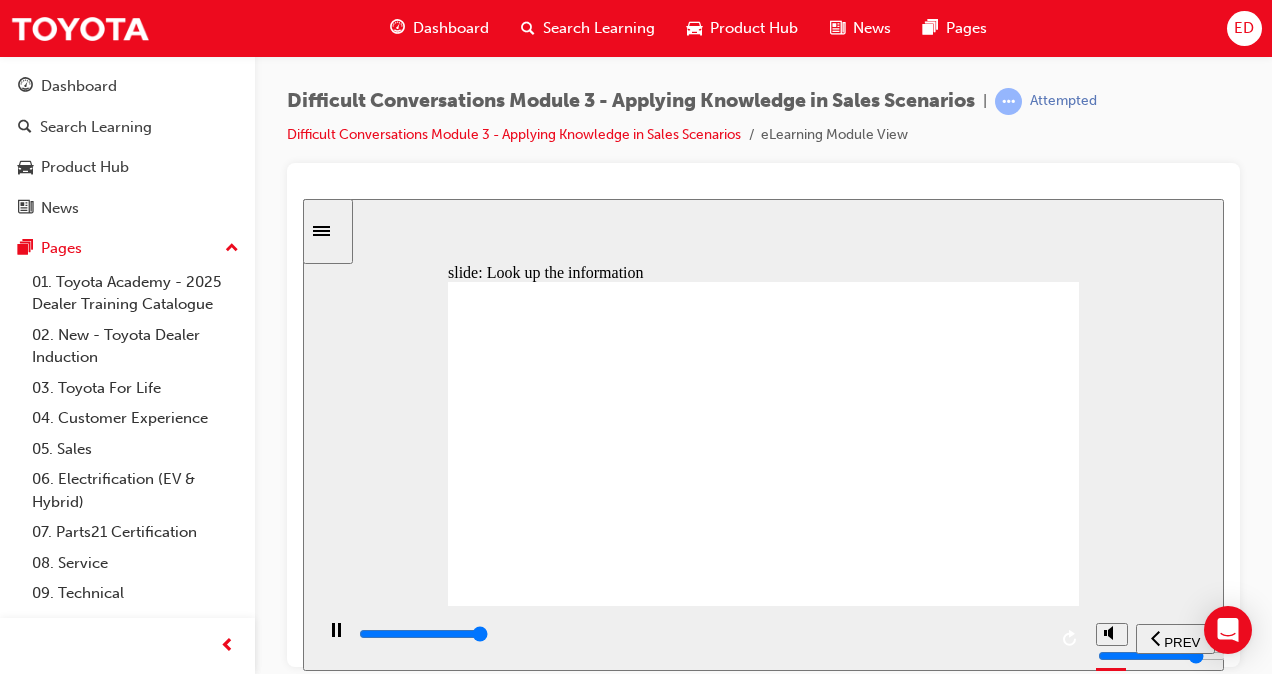 click 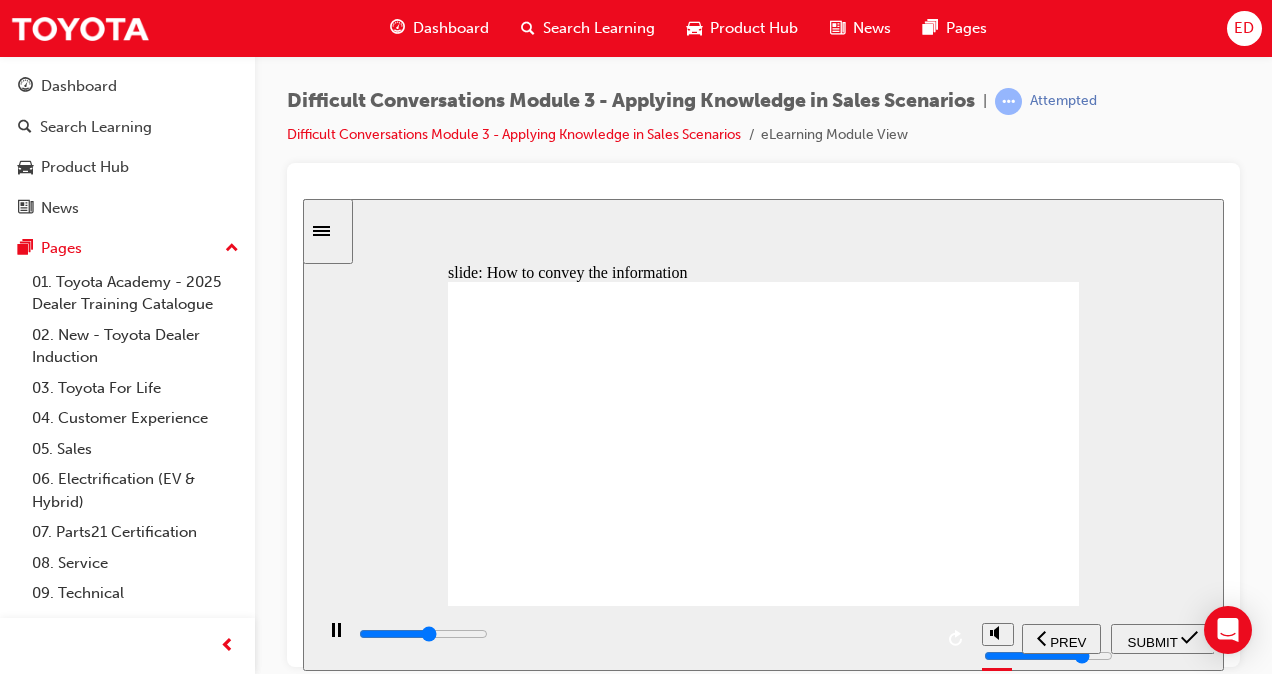 click 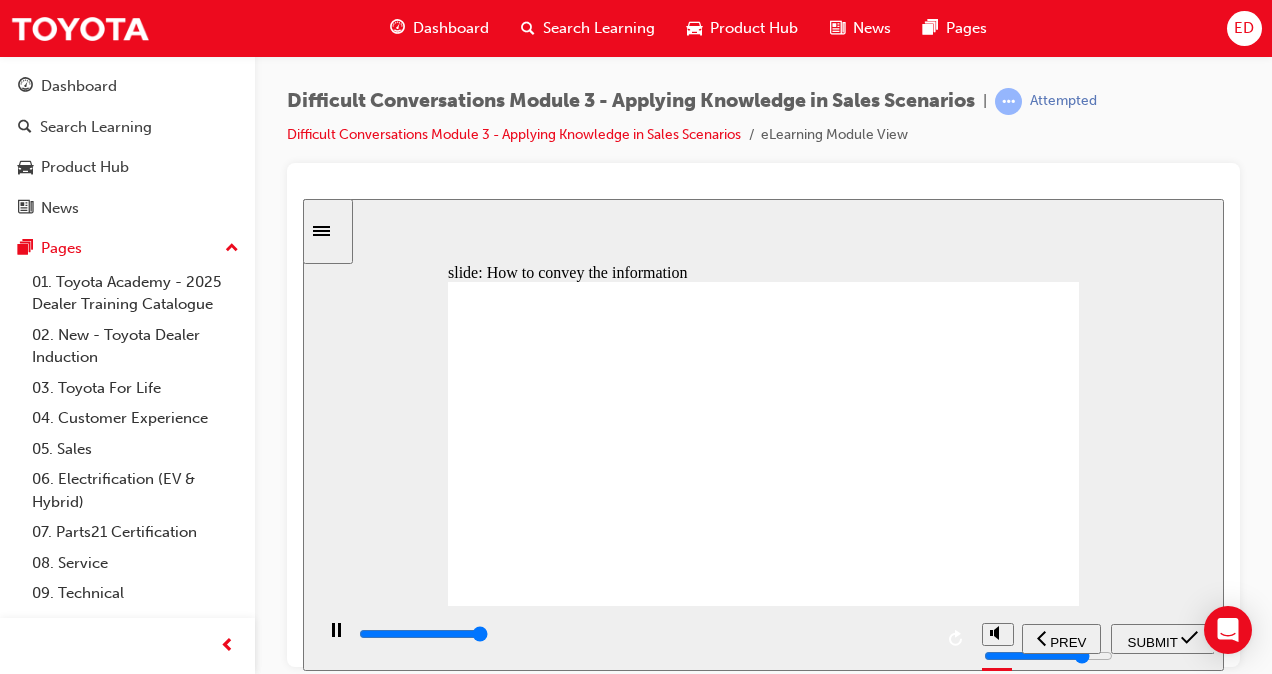 type on "9800" 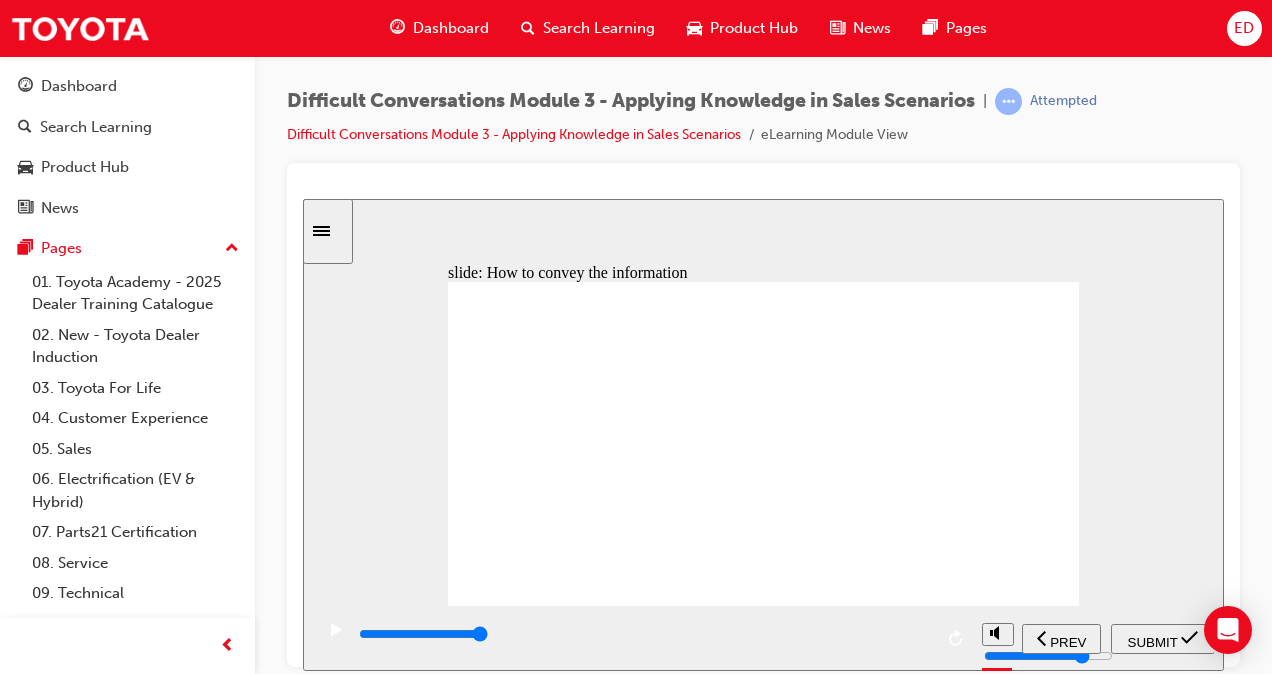 click 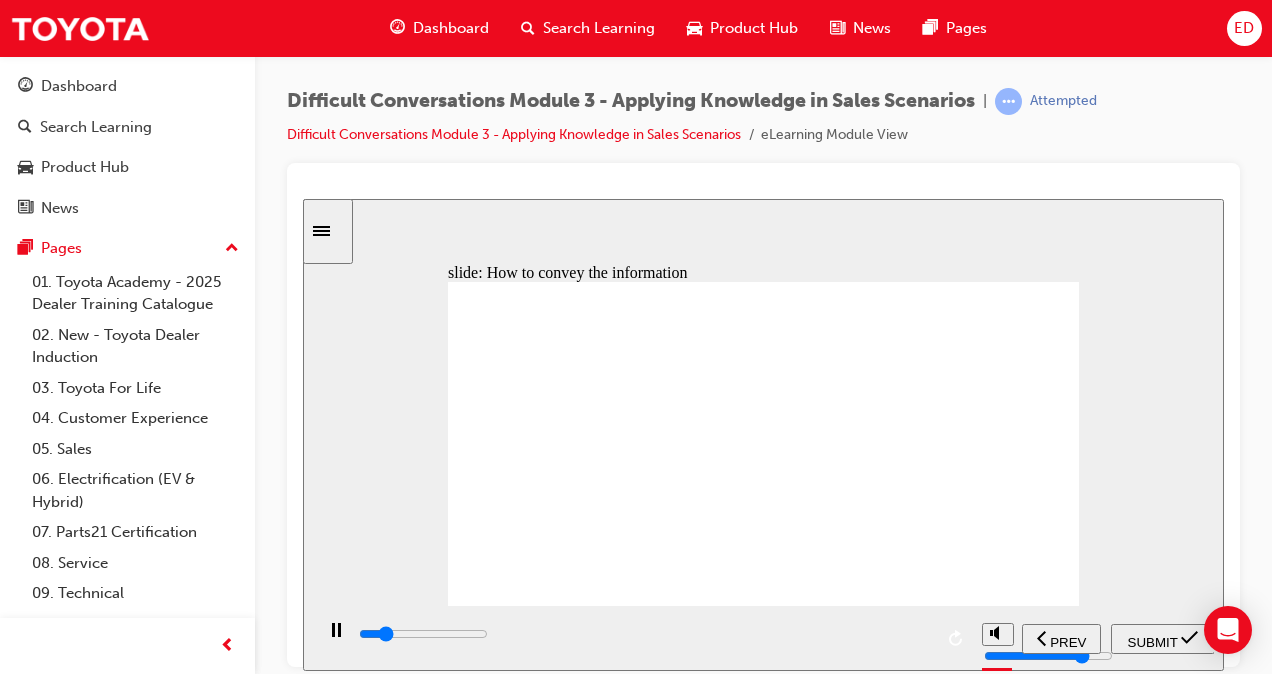 click 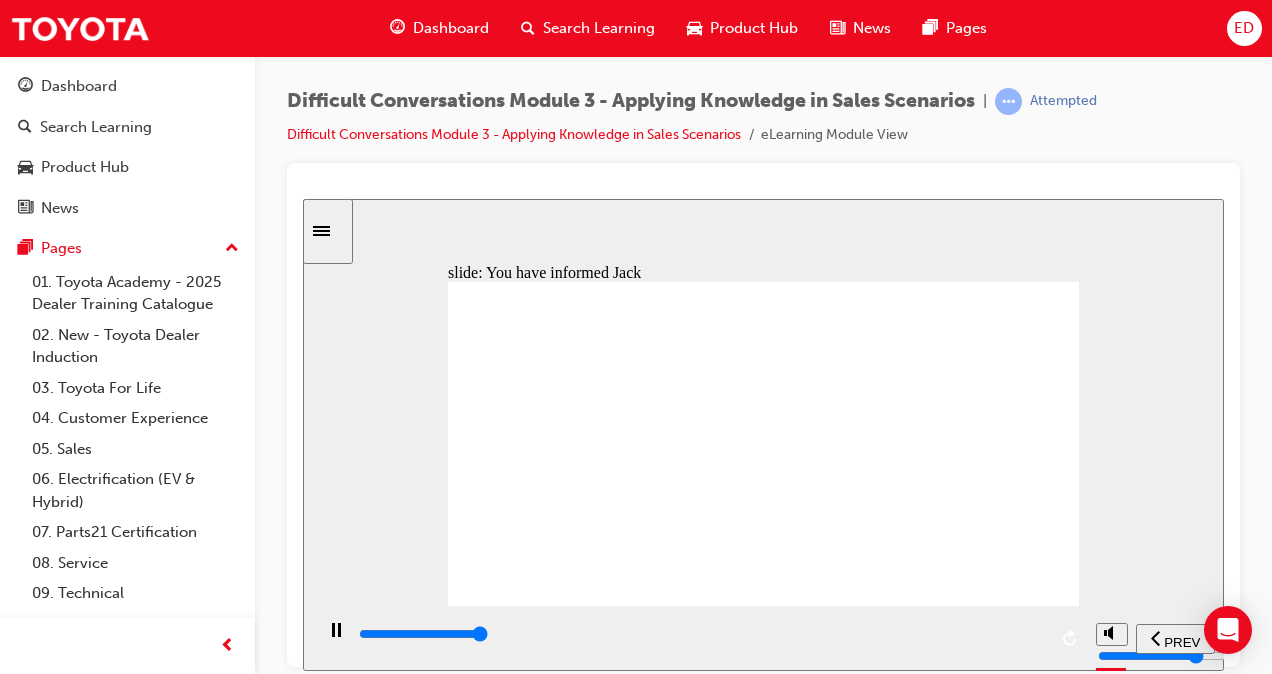 click 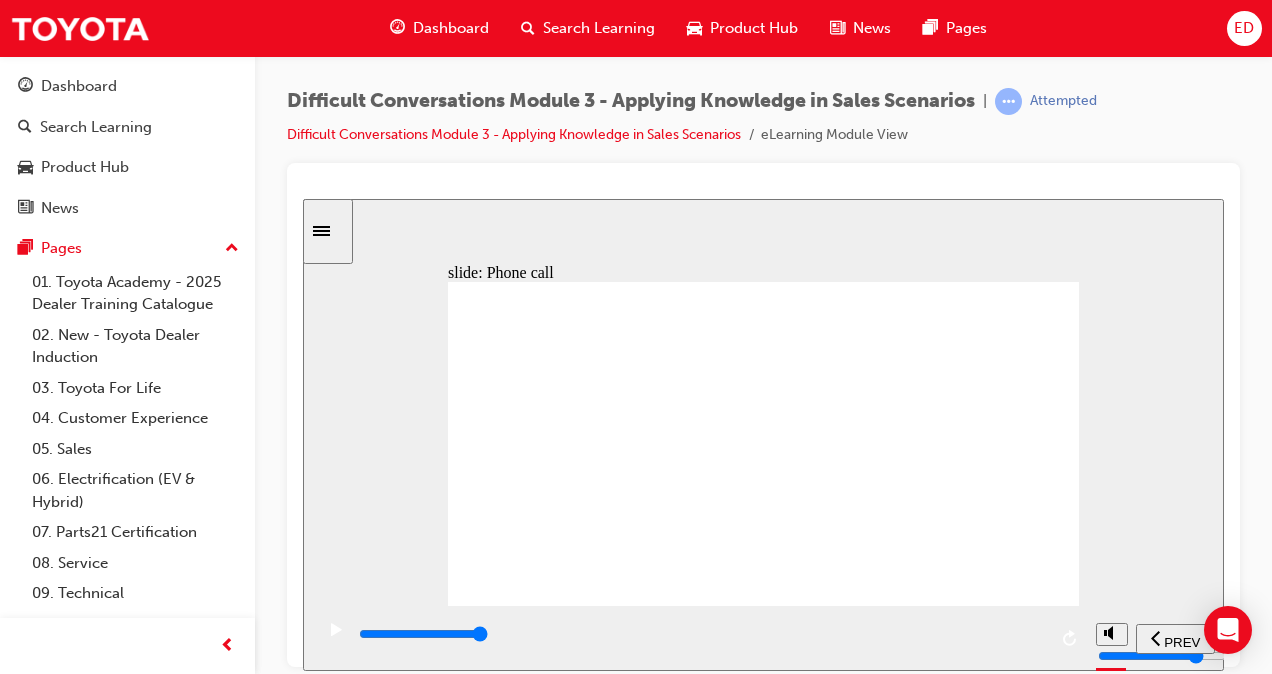 click 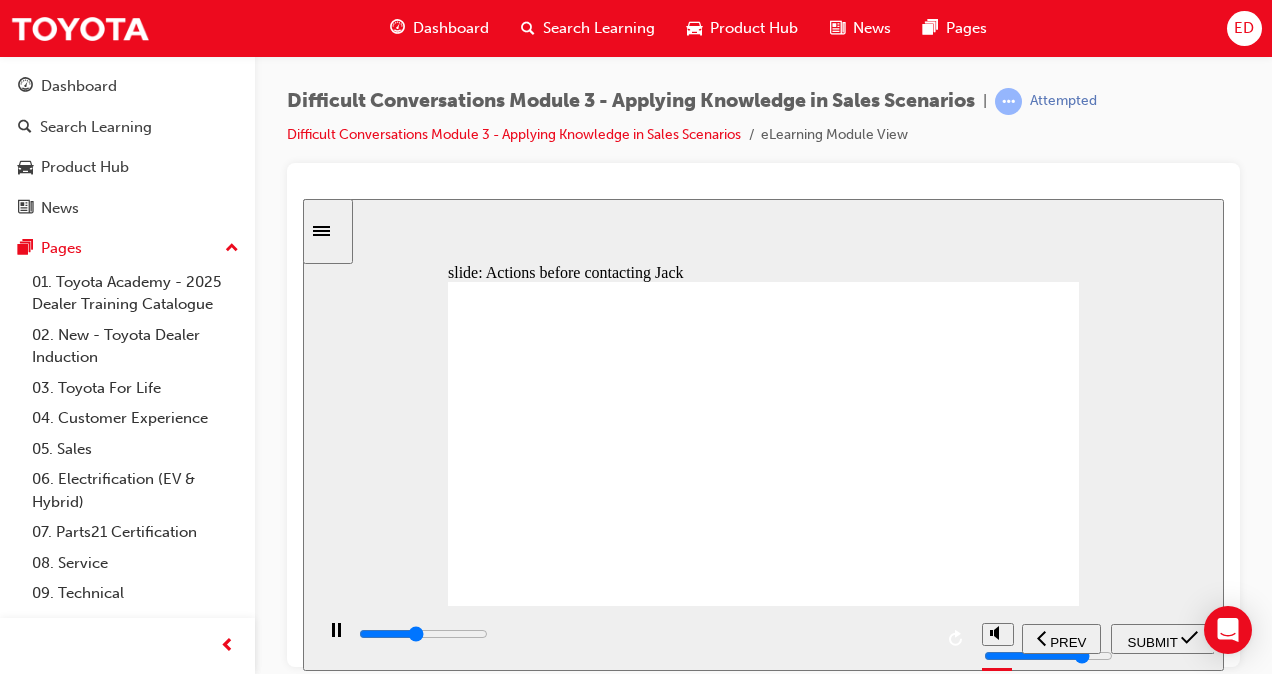 click 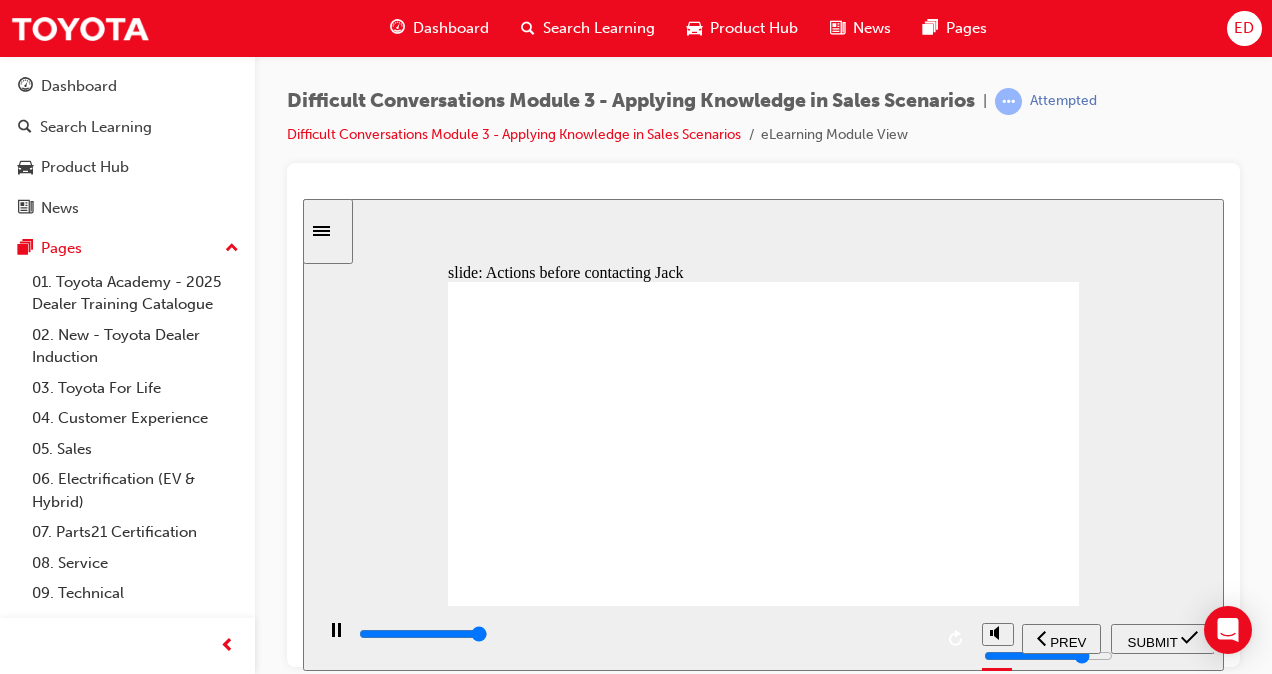 type on "10900" 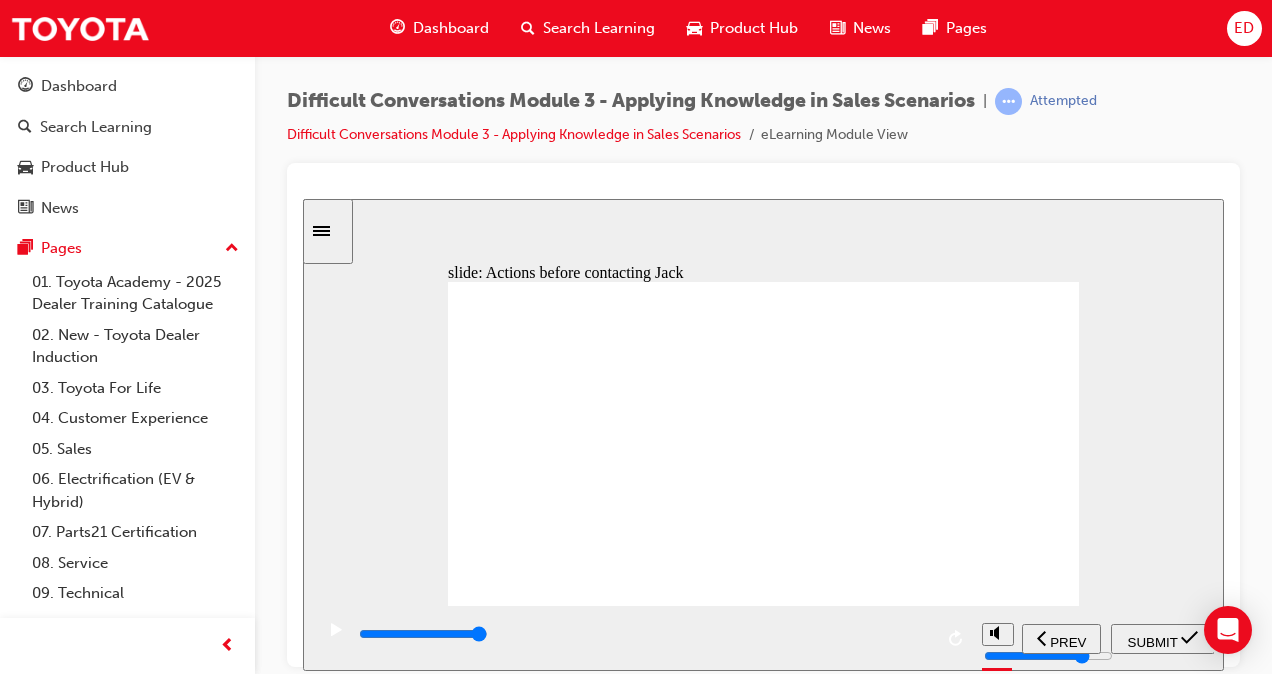 click on "SUBMIT" at bounding box center (1153, 641) 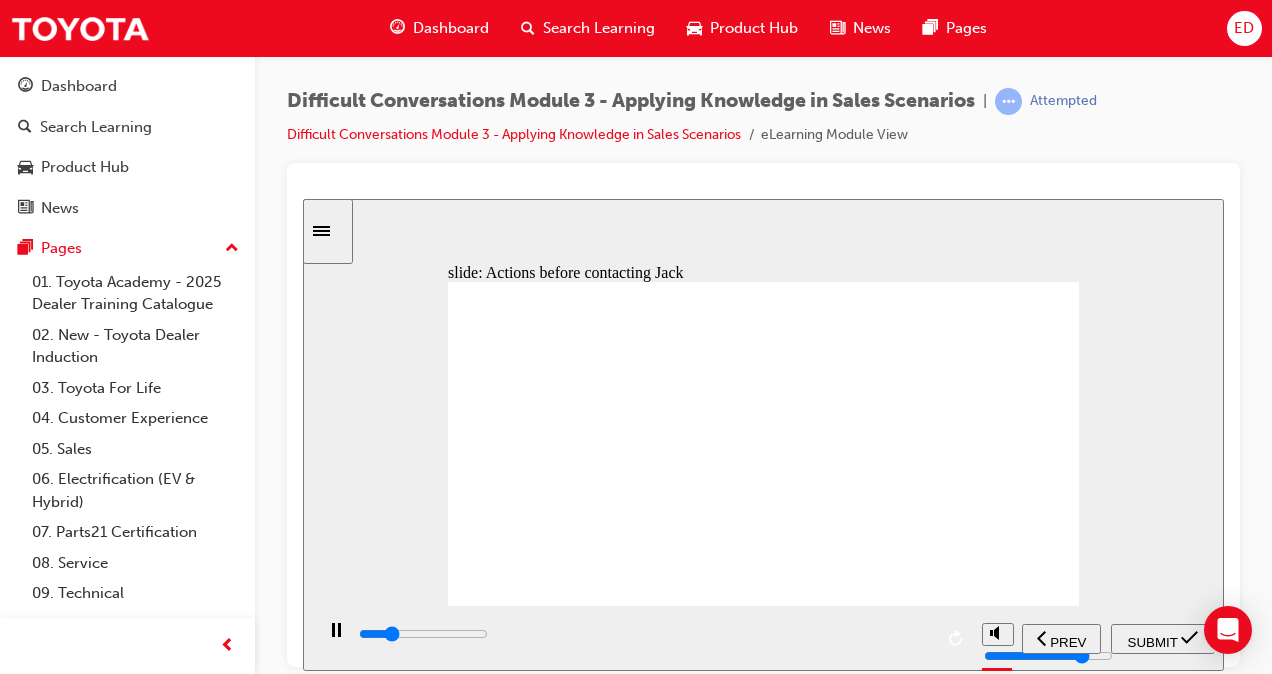 click 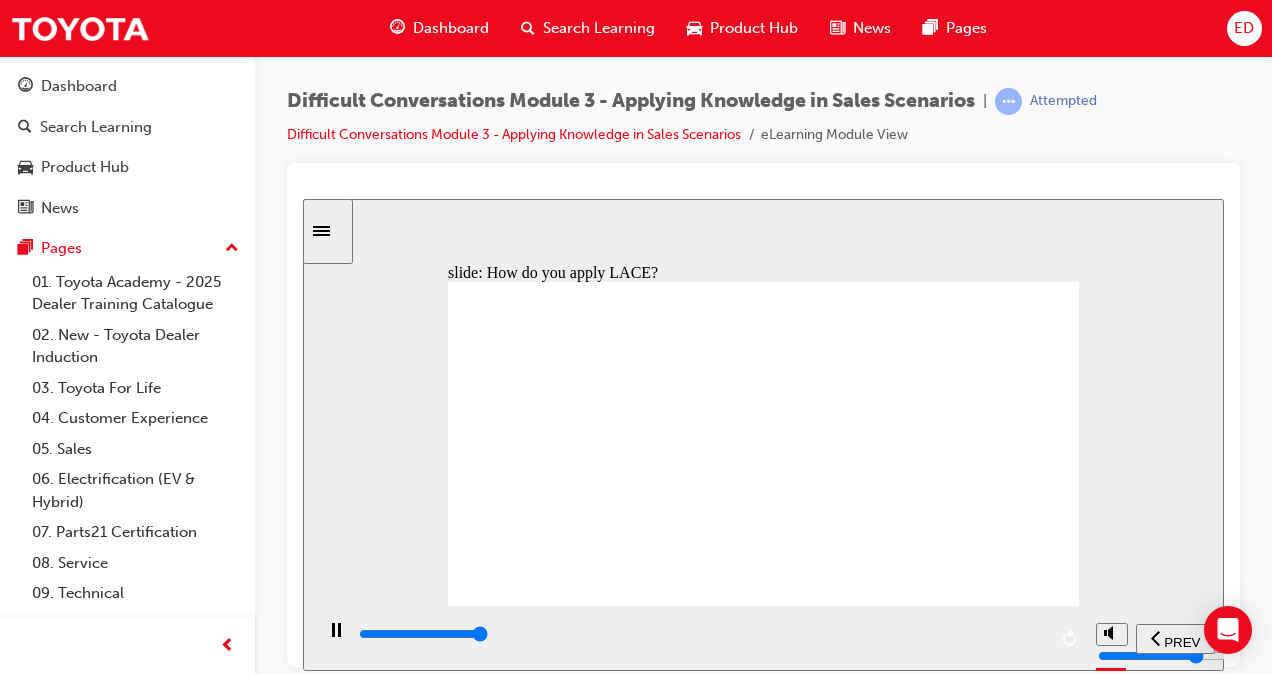 click 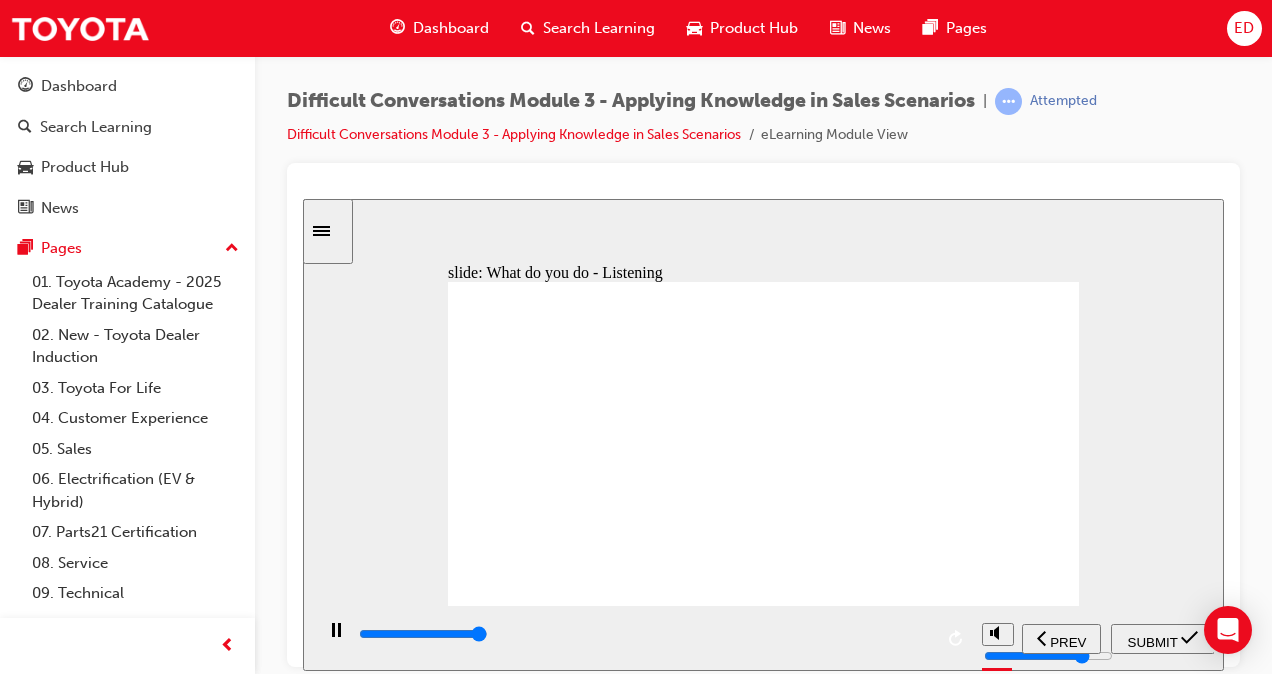 type on "10500" 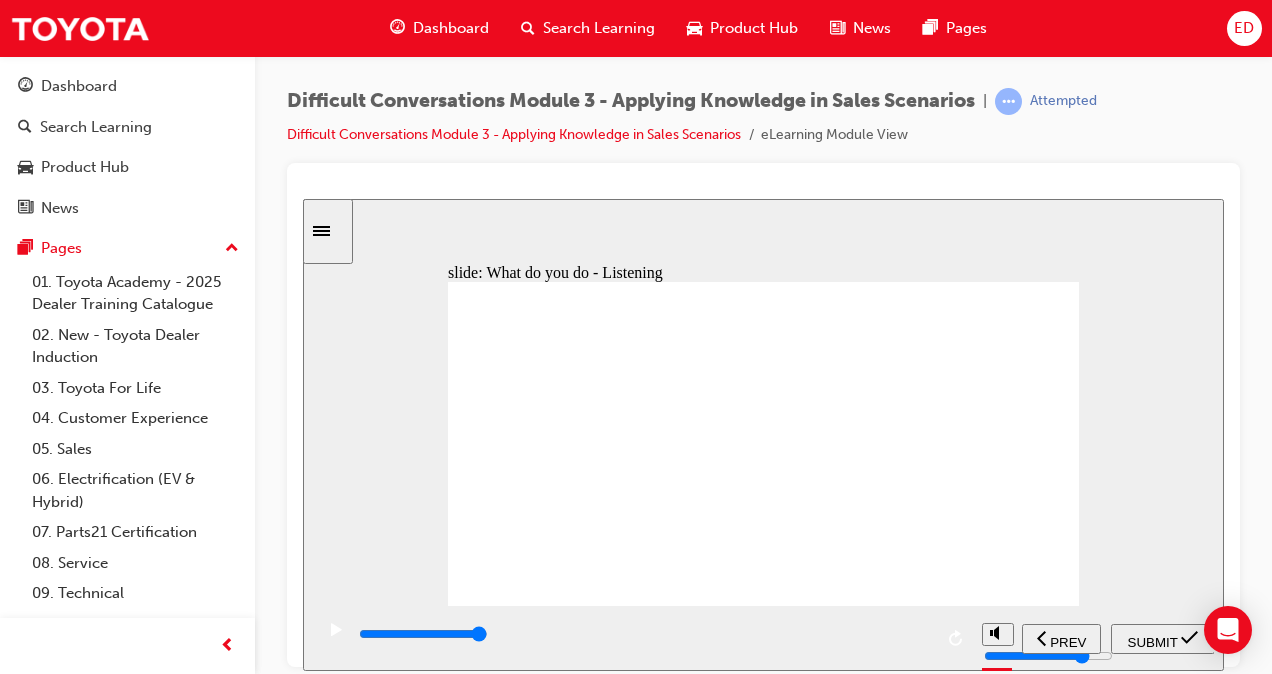 click 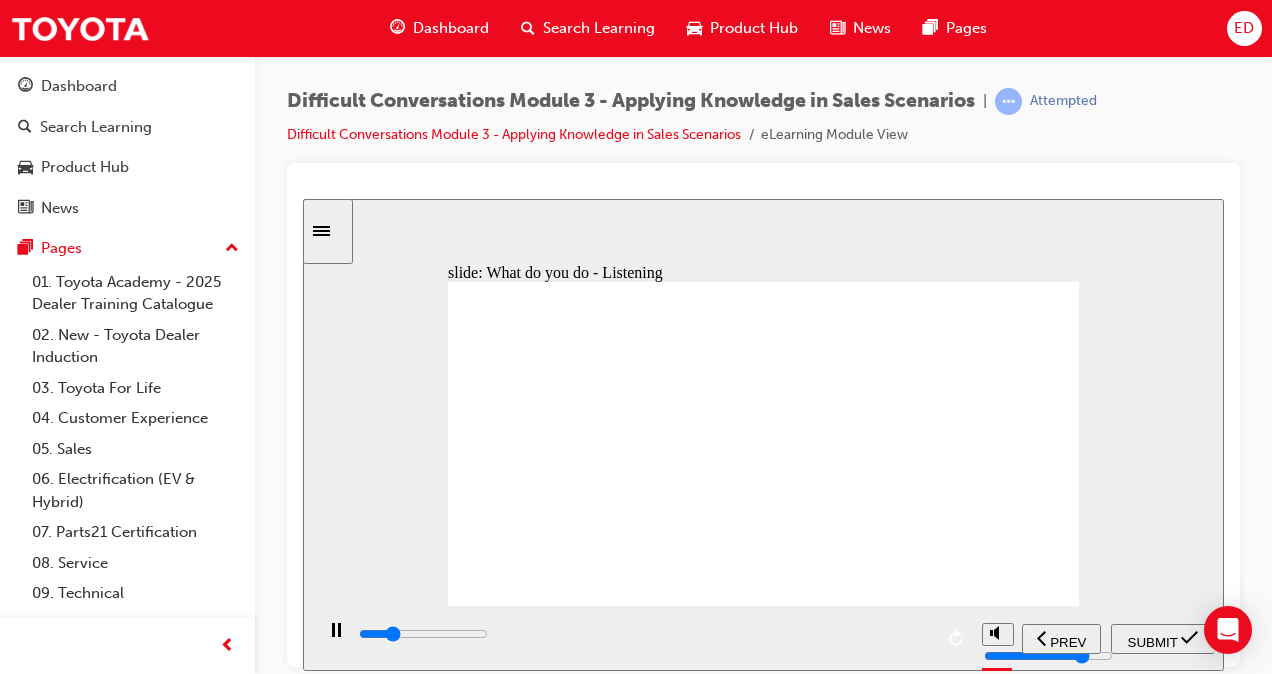 click 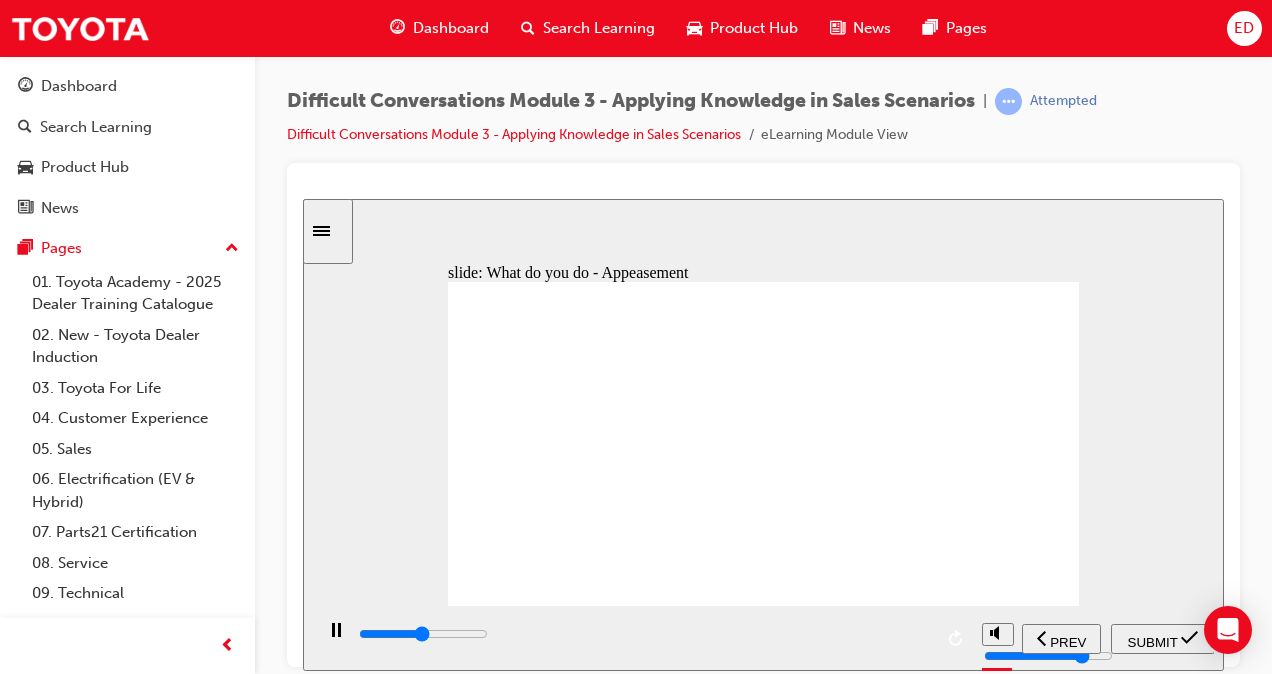 click 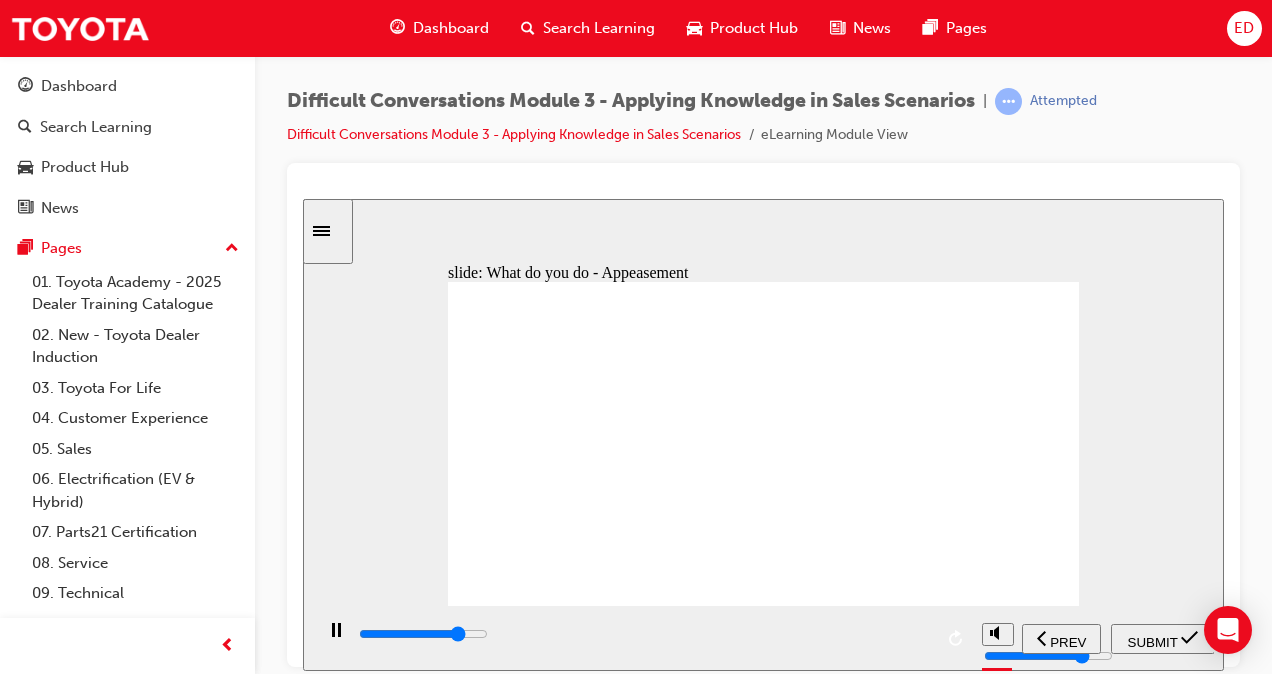 click 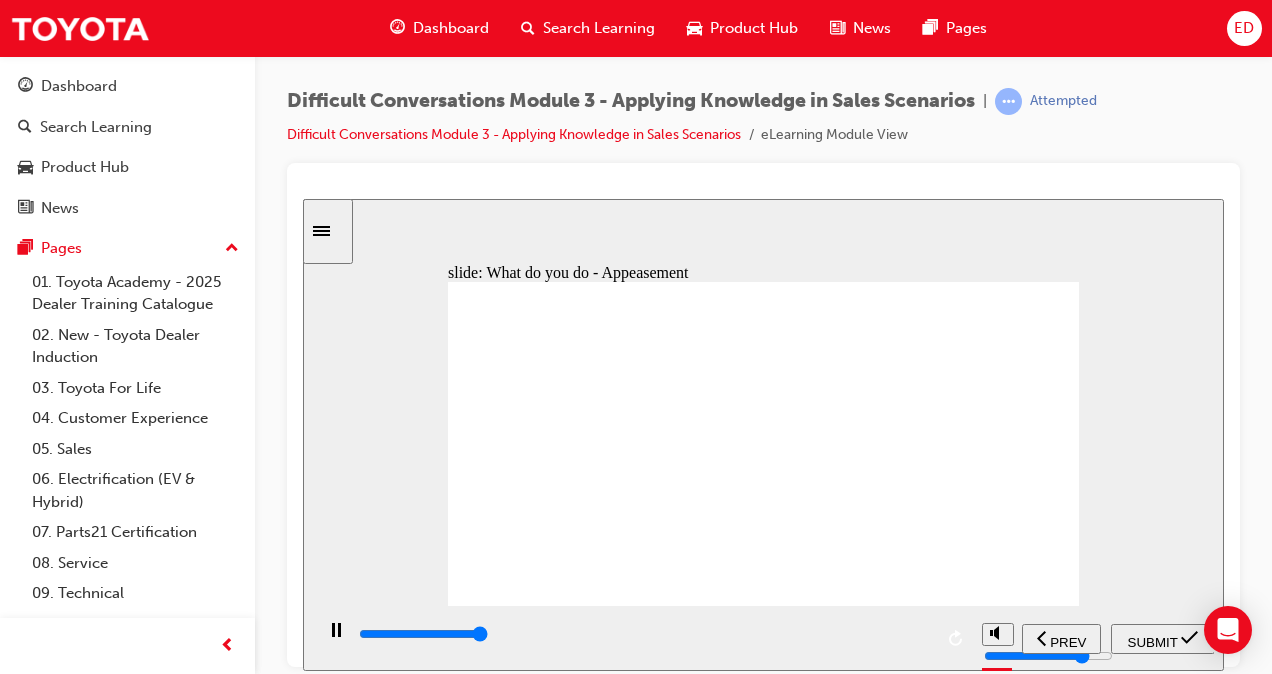 type on "9700" 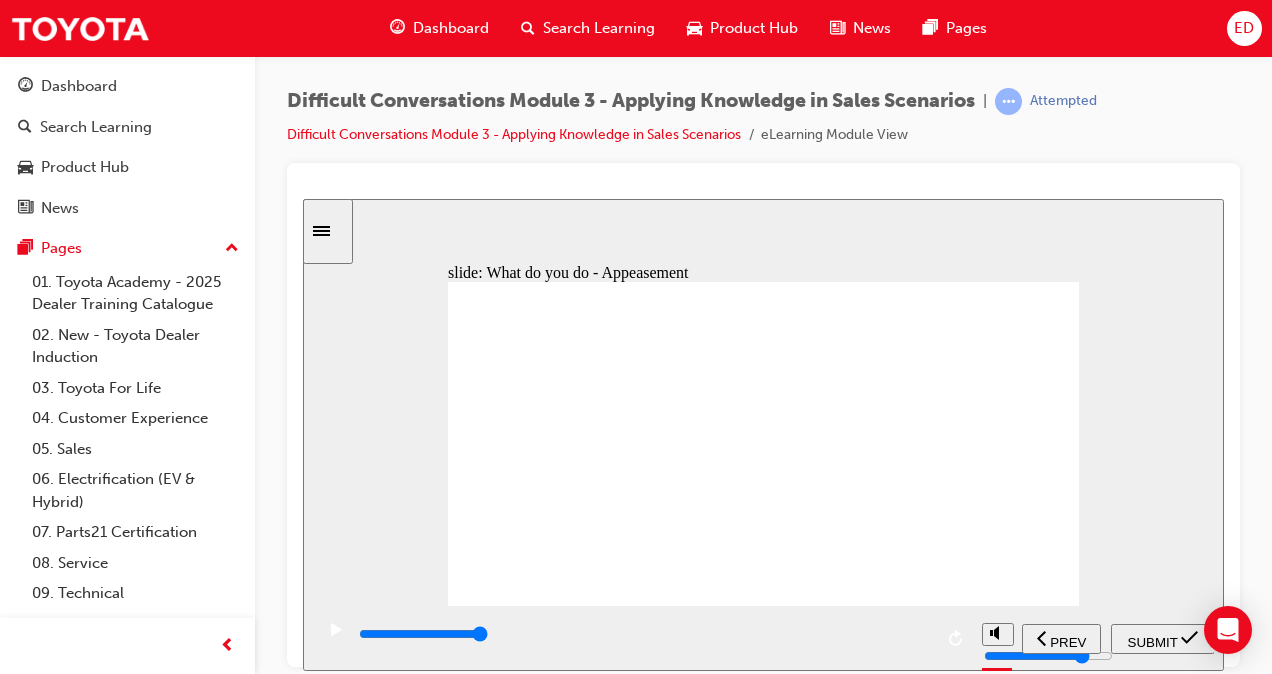 click 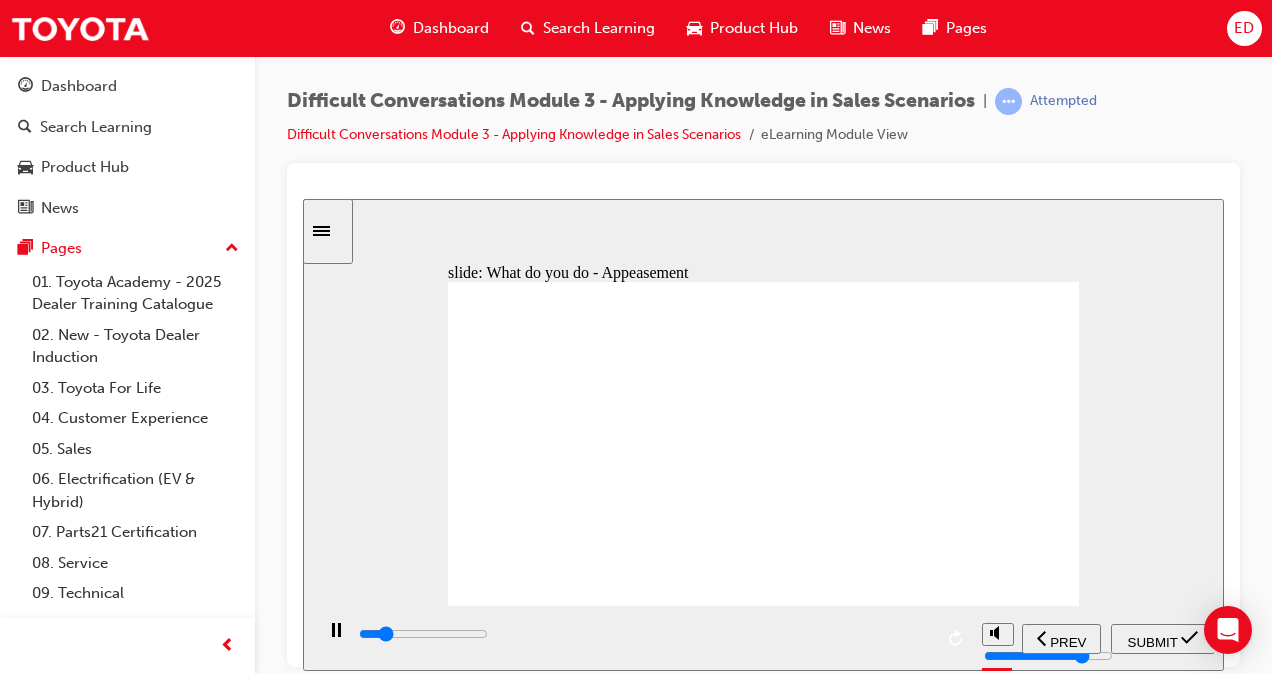 click 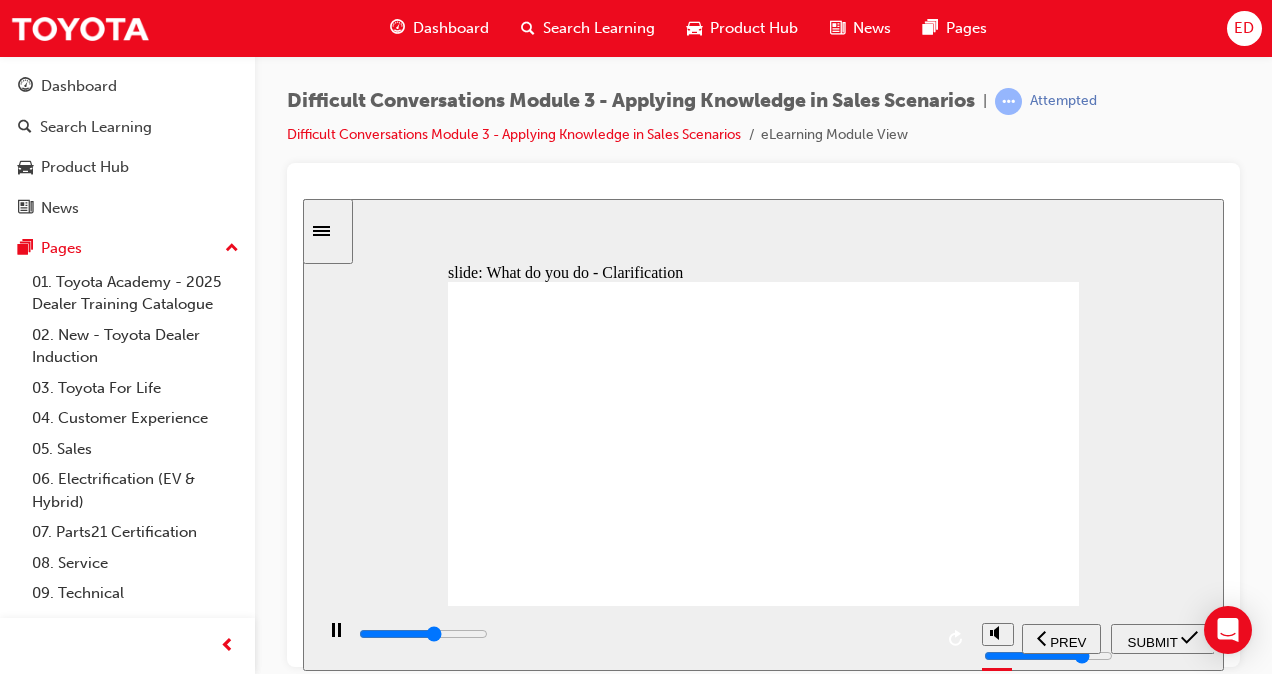 click 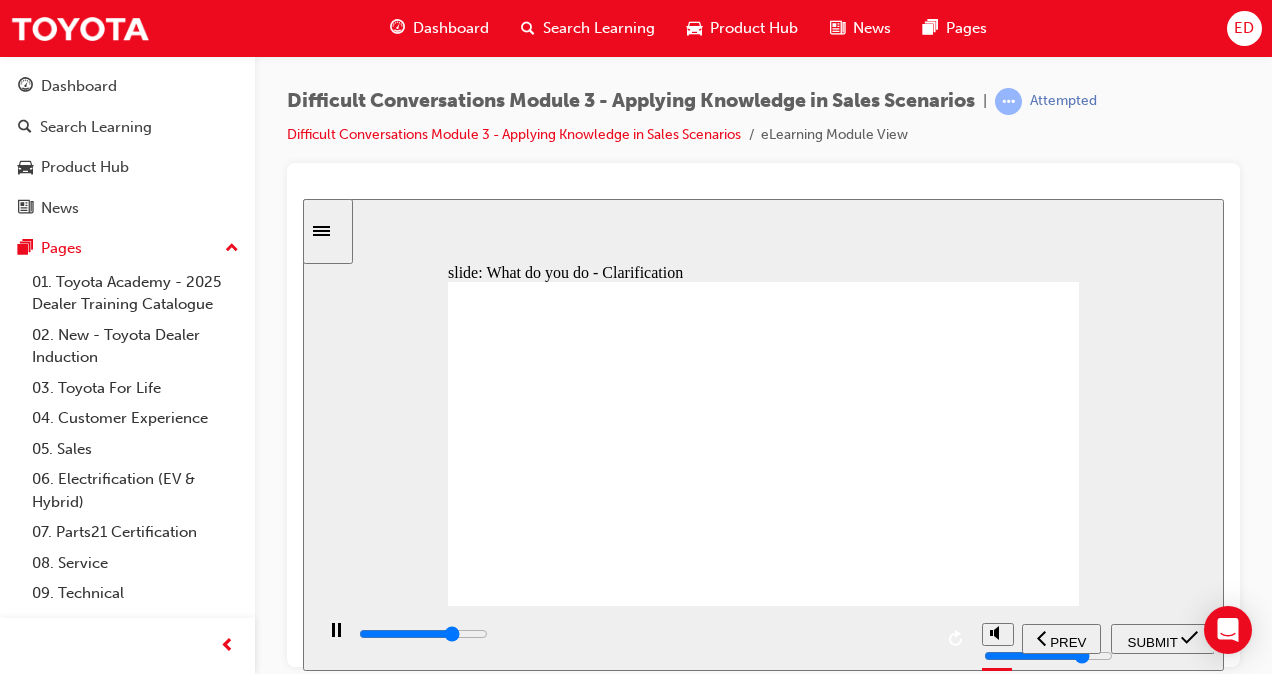 click 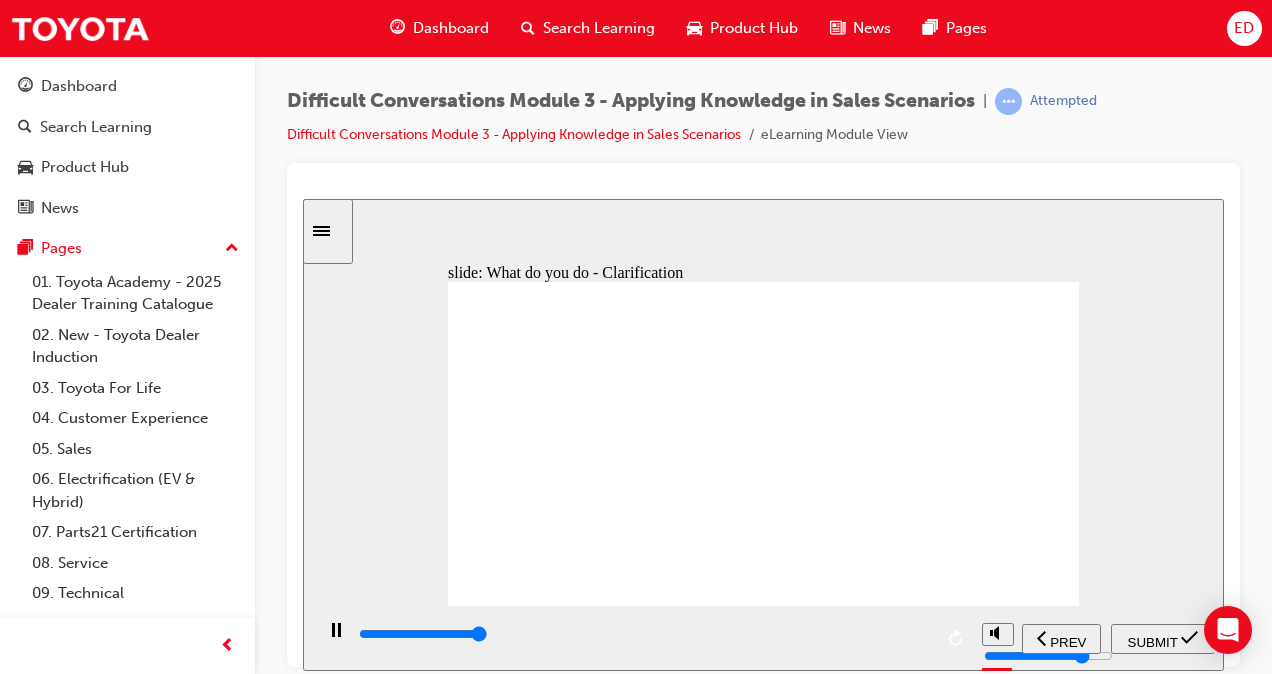 type on "10000" 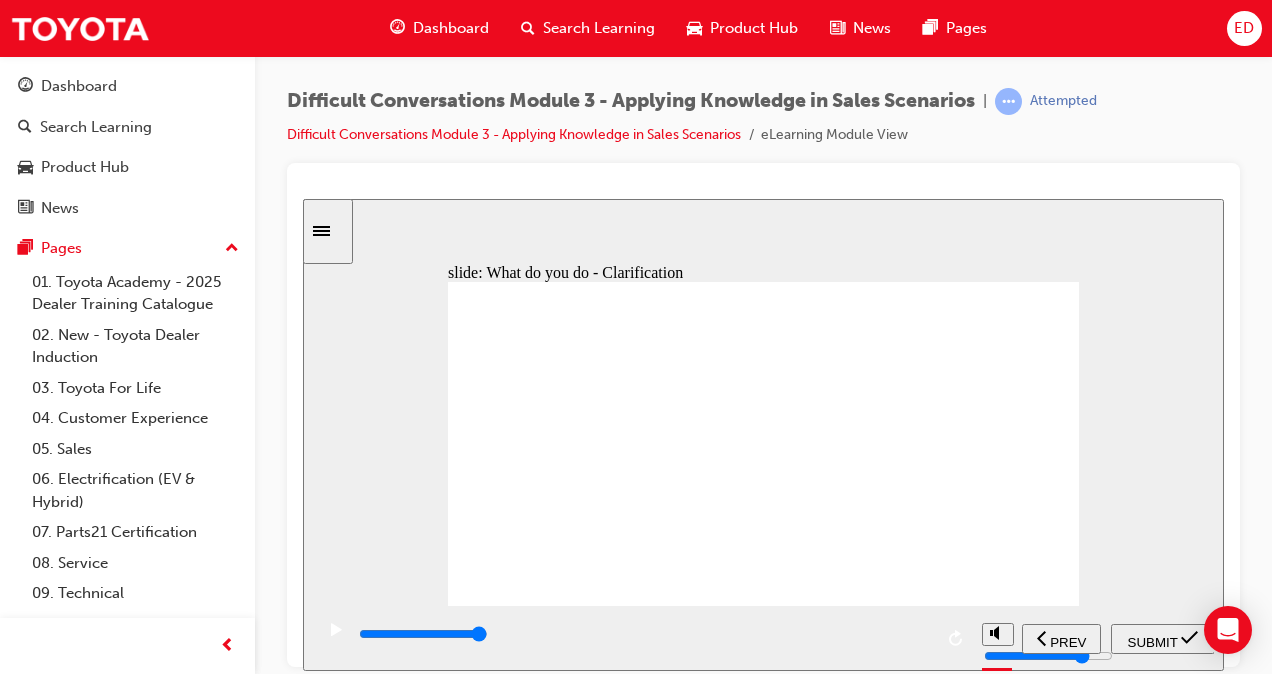 click 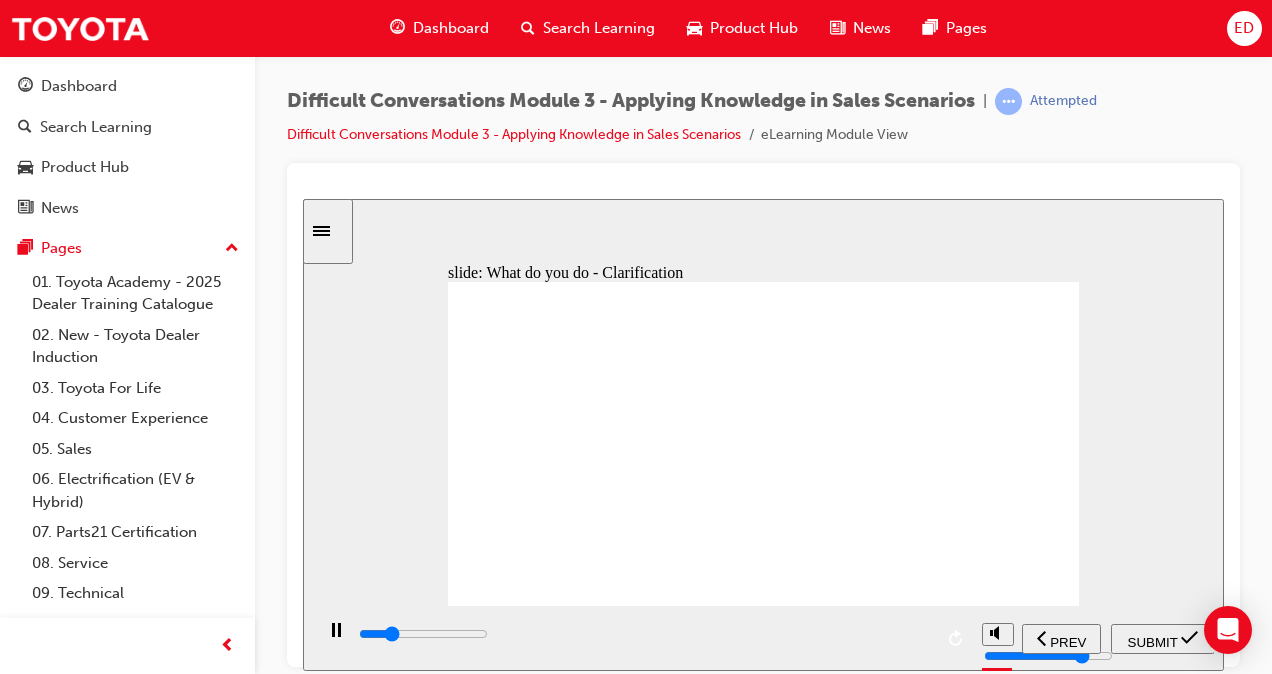 click 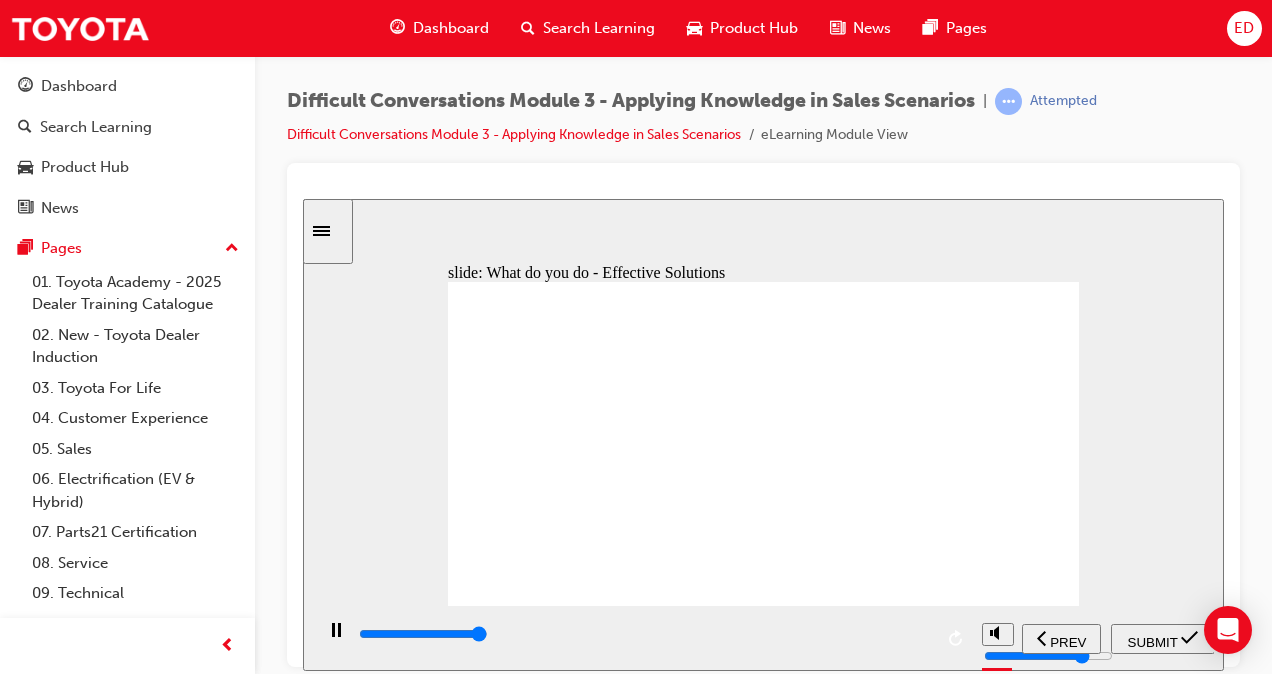 type on "9100" 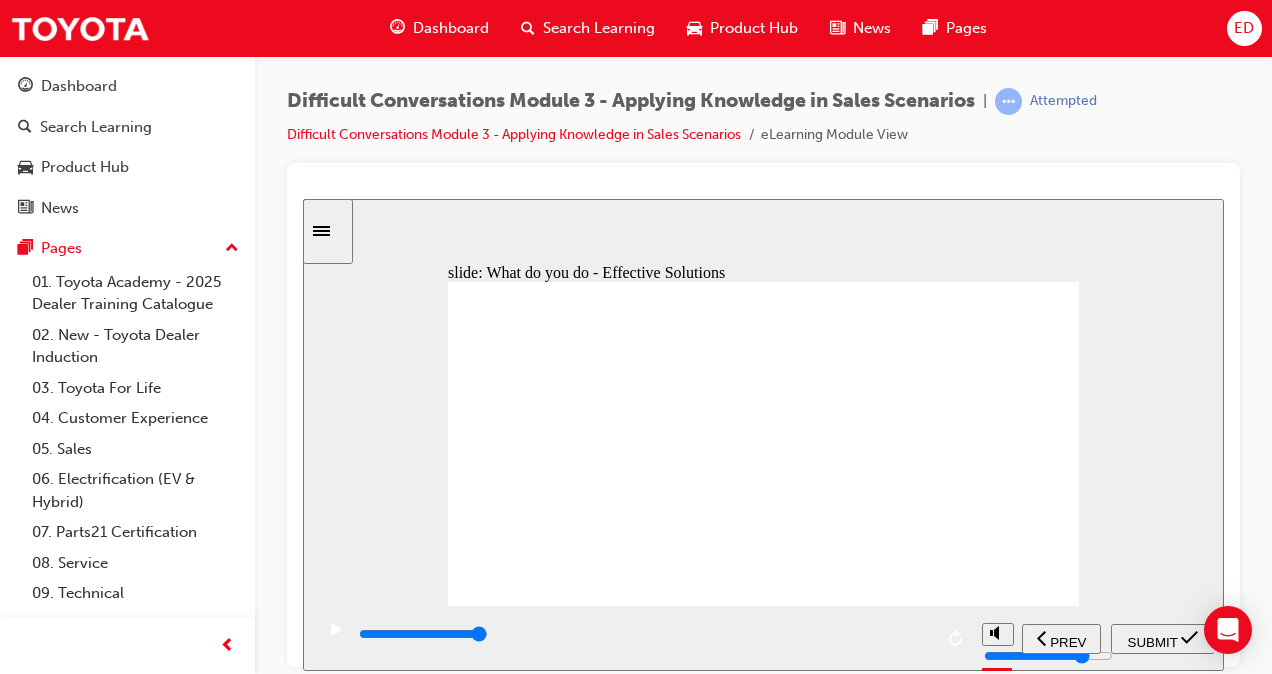 click 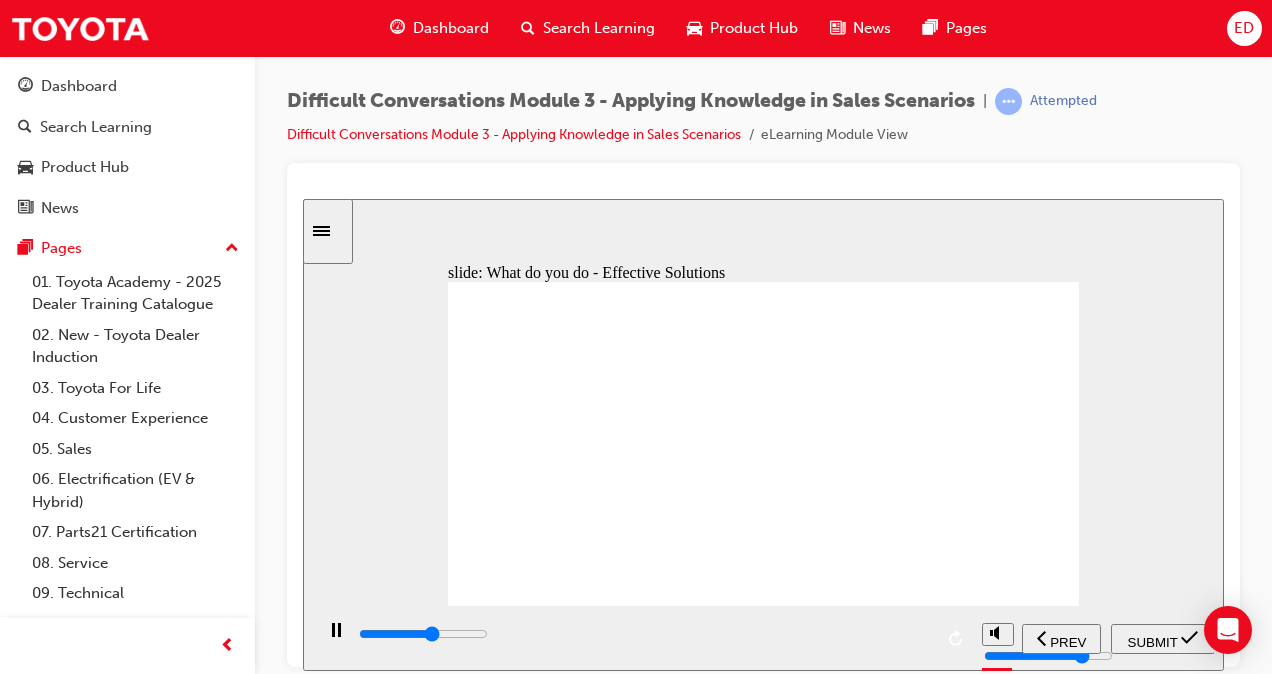 click 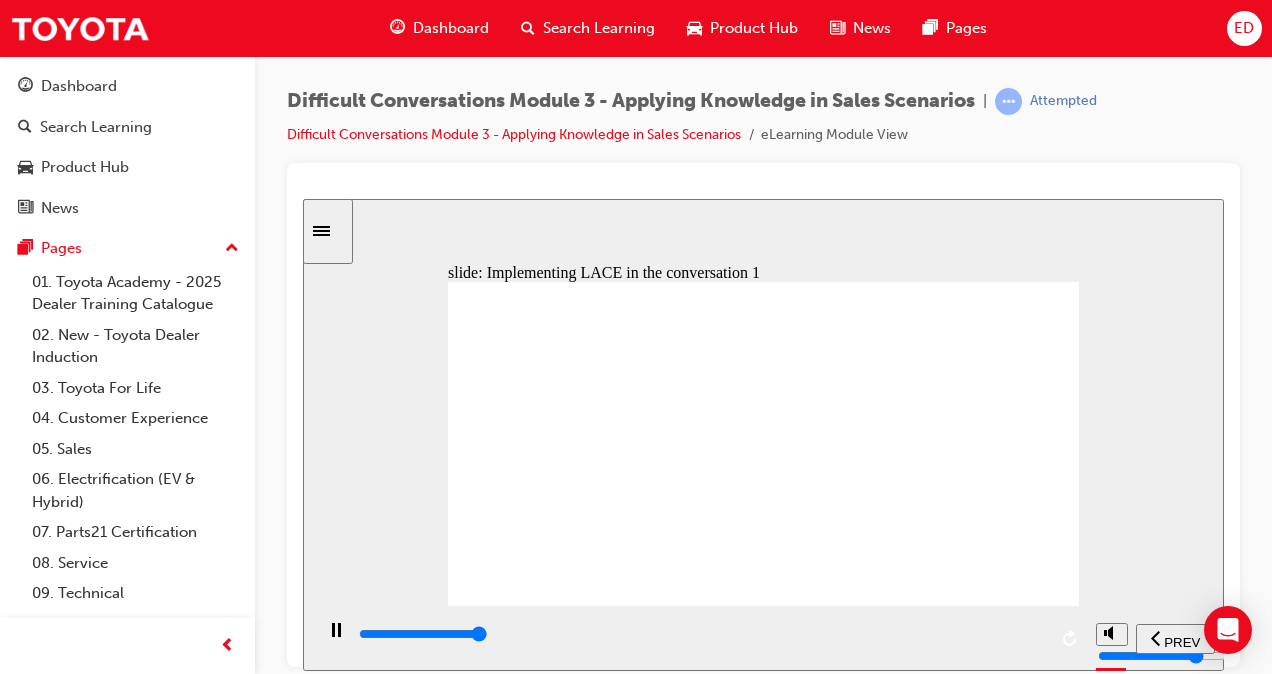 click 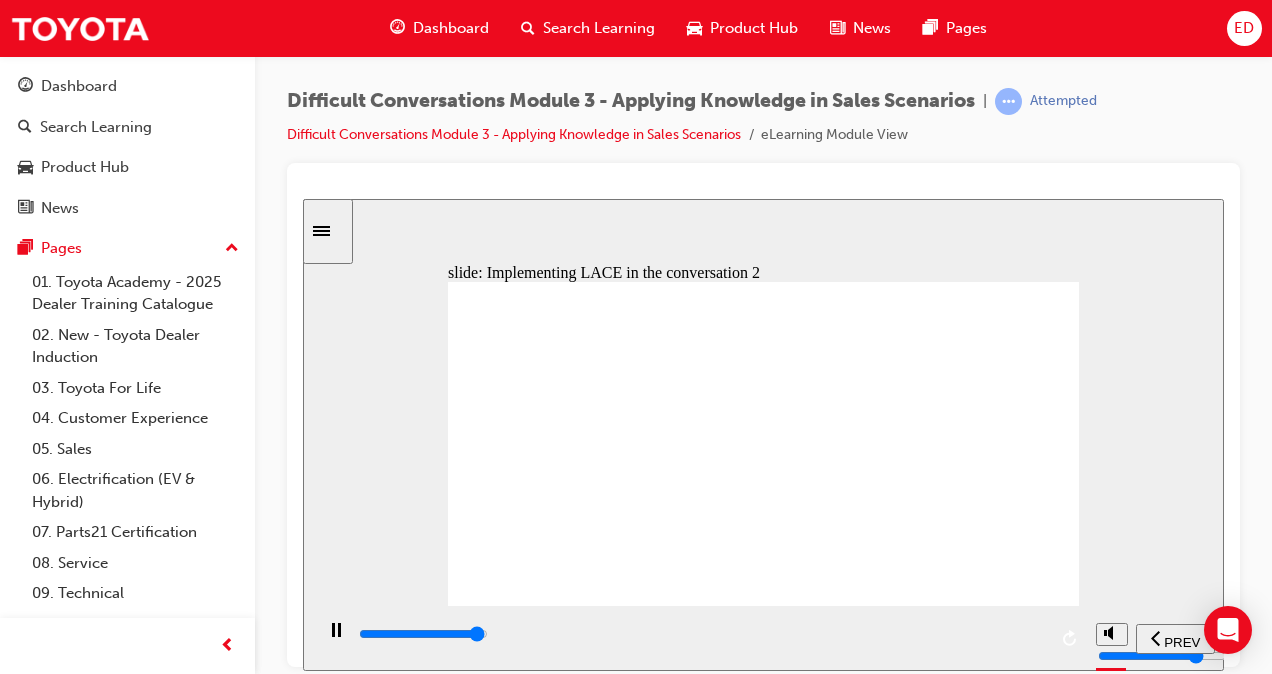 click 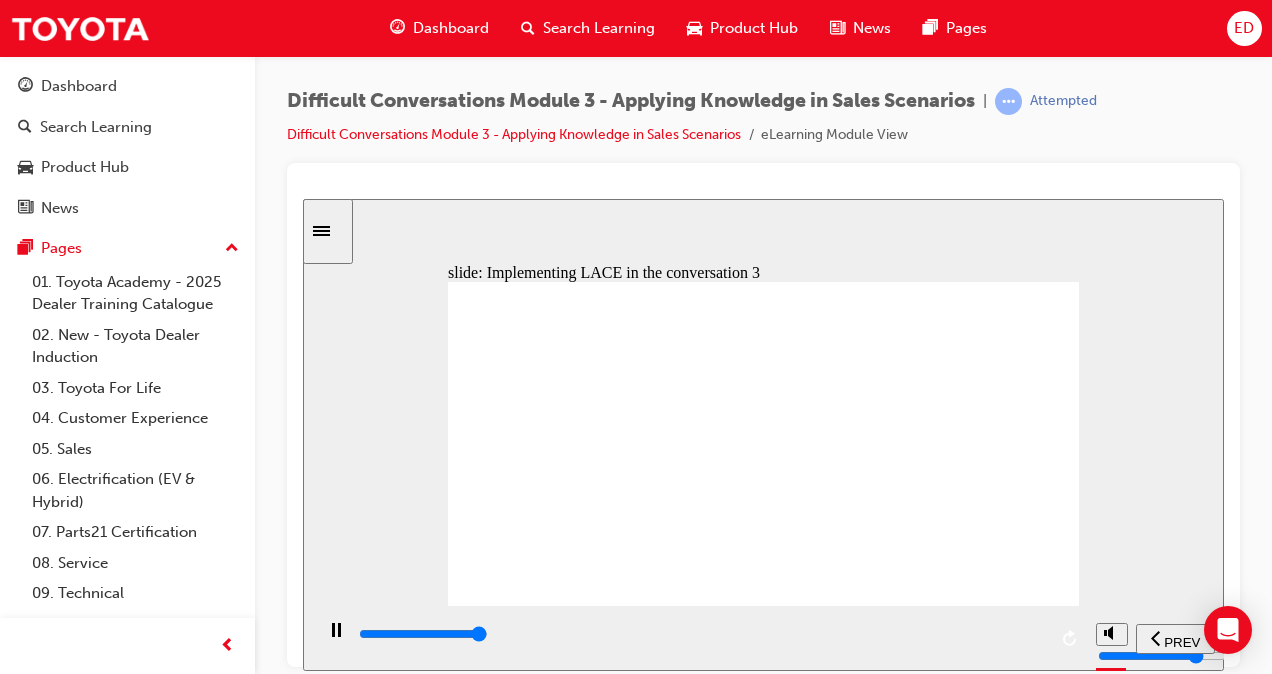 click 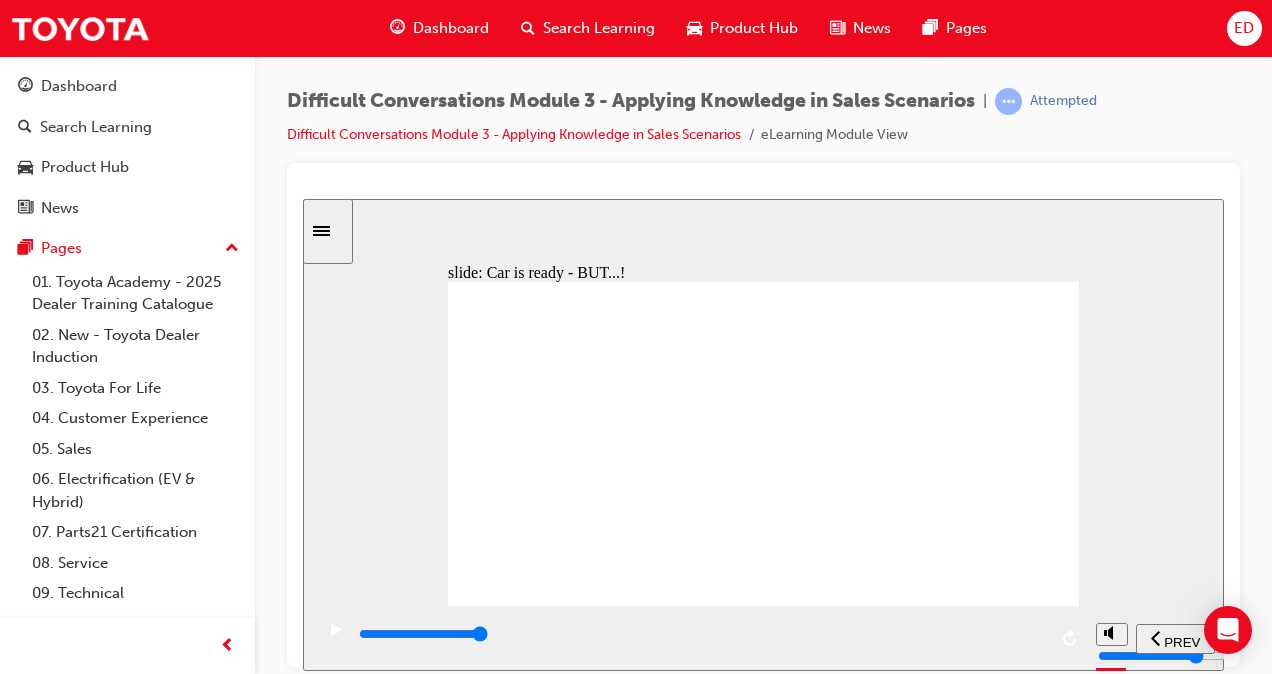 click 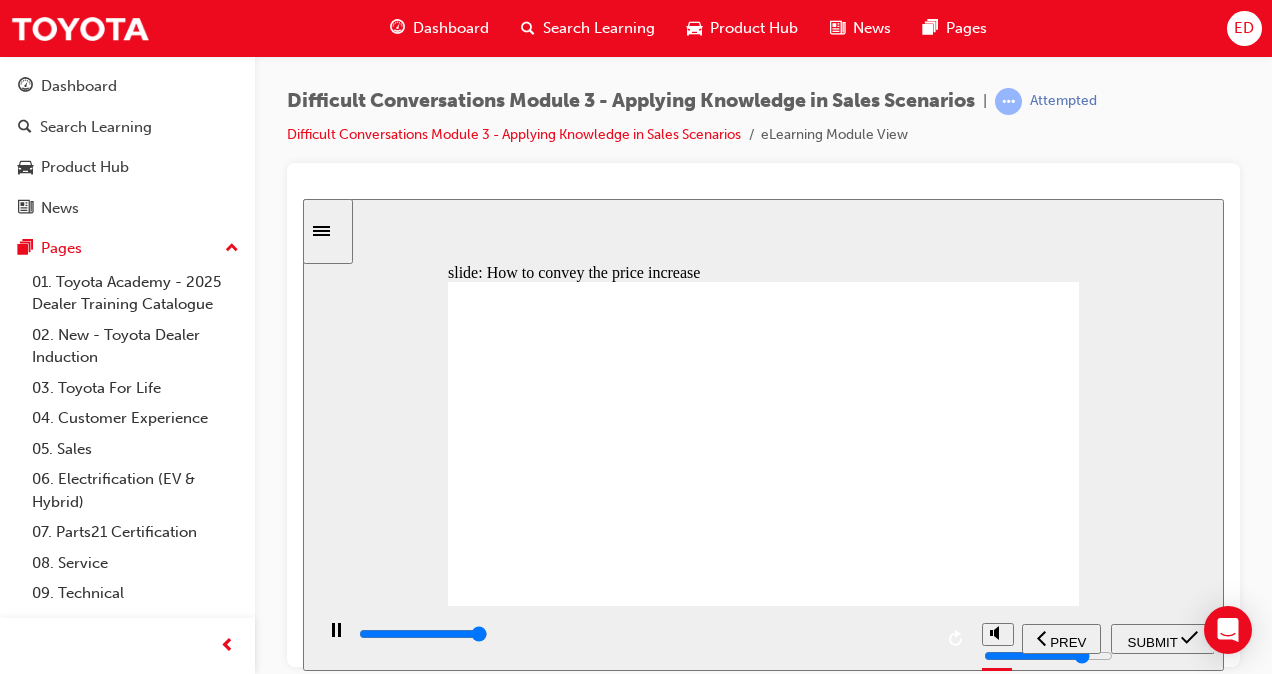 type on "9100" 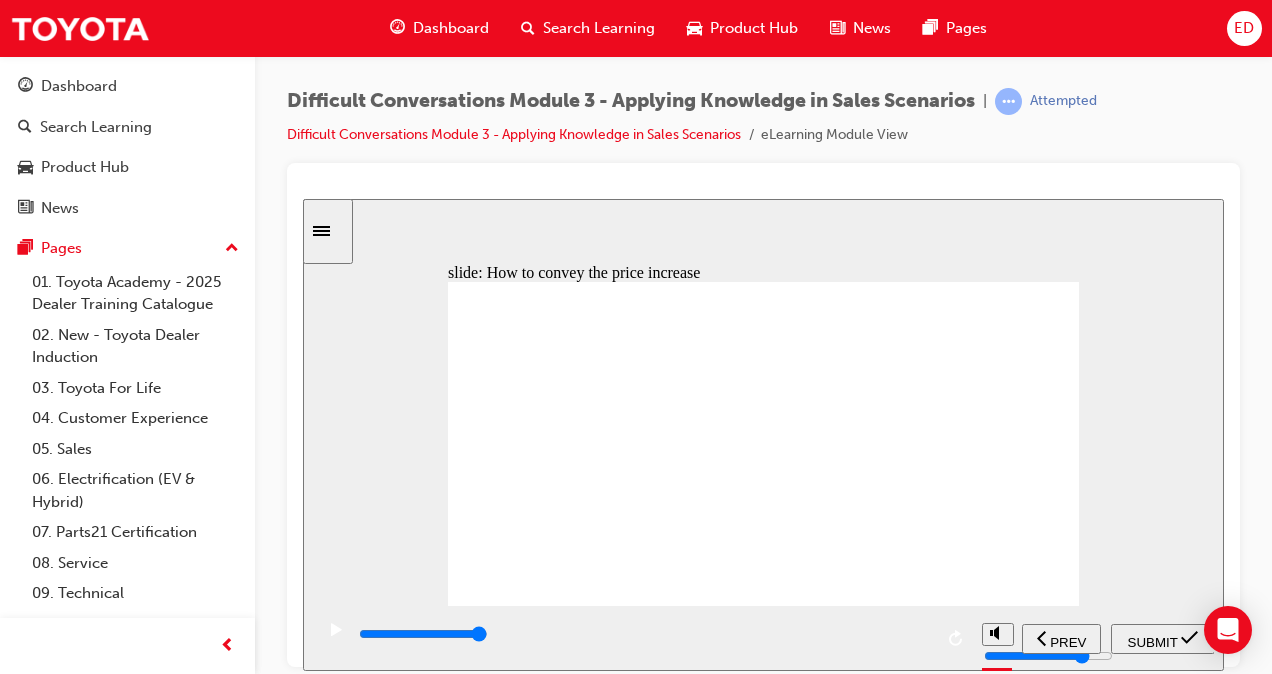 click 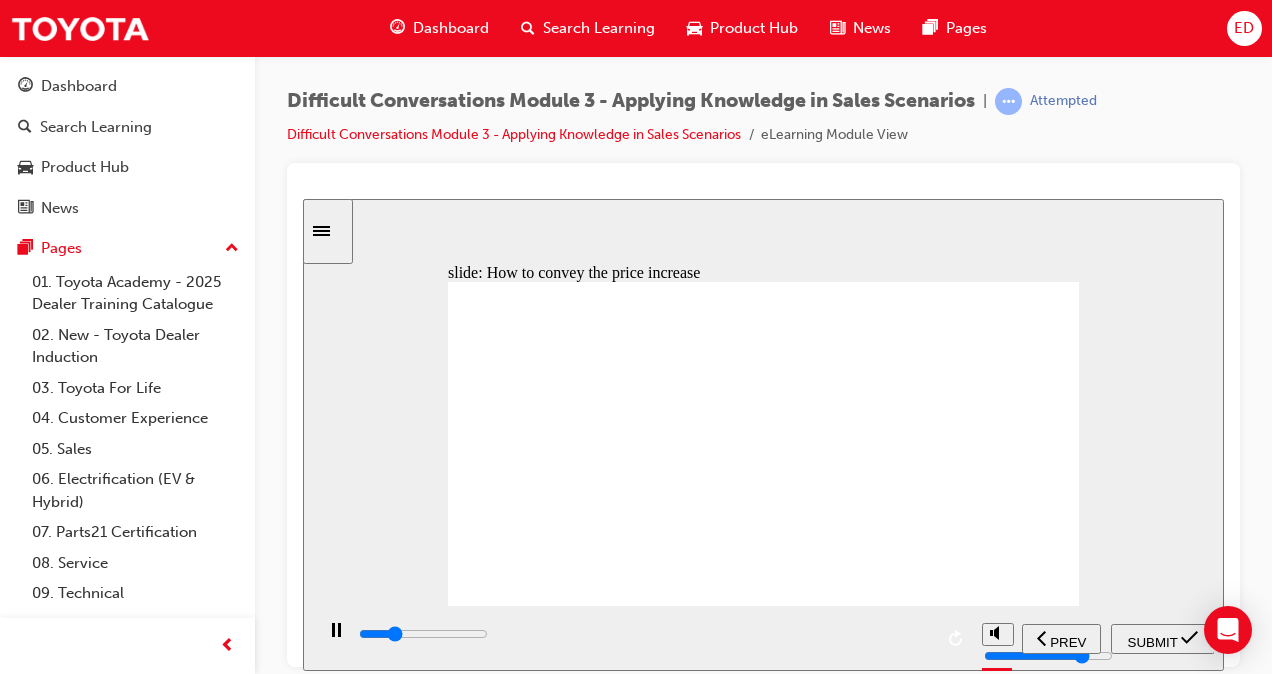click 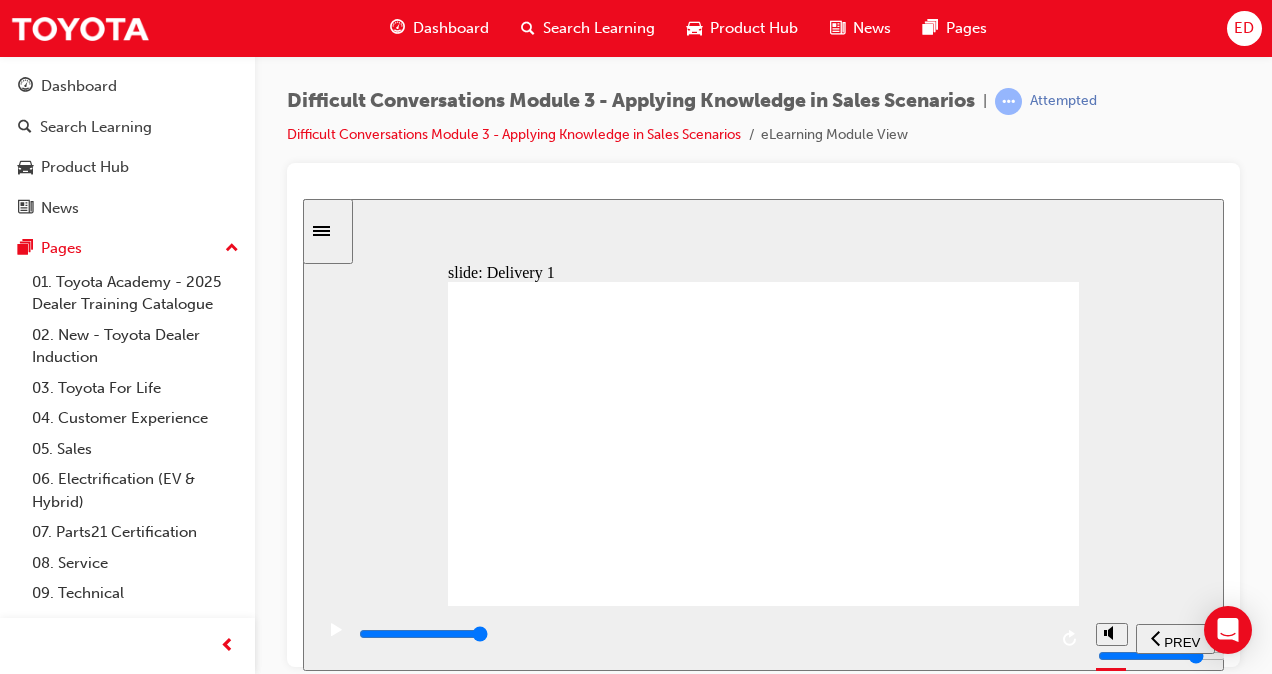 click 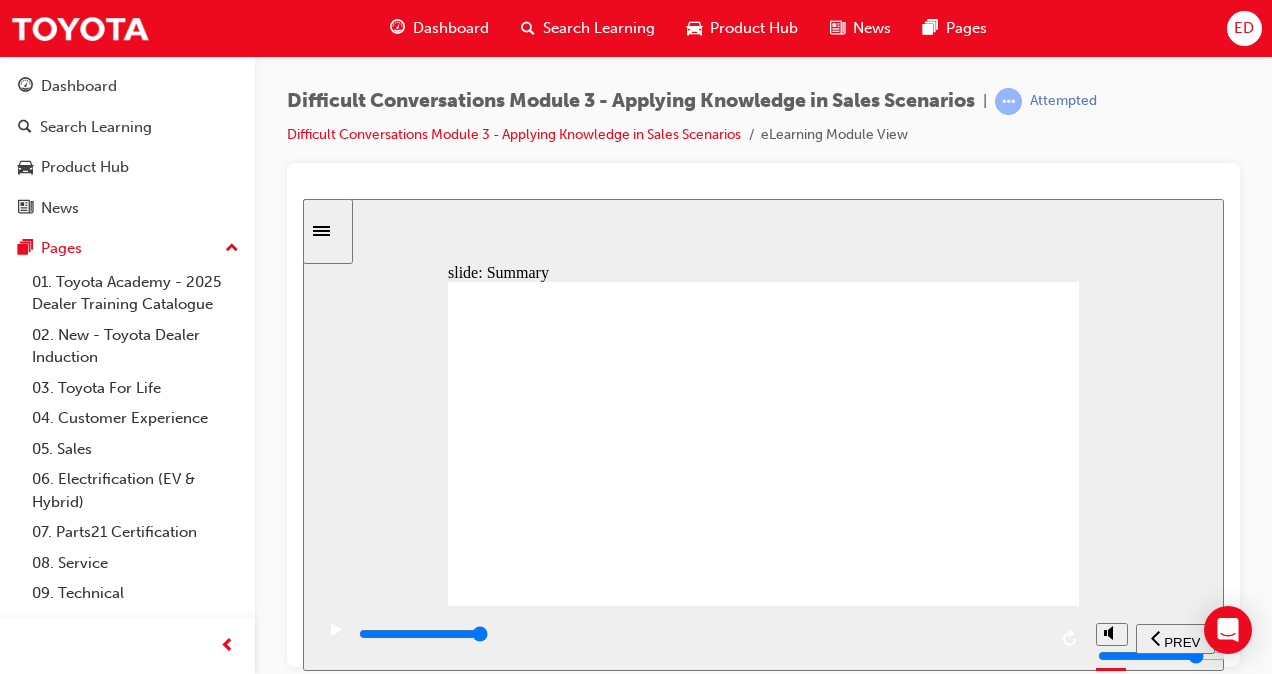 click 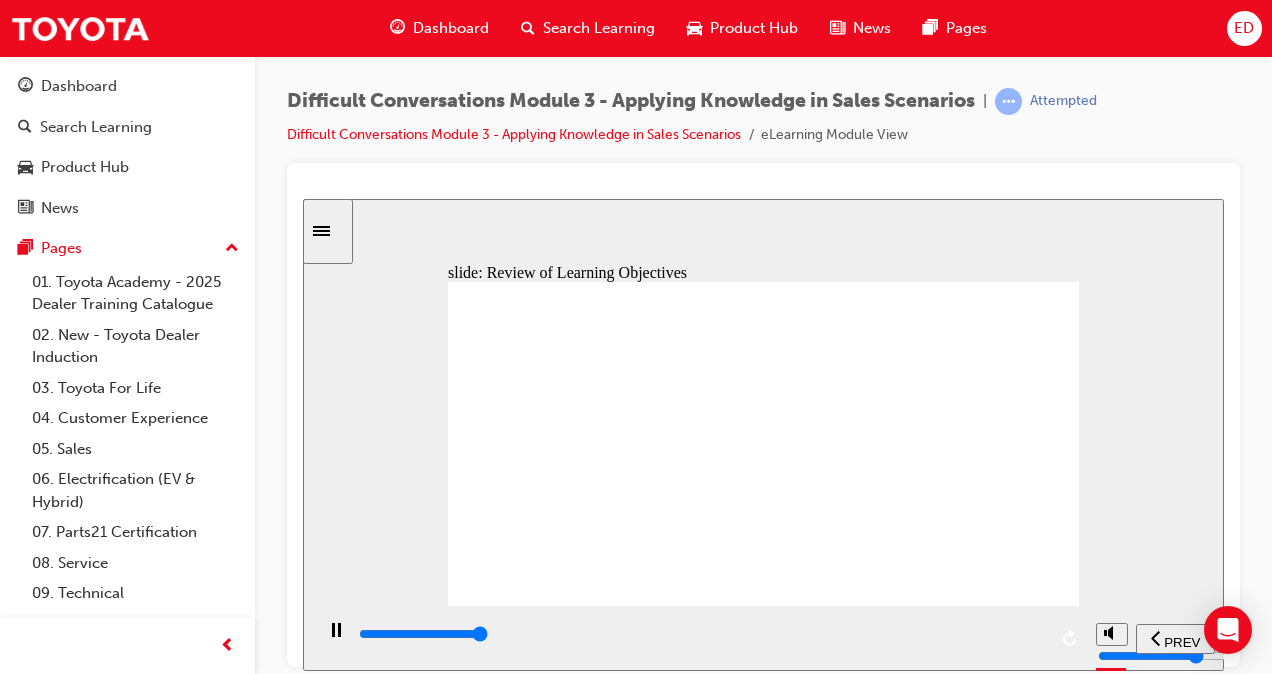 type on "13000" 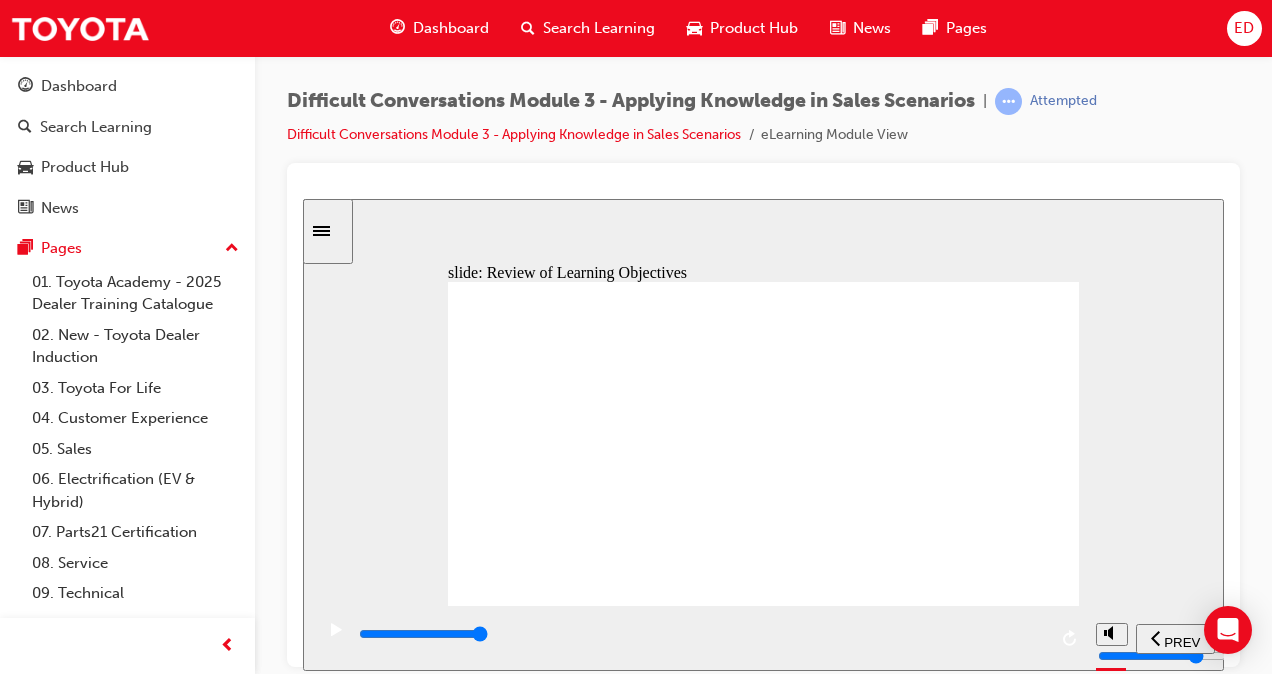 click 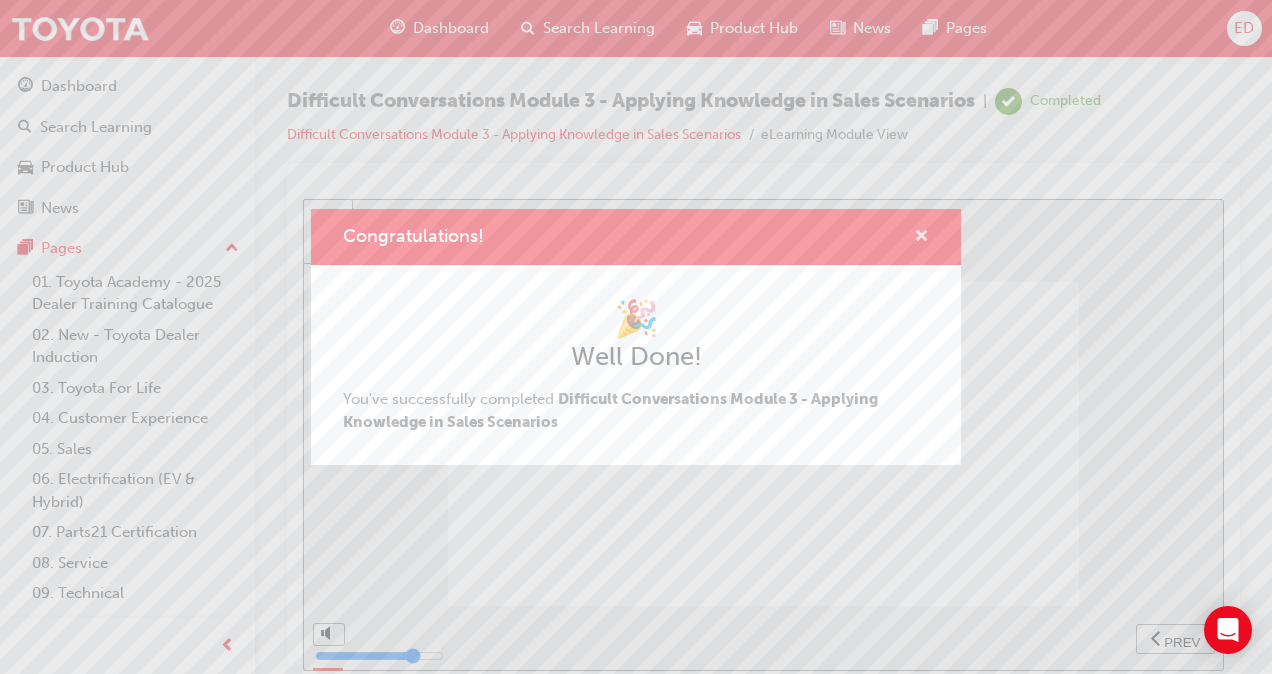 click at bounding box center (921, 238) 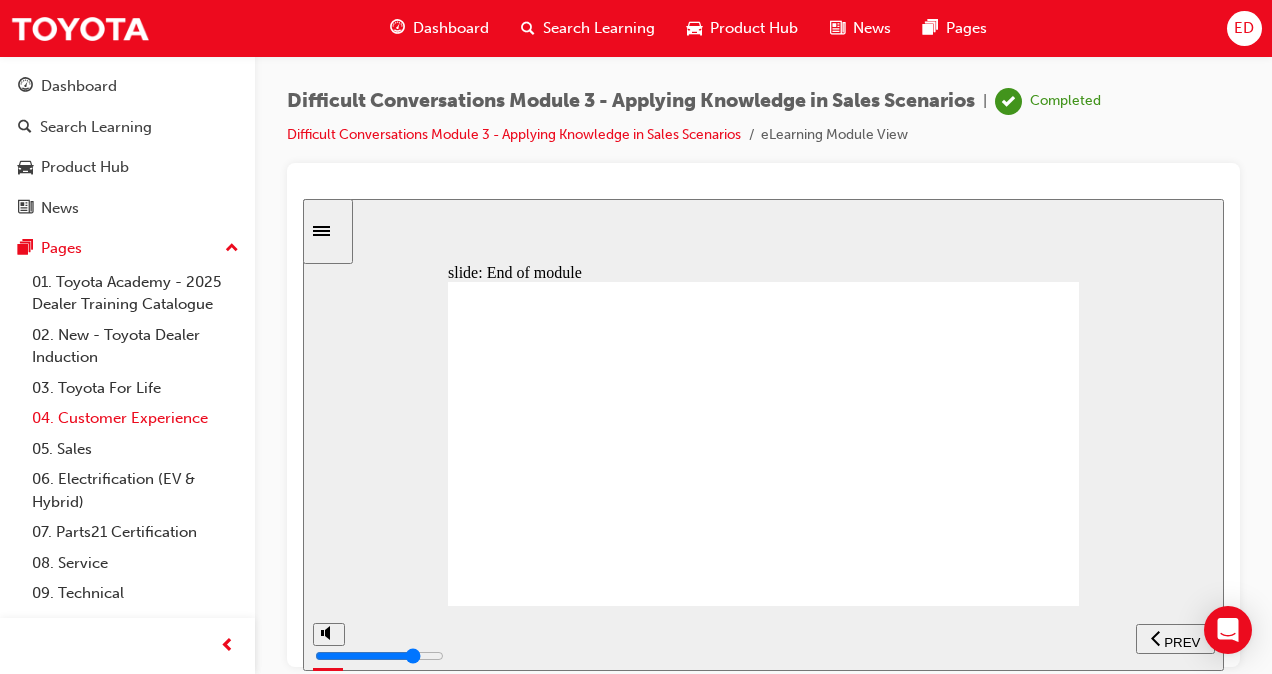 click on "04. Customer Experience" at bounding box center (135, 418) 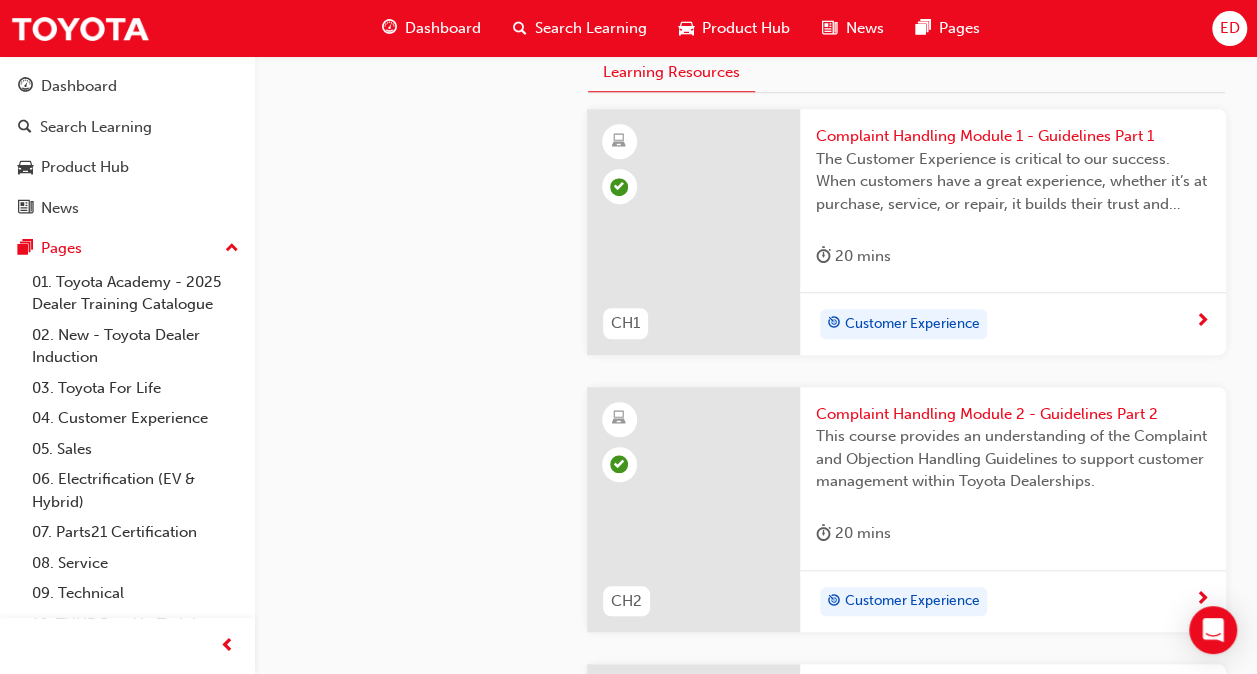 scroll, scrollTop: 600, scrollLeft: 0, axis: vertical 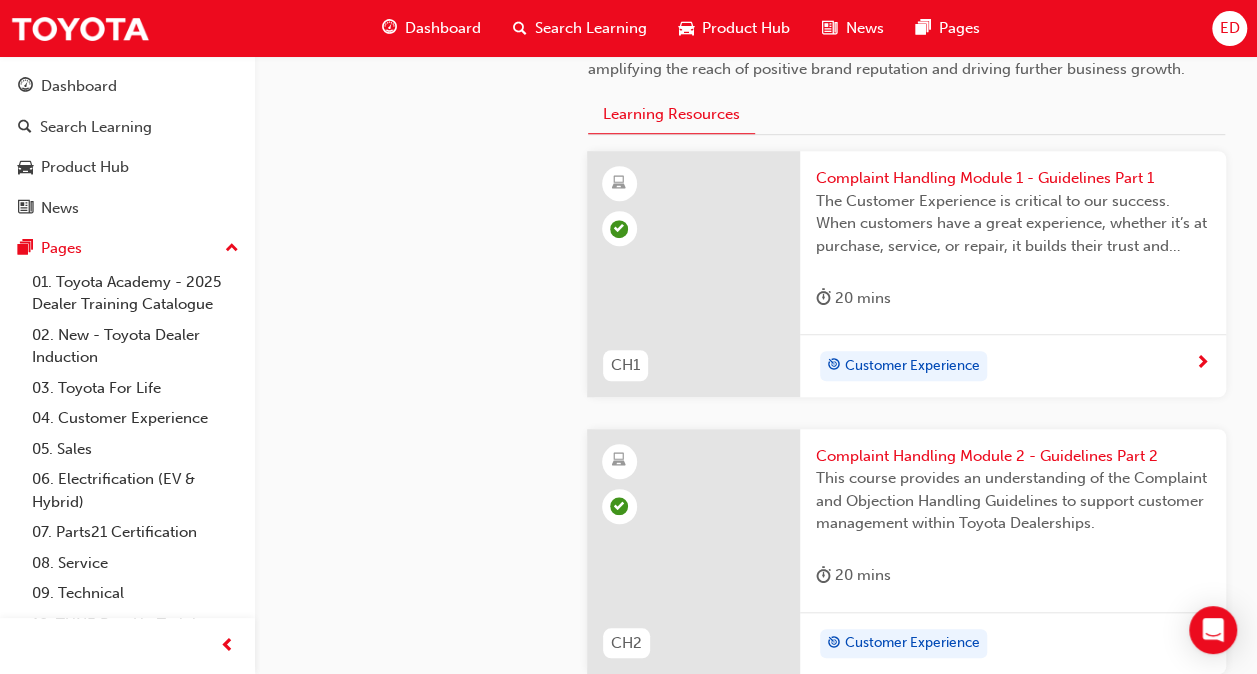 click on "Complaint Handling Module 1 - Guidelines Part 1" at bounding box center (1013, 178) 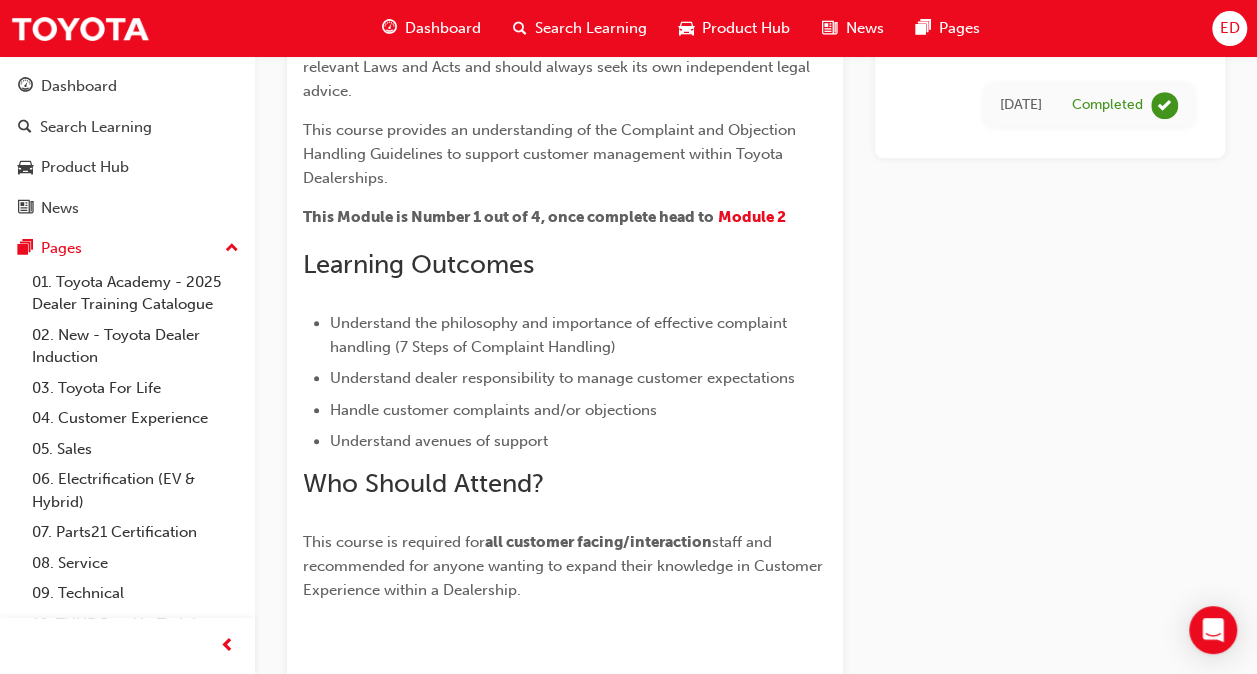 scroll, scrollTop: 0, scrollLeft: 0, axis: both 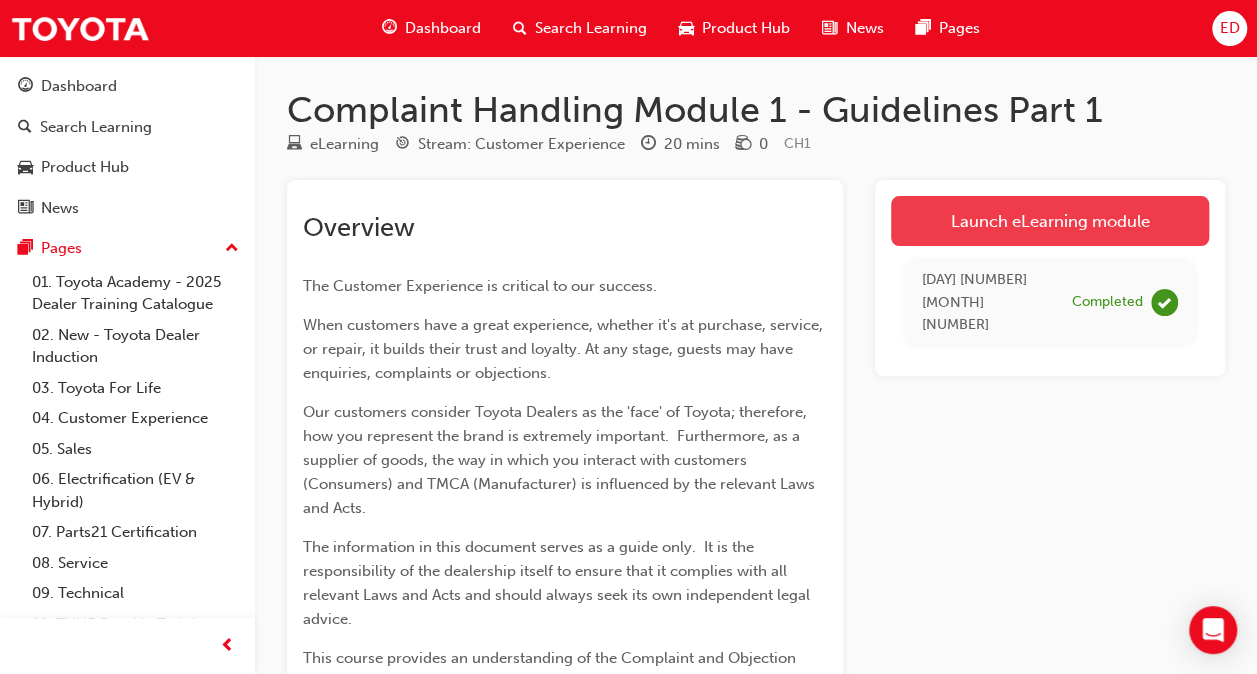 click on "Launch eLearning module" at bounding box center [1050, 221] 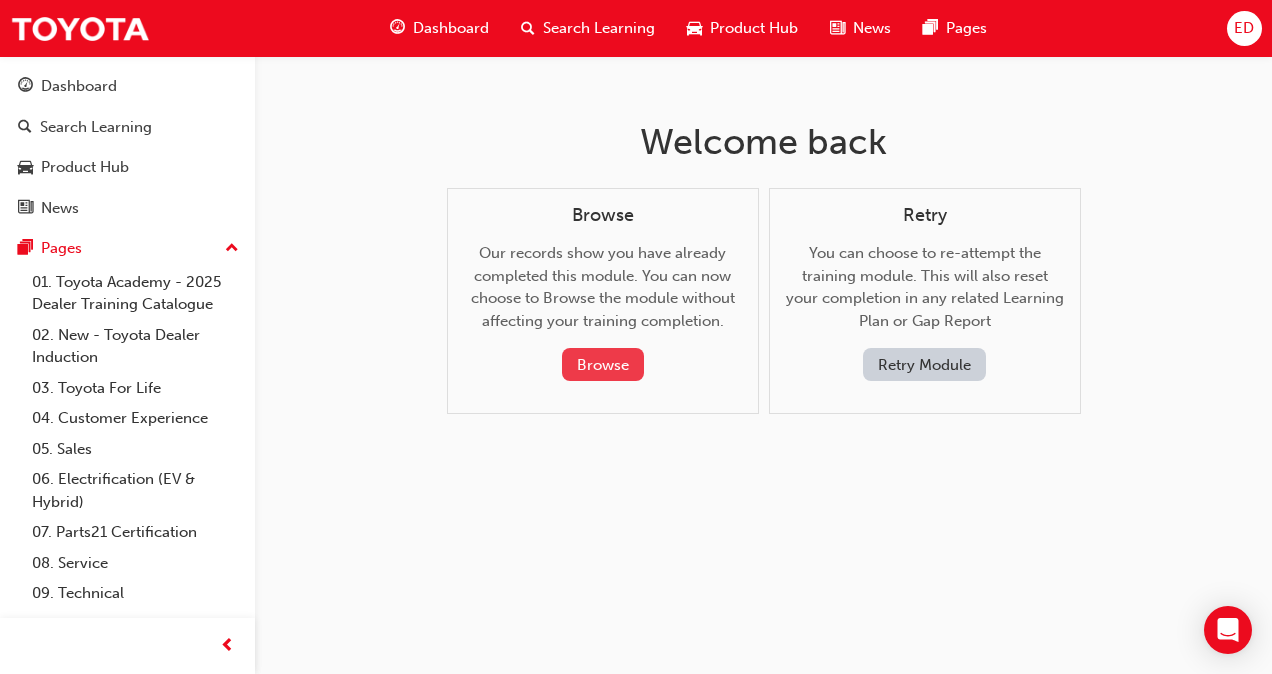 click on "Browse" at bounding box center [603, 364] 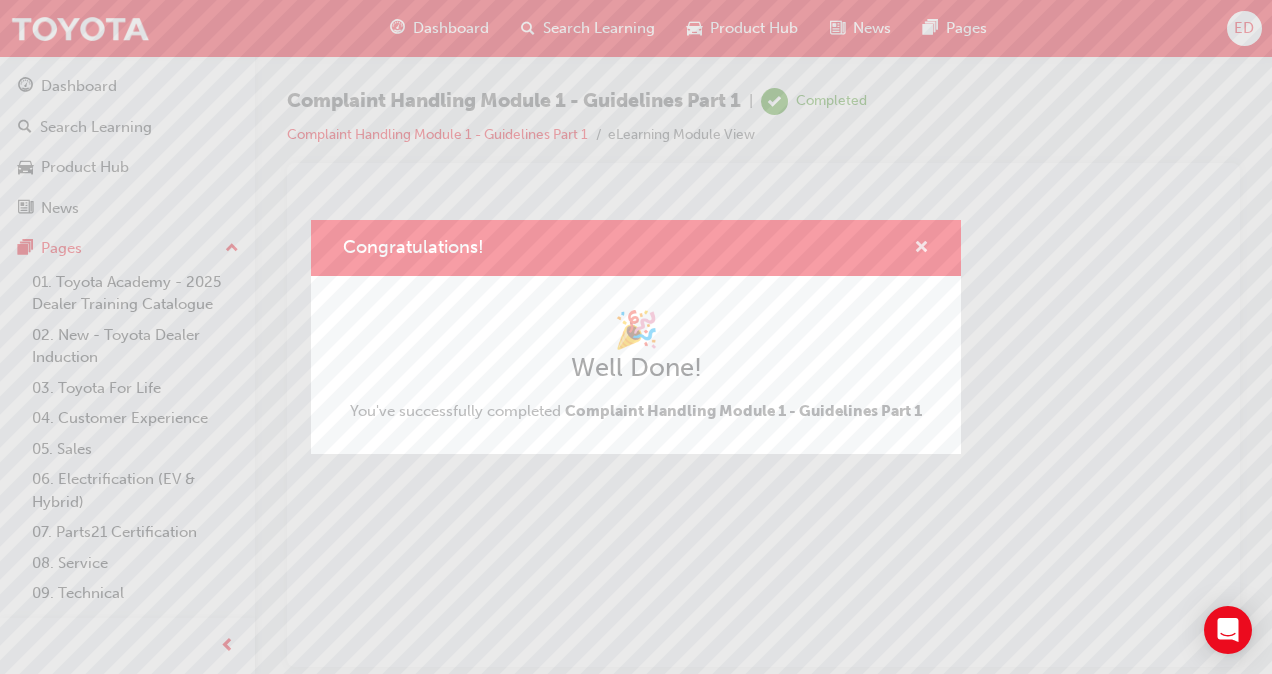 click at bounding box center [921, 249] 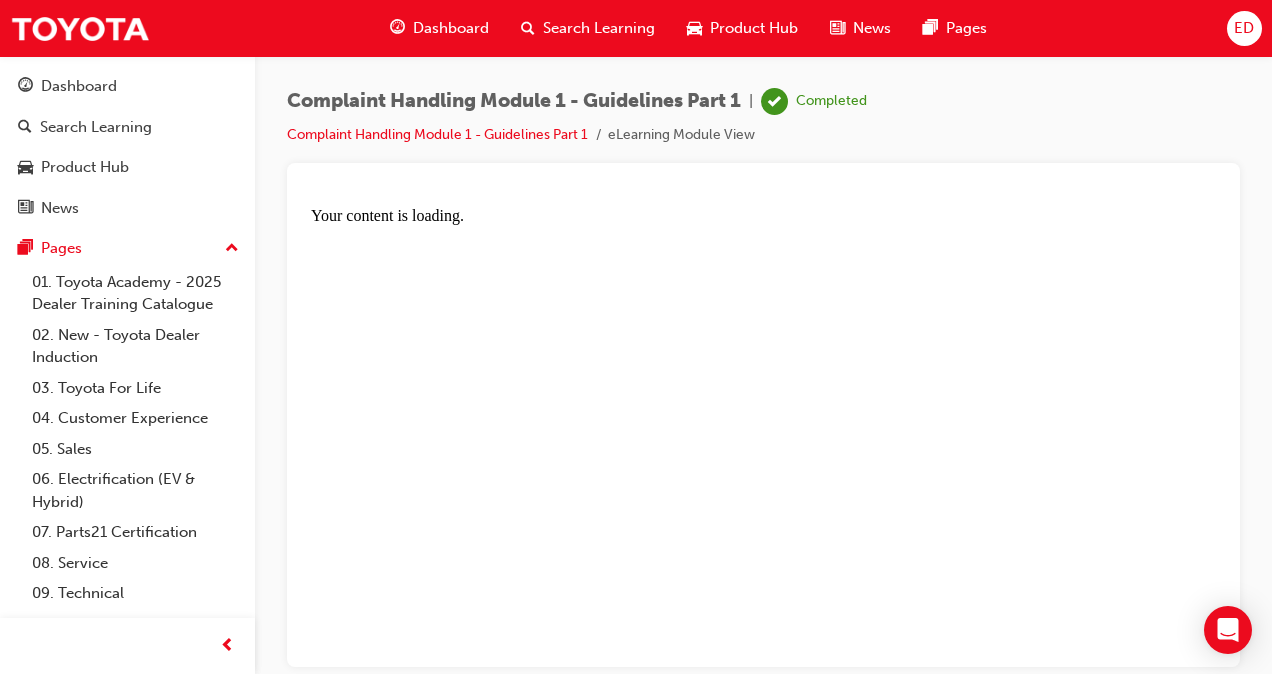 scroll, scrollTop: 0, scrollLeft: 0, axis: both 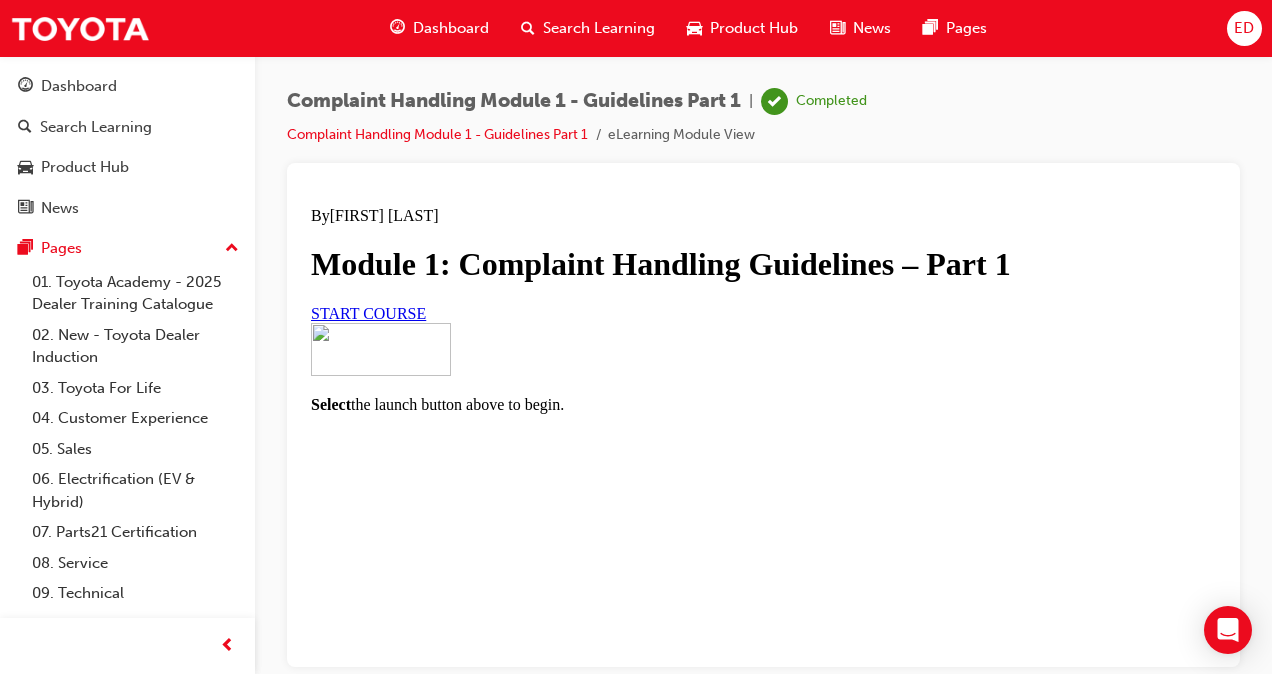 click on "START COURSE" at bounding box center [368, 312] 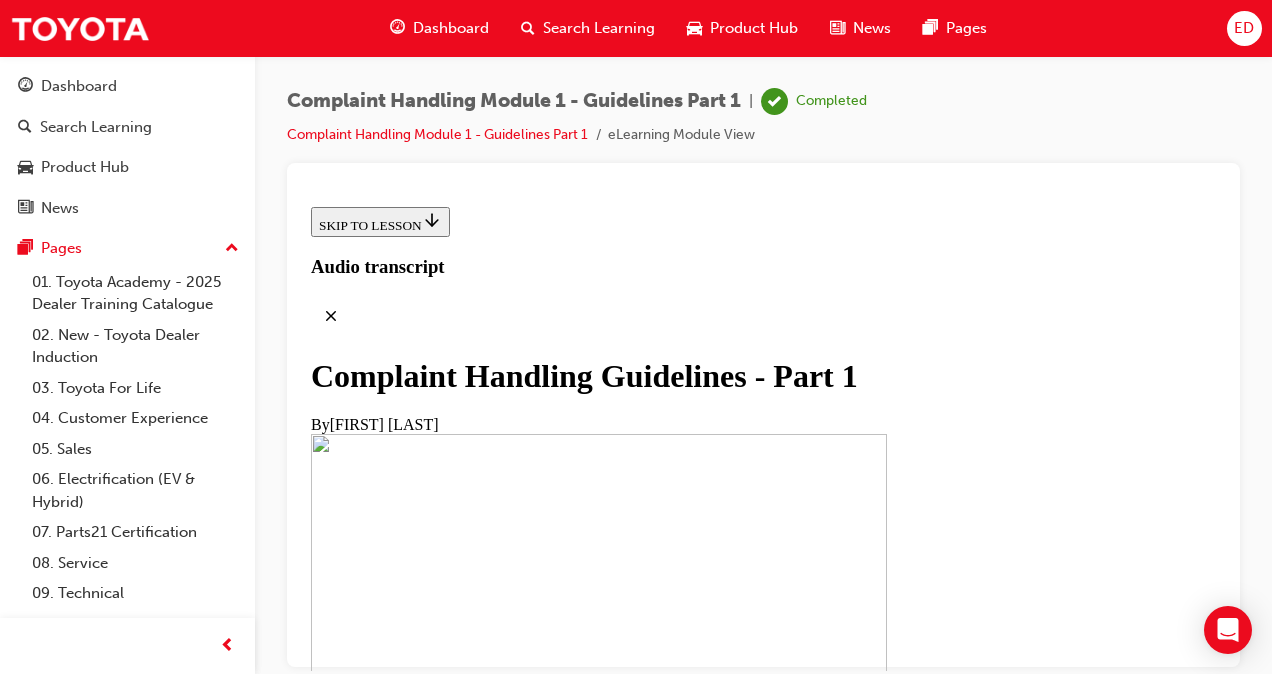 scroll, scrollTop: 774, scrollLeft: 0, axis: vertical 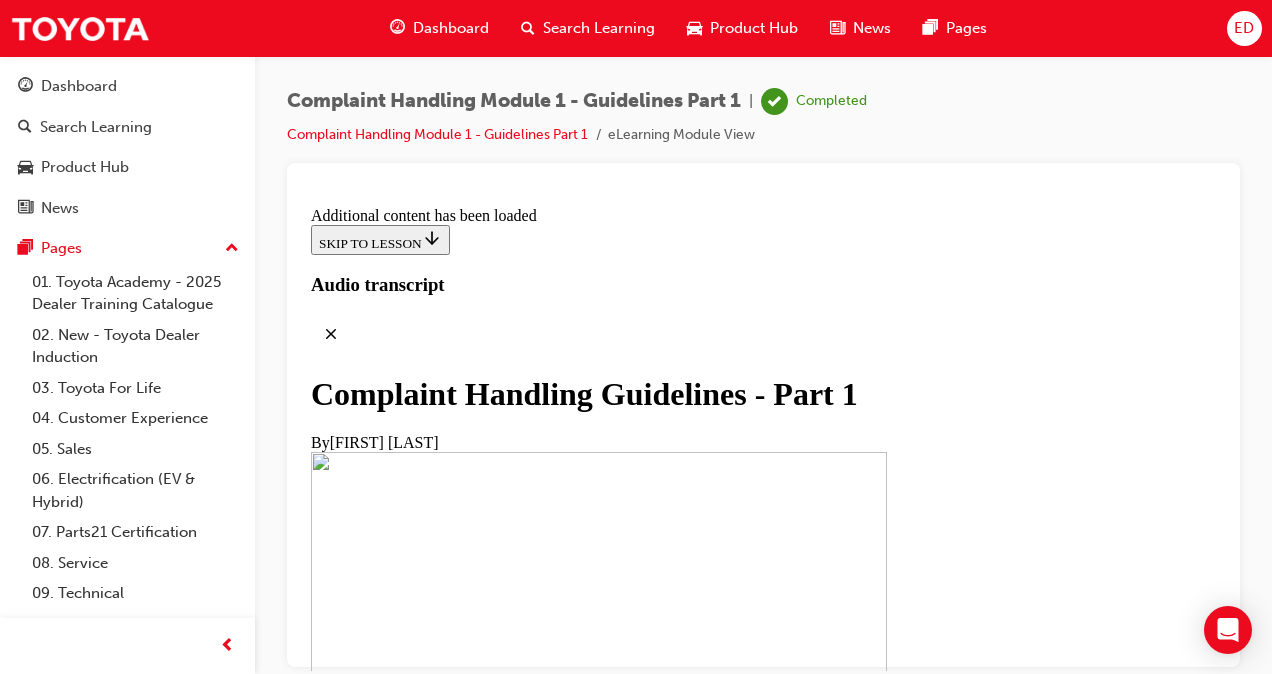 click on "CONTINUE" at bounding box center (353, 2234) 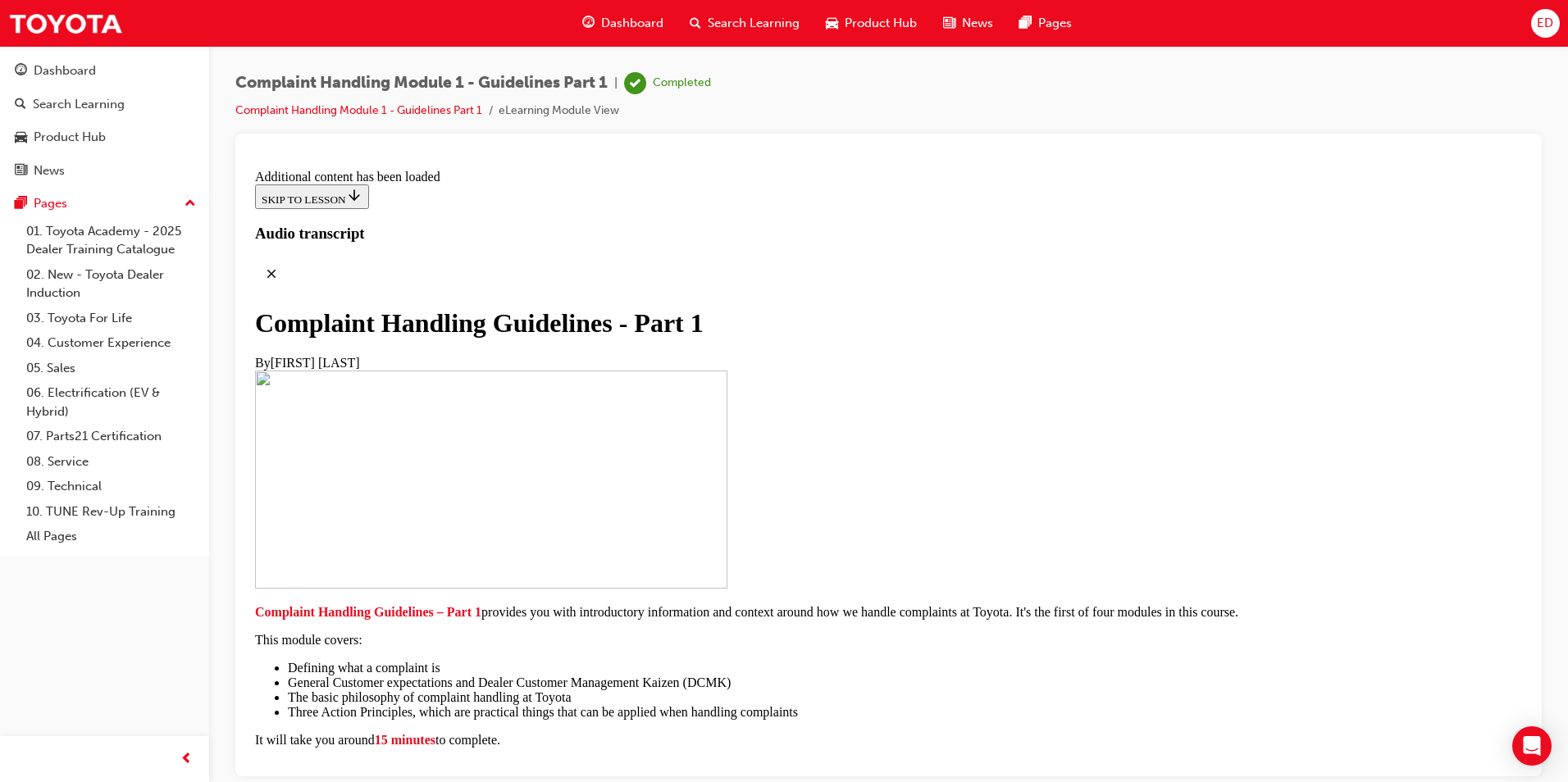 scroll, scrollTop: 3404, scrollLeft: 0, axis: vertical 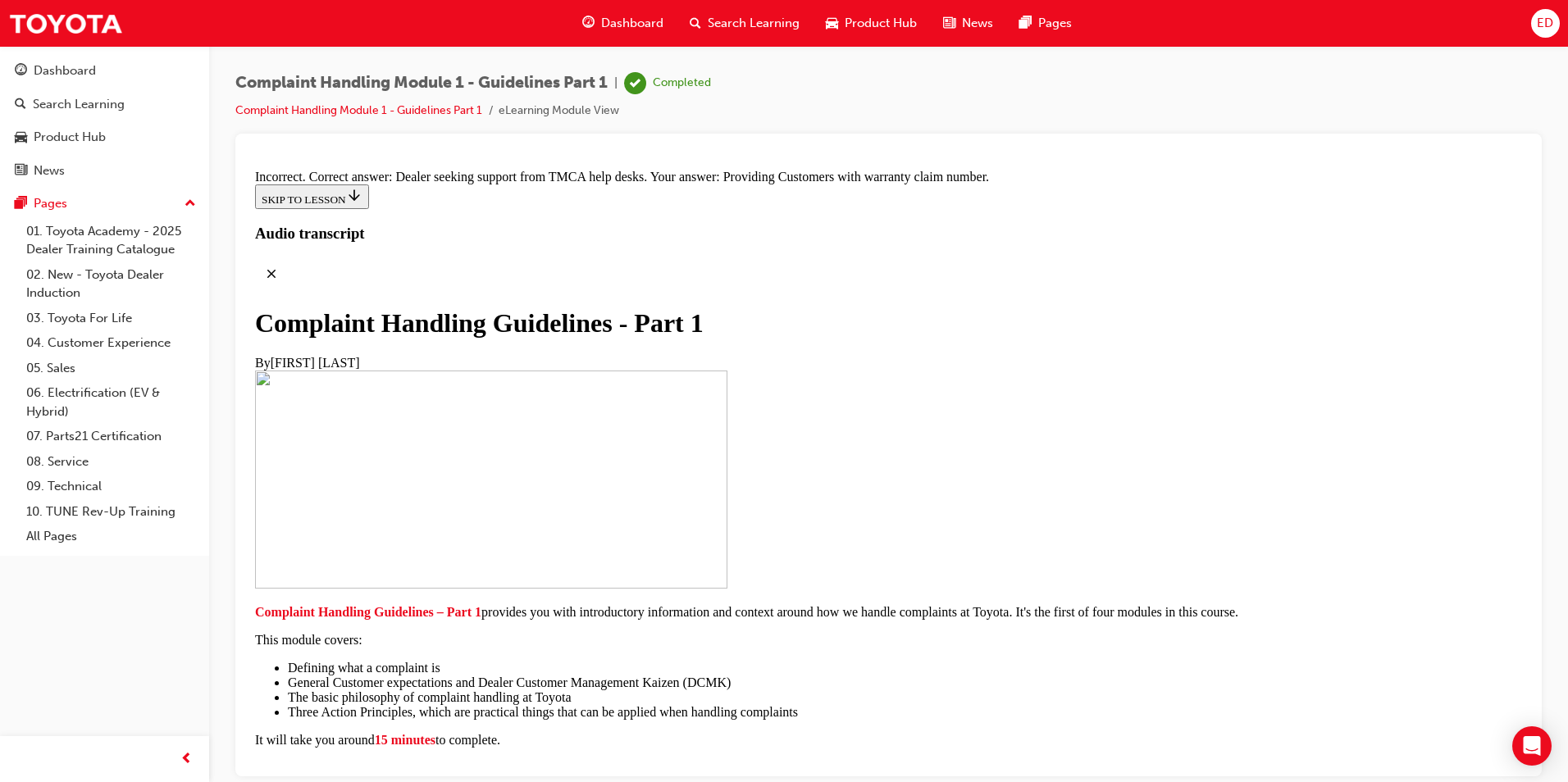 click at bounding box center (294, 20851) 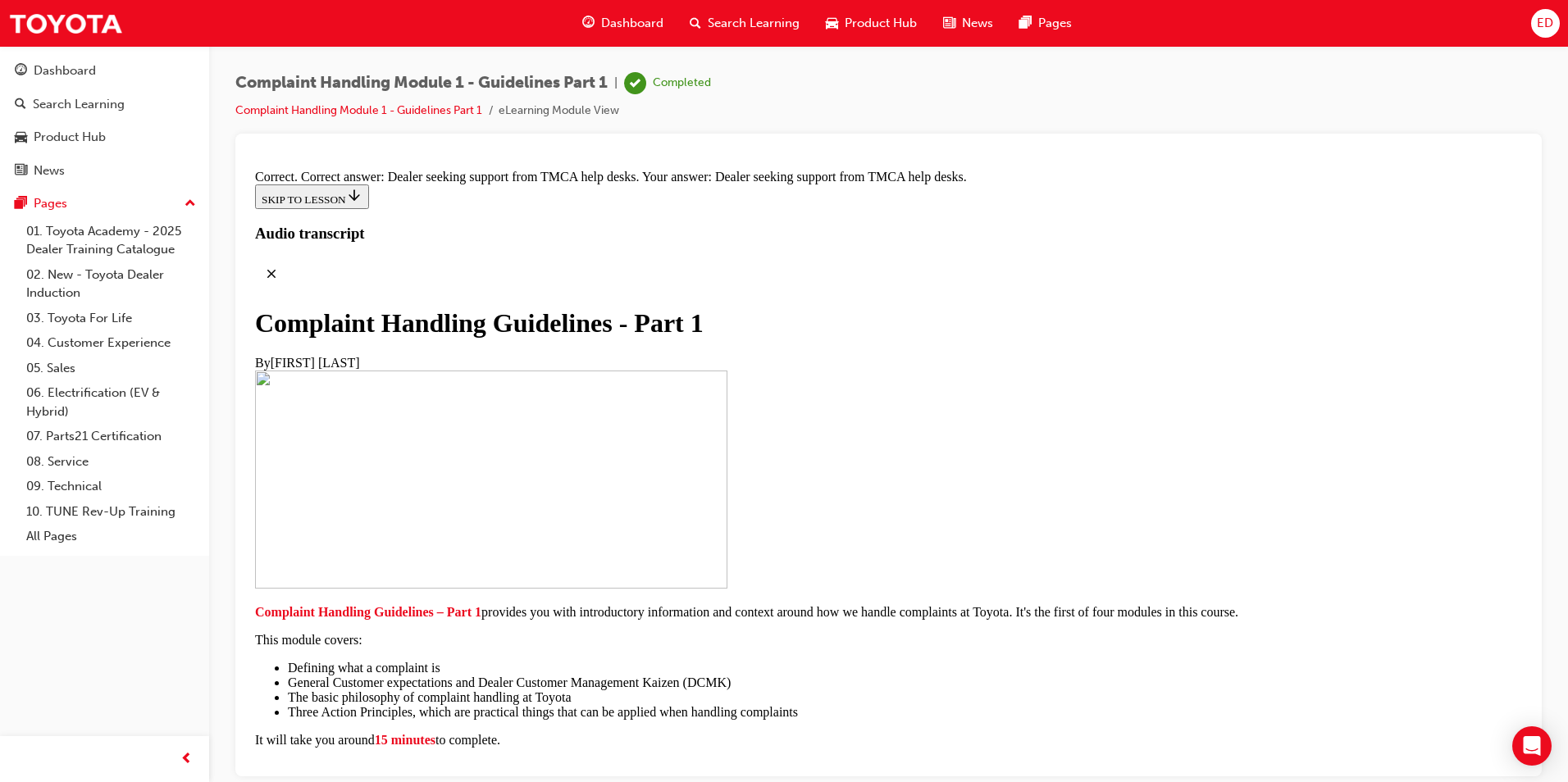 scroll, scrollTop: 11169, scrollLeft: 0, axis: vertical 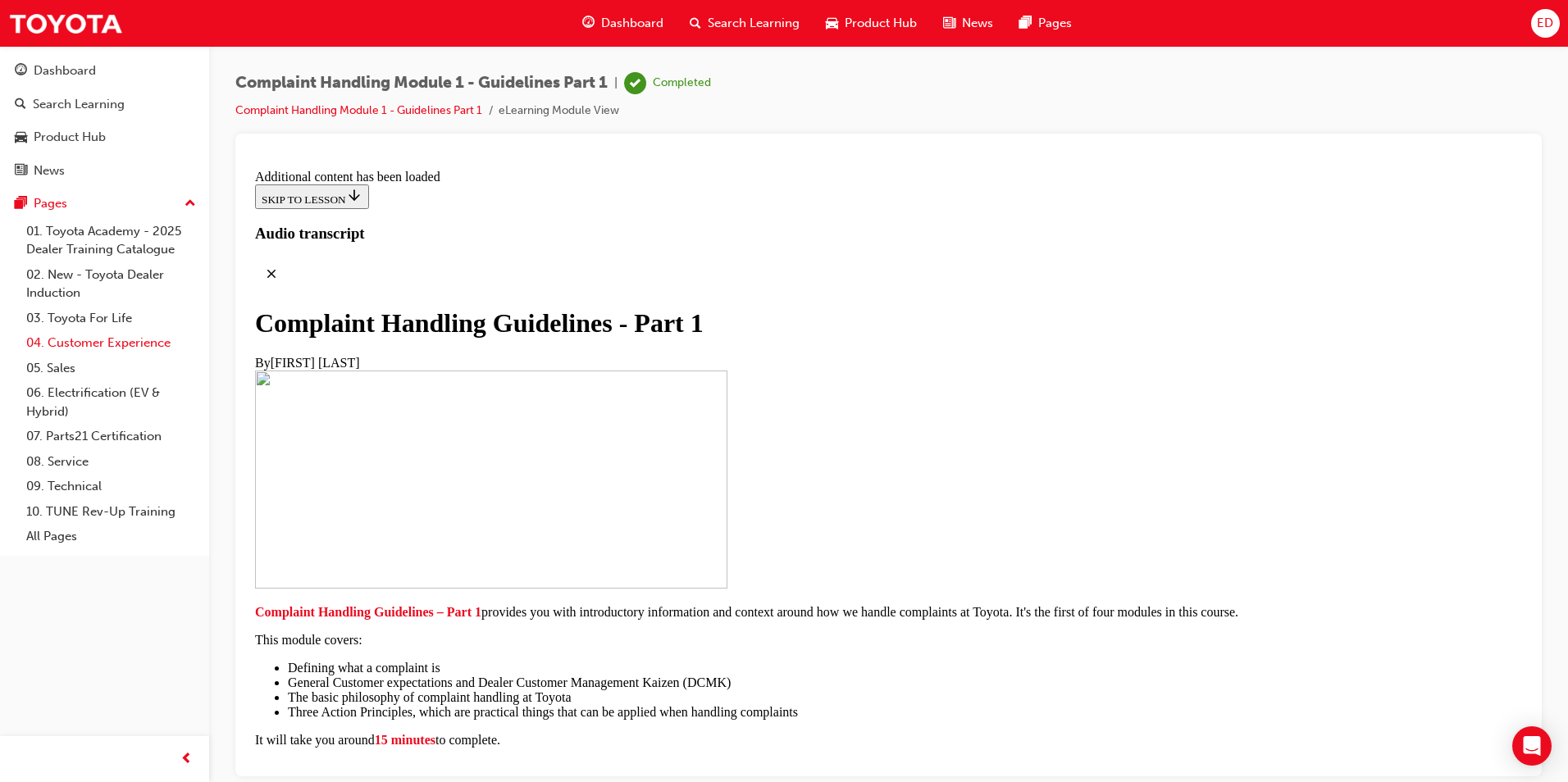 click on "04. Customer Experience" at bounding box center (111, 343) 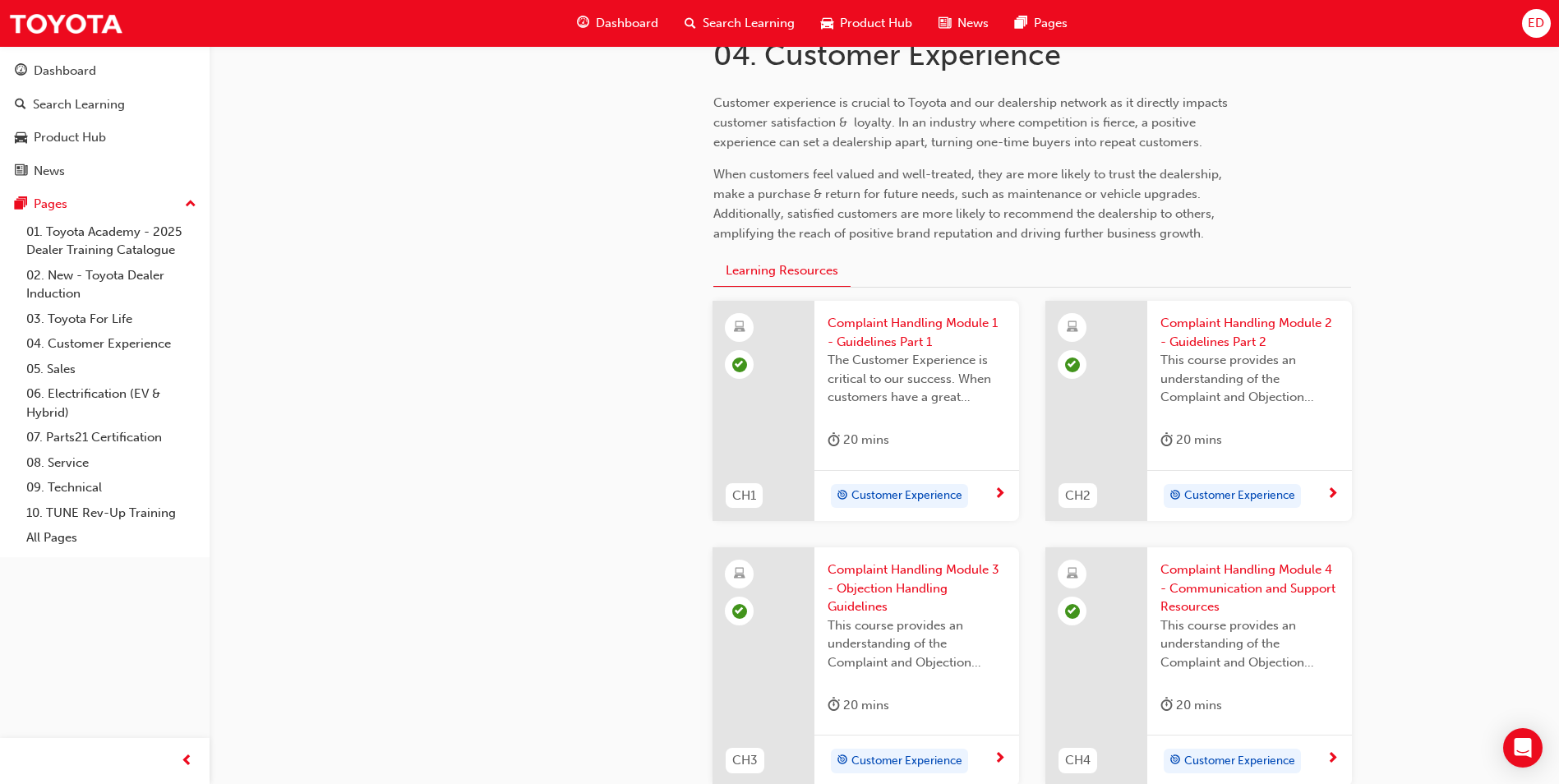 scroll, scrollTop: 411, scrollLeft: 0, axis: vertical 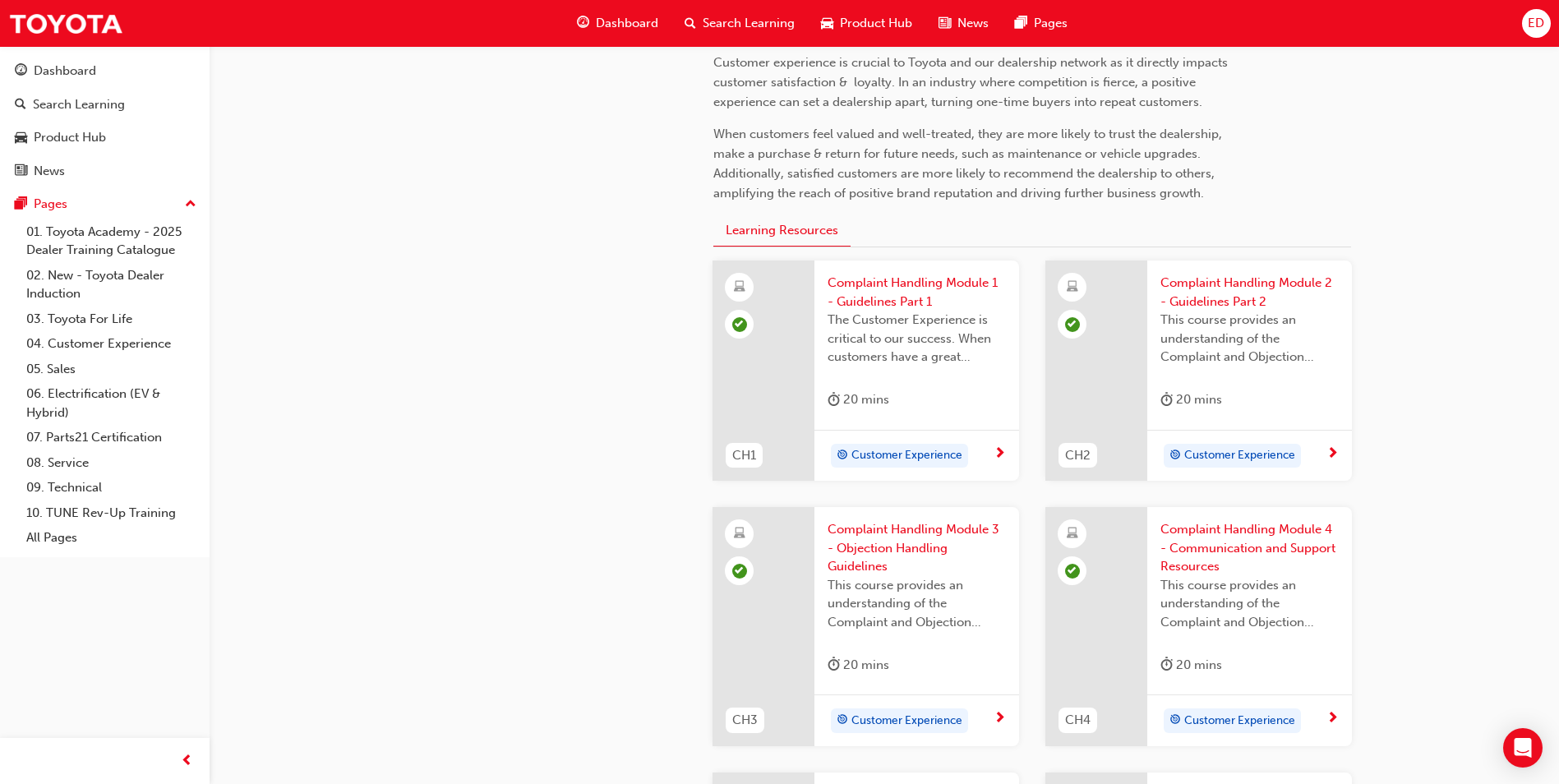 click on "Complaint Handling Module 2 - Guidelines Part 2" at bounding box center [1249, 292] 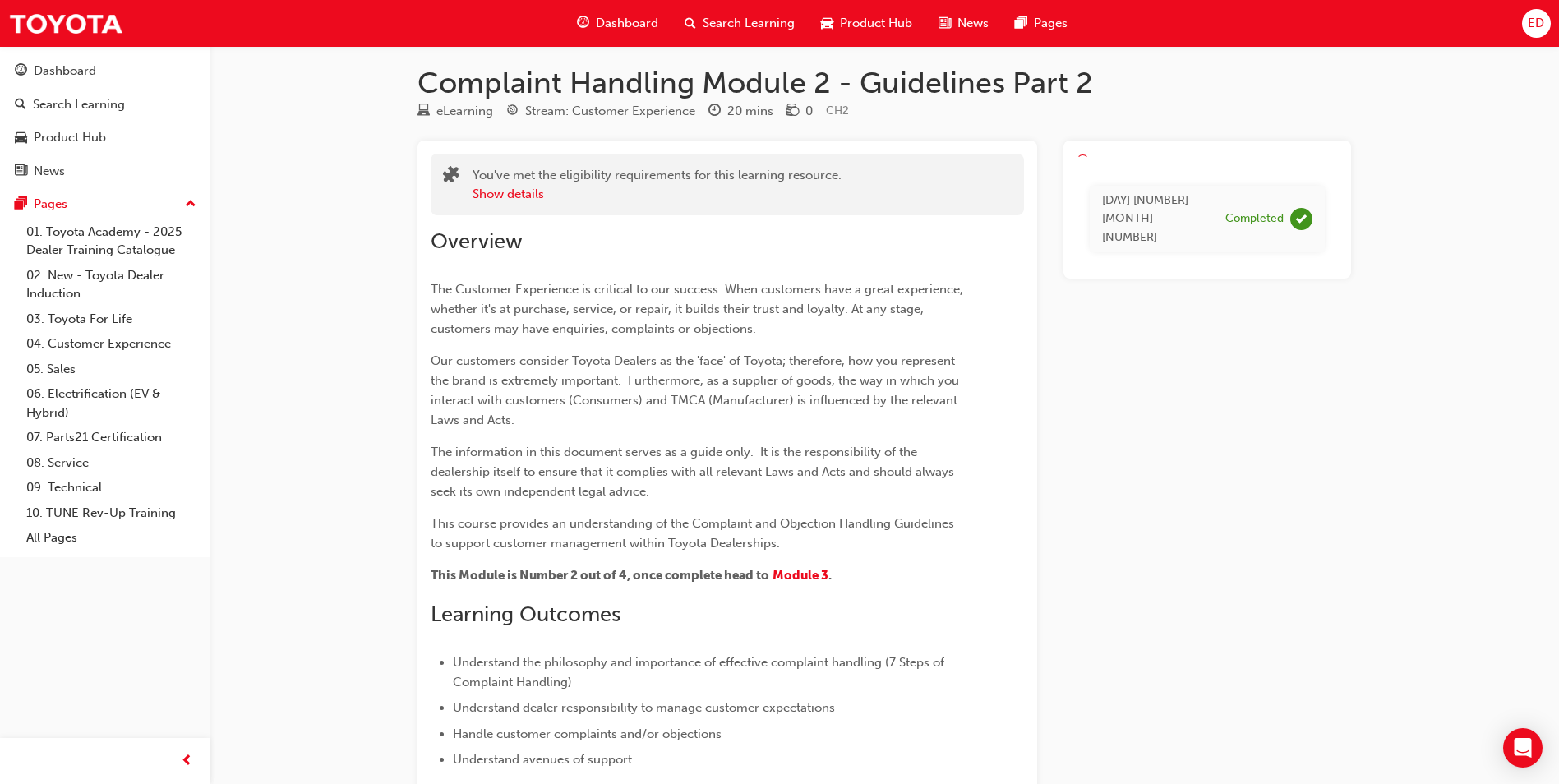 scroll, scrollTop: 0, scrollLeft: 0, axis: both 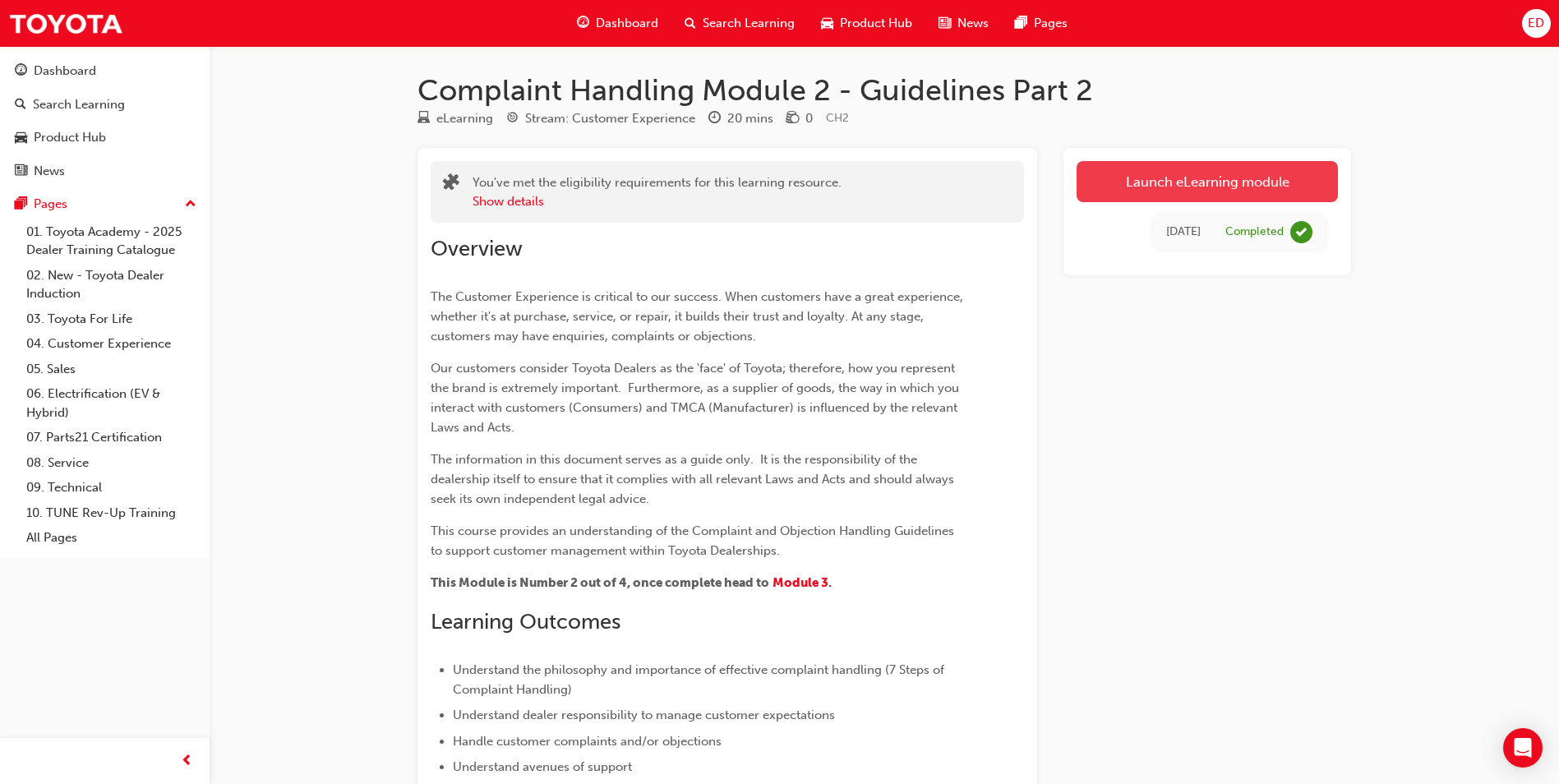 click on "Launch eLearning module" at bounding box center (1207, 182) 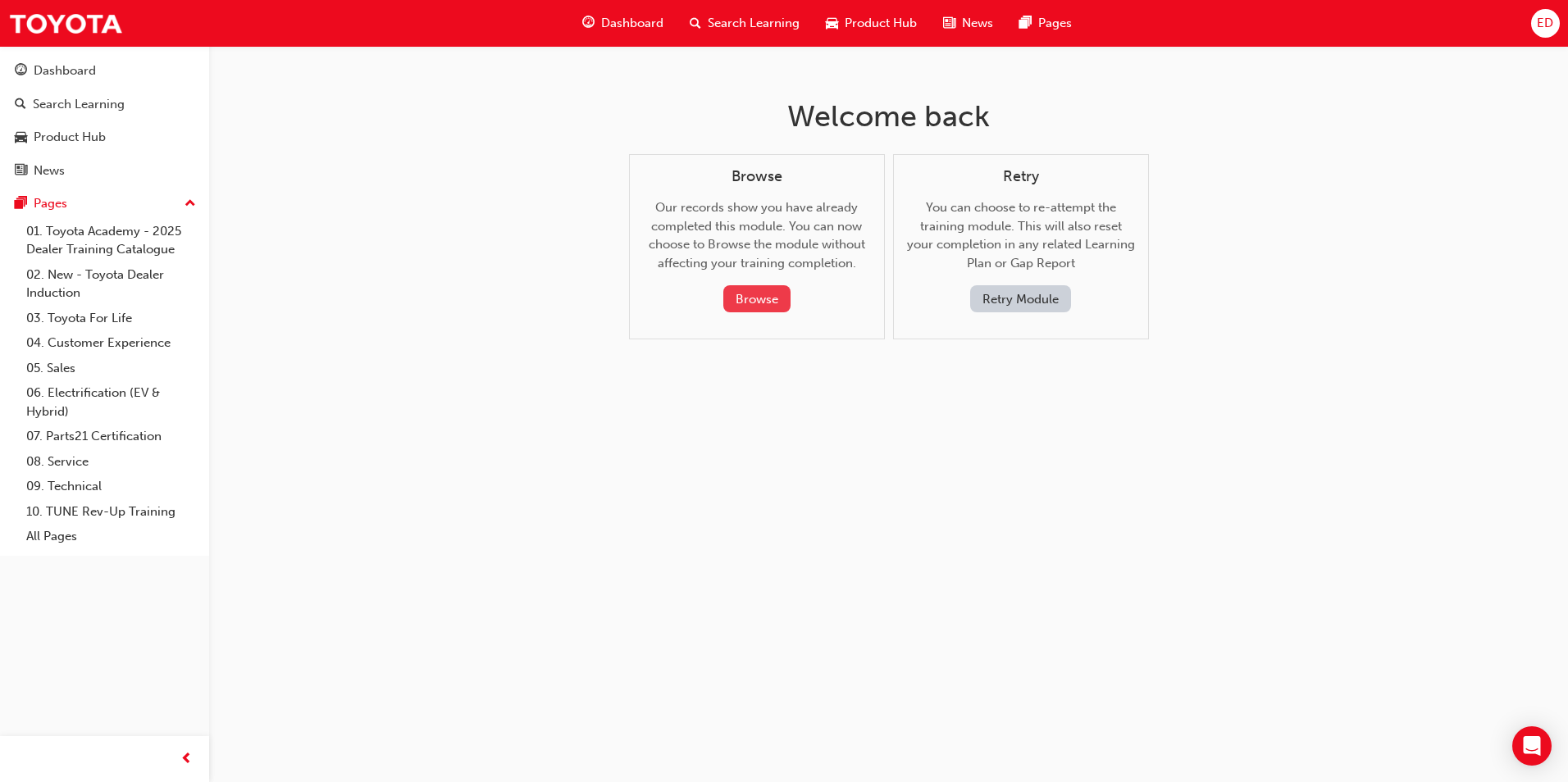 click on "Browse" at bounding box center (757, 298) 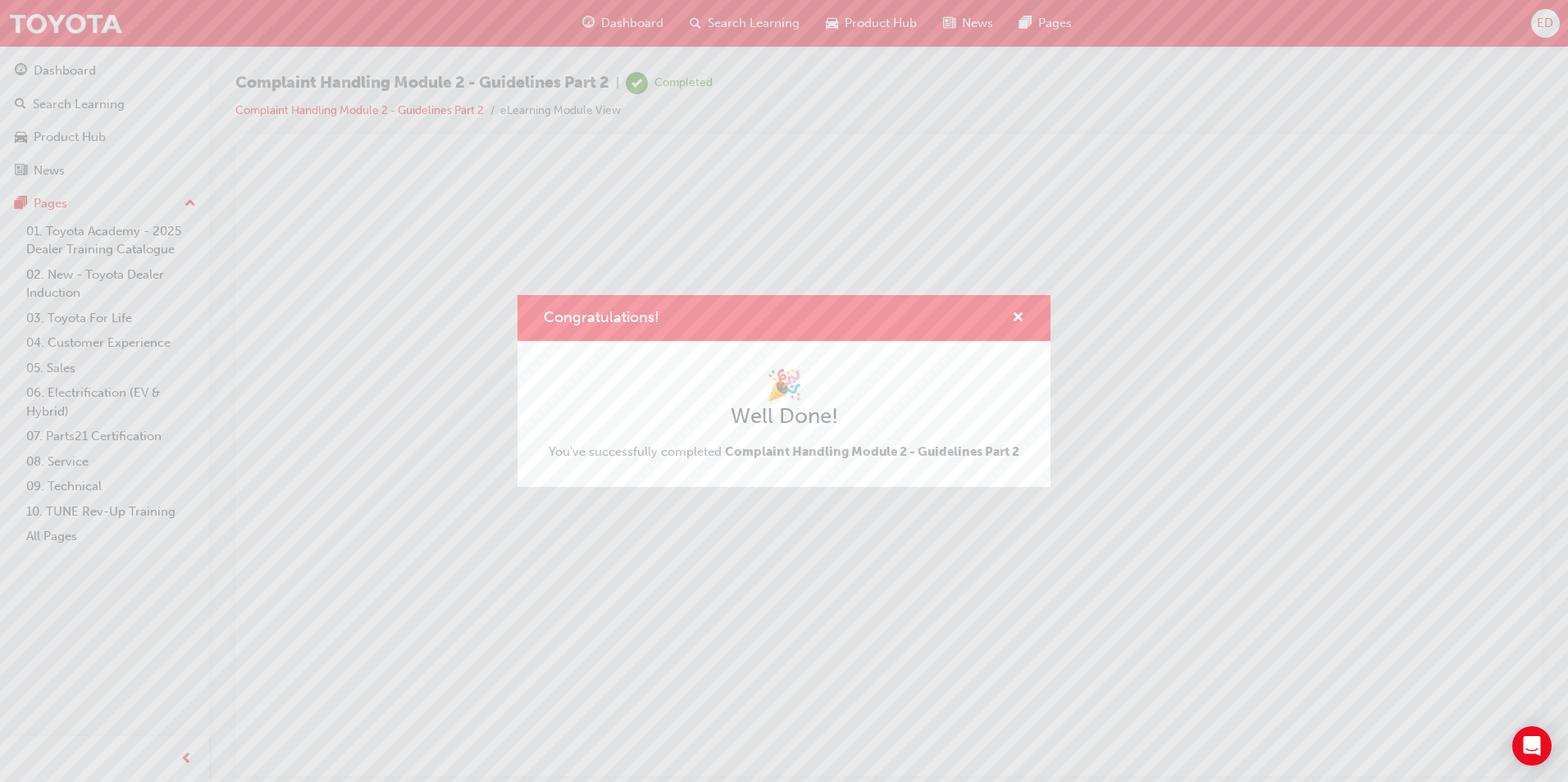 scroll, scrollTop: 0, scrollLeft: 0, axis: both 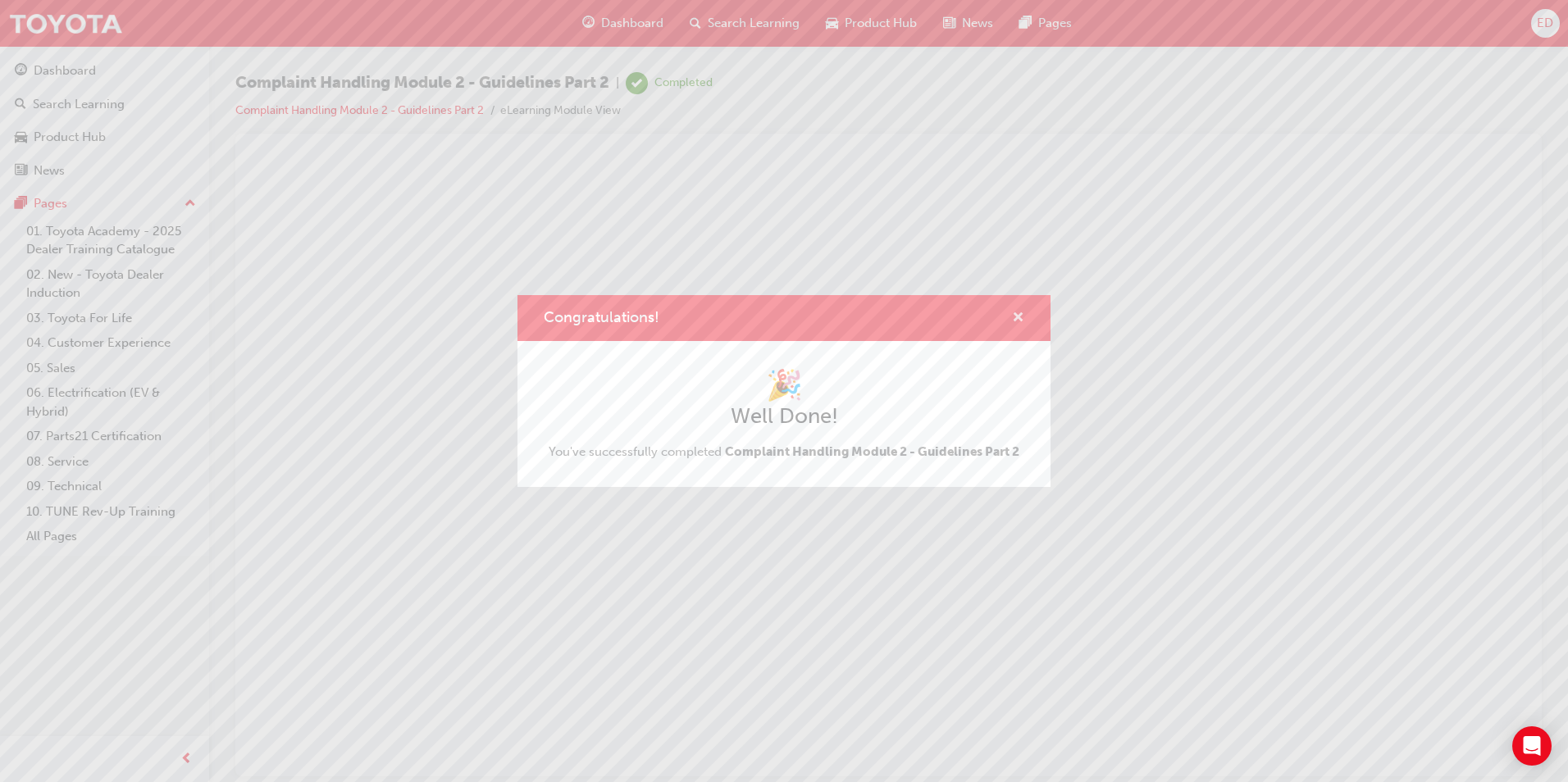 click at bounding box center (1018, 319) 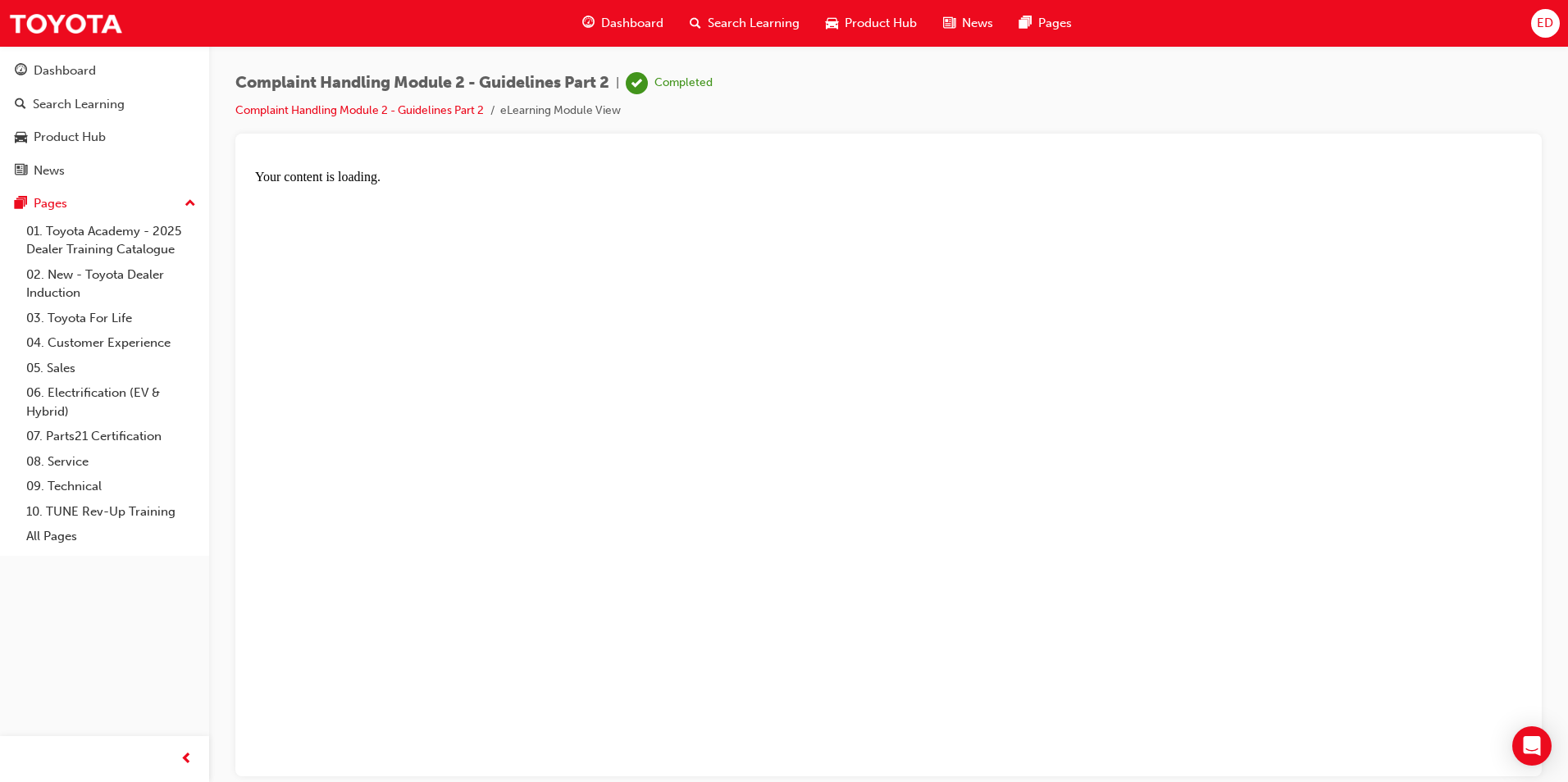 scroll, scrollTop: 0, scrollLeft: 0, axis: both 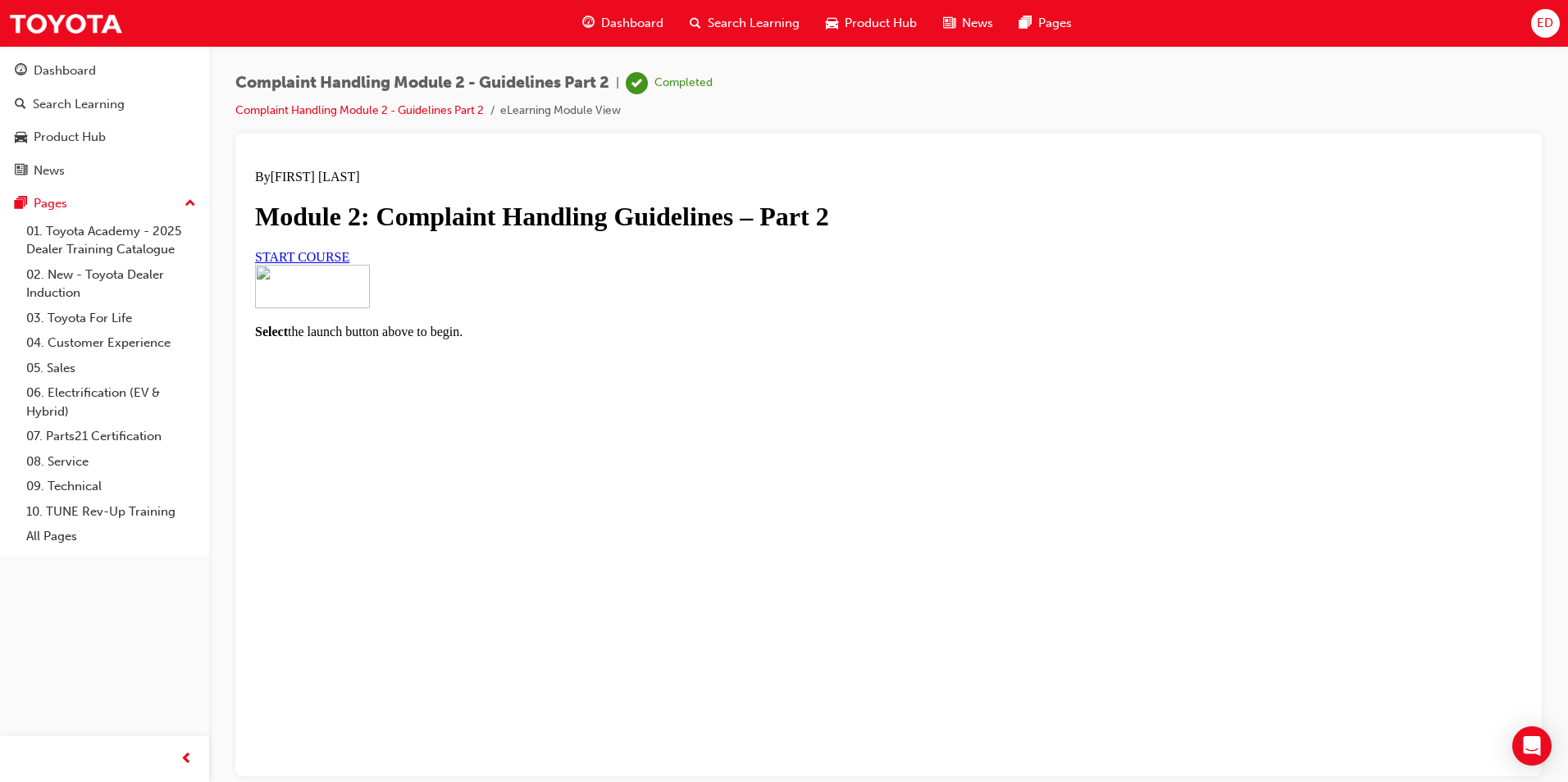 click on "START COURSE" at bounding box center [302, 256] 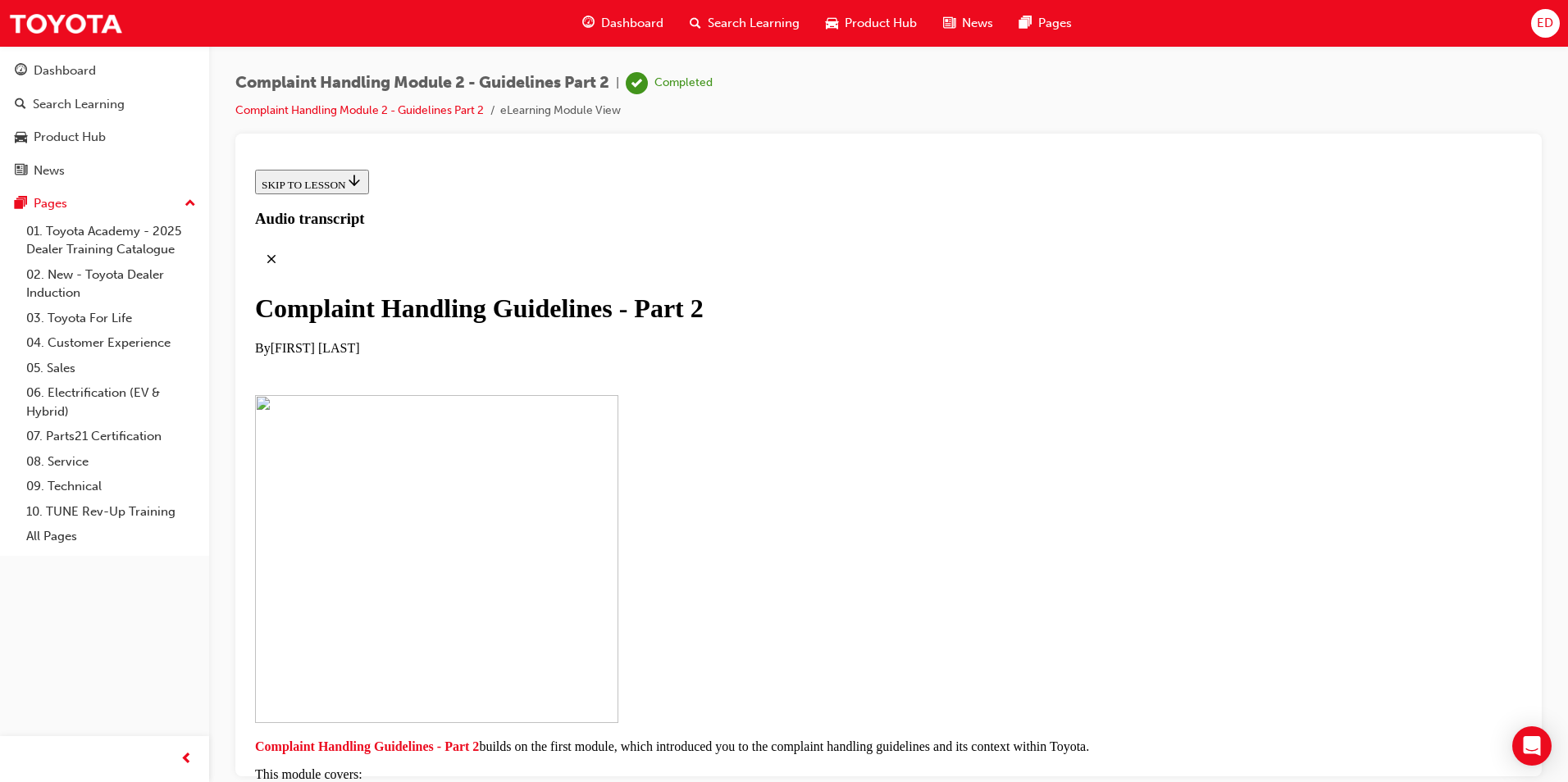 scroll, scrollTop: 307, scrollLeft: 0, axis: vertical 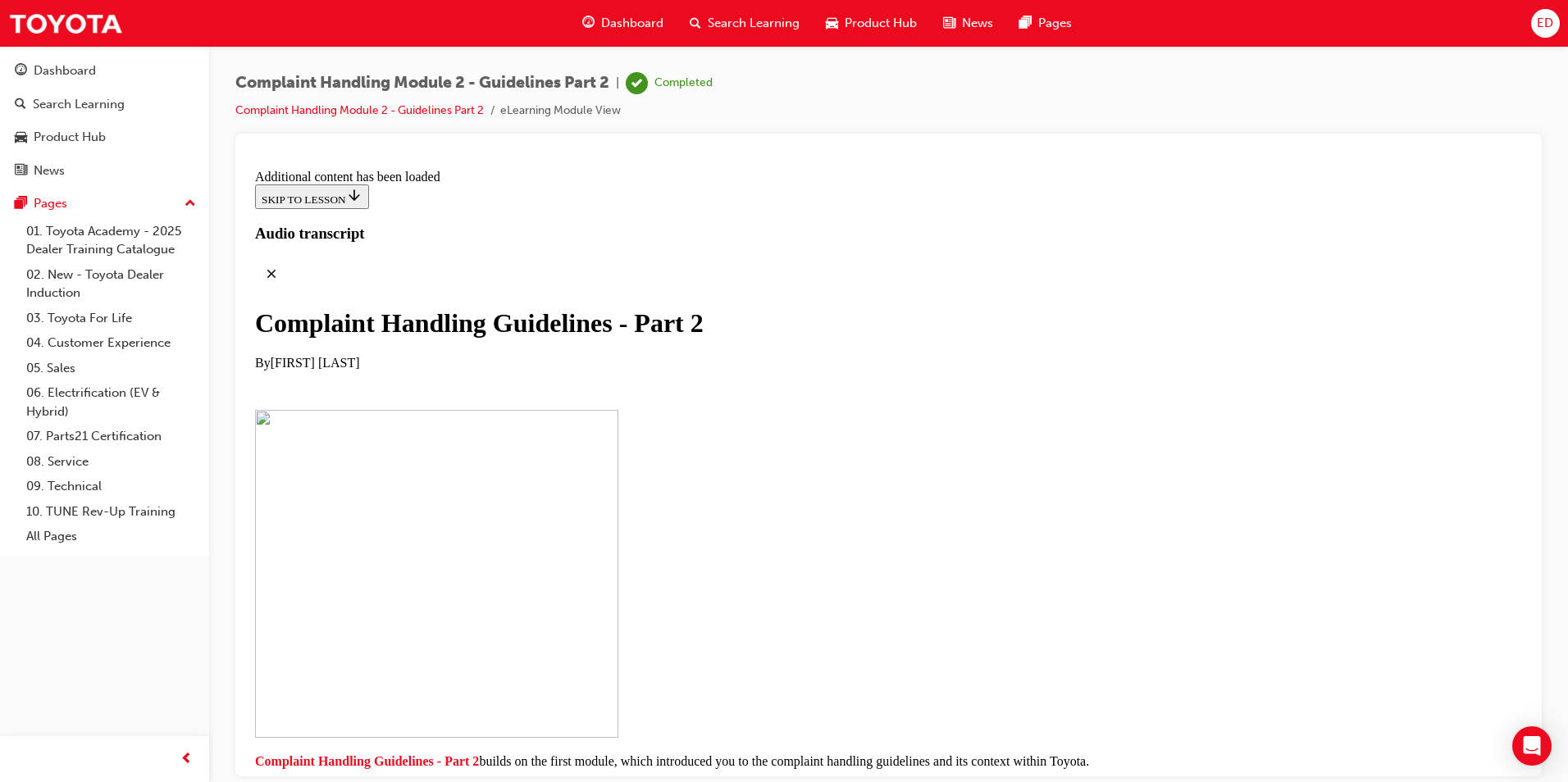 click on "CONTINUE" at bounding box center (289, 2236) 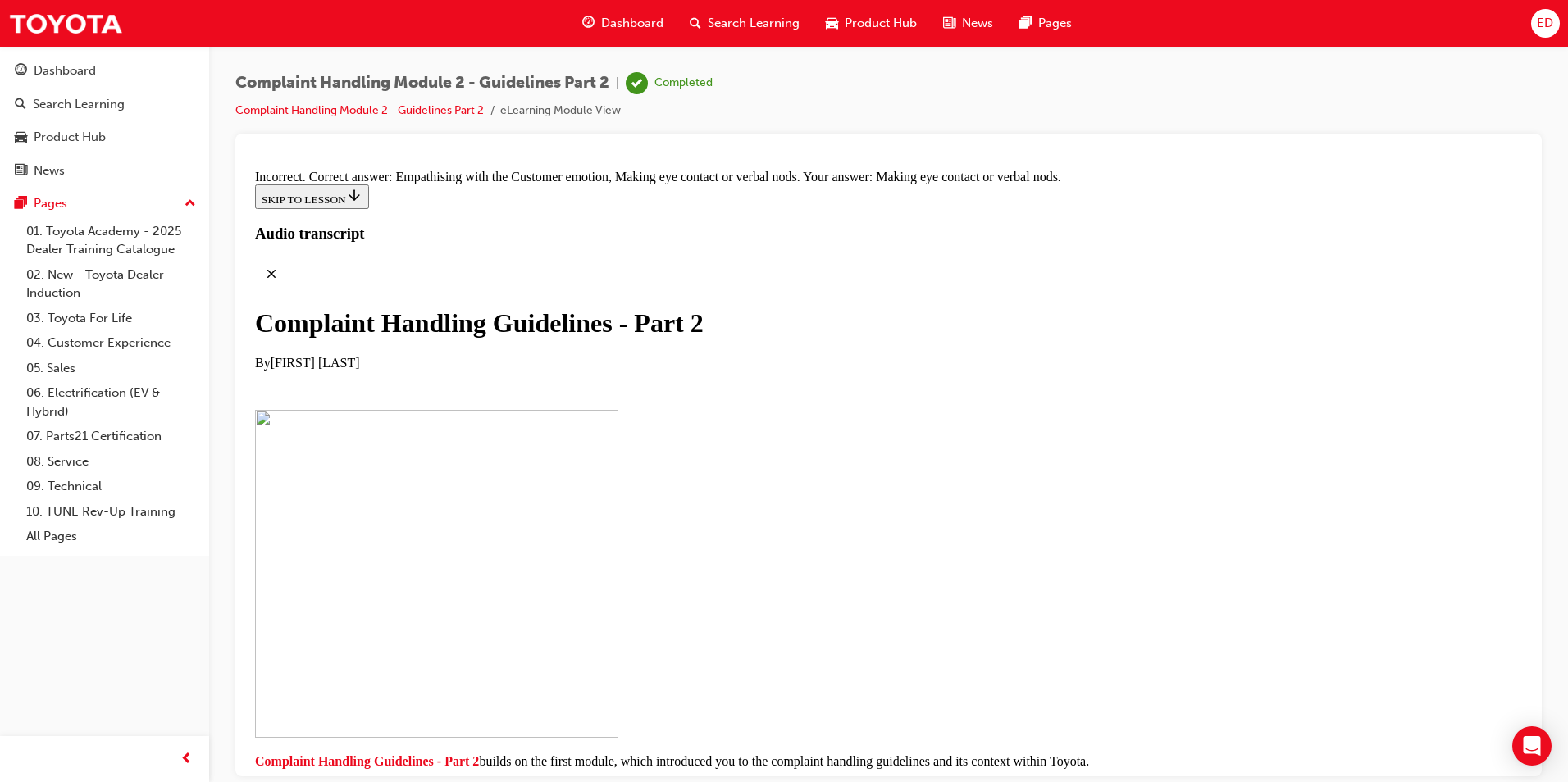 click on "TAKE AGAIN" at bounding box center (294, 18066) 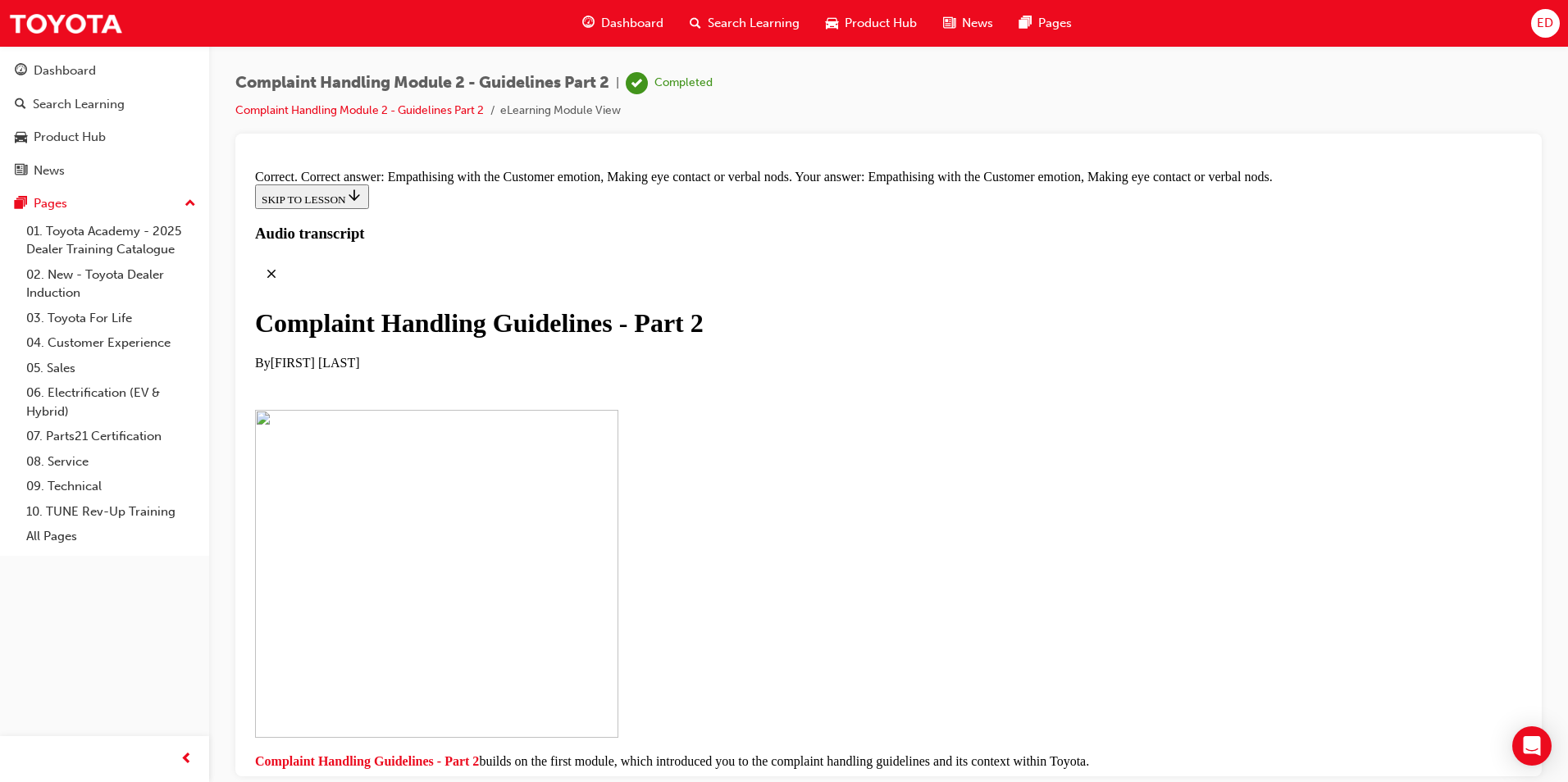 scroll, scrollTop: 11423, scrollLeft: 0, axis: vertical 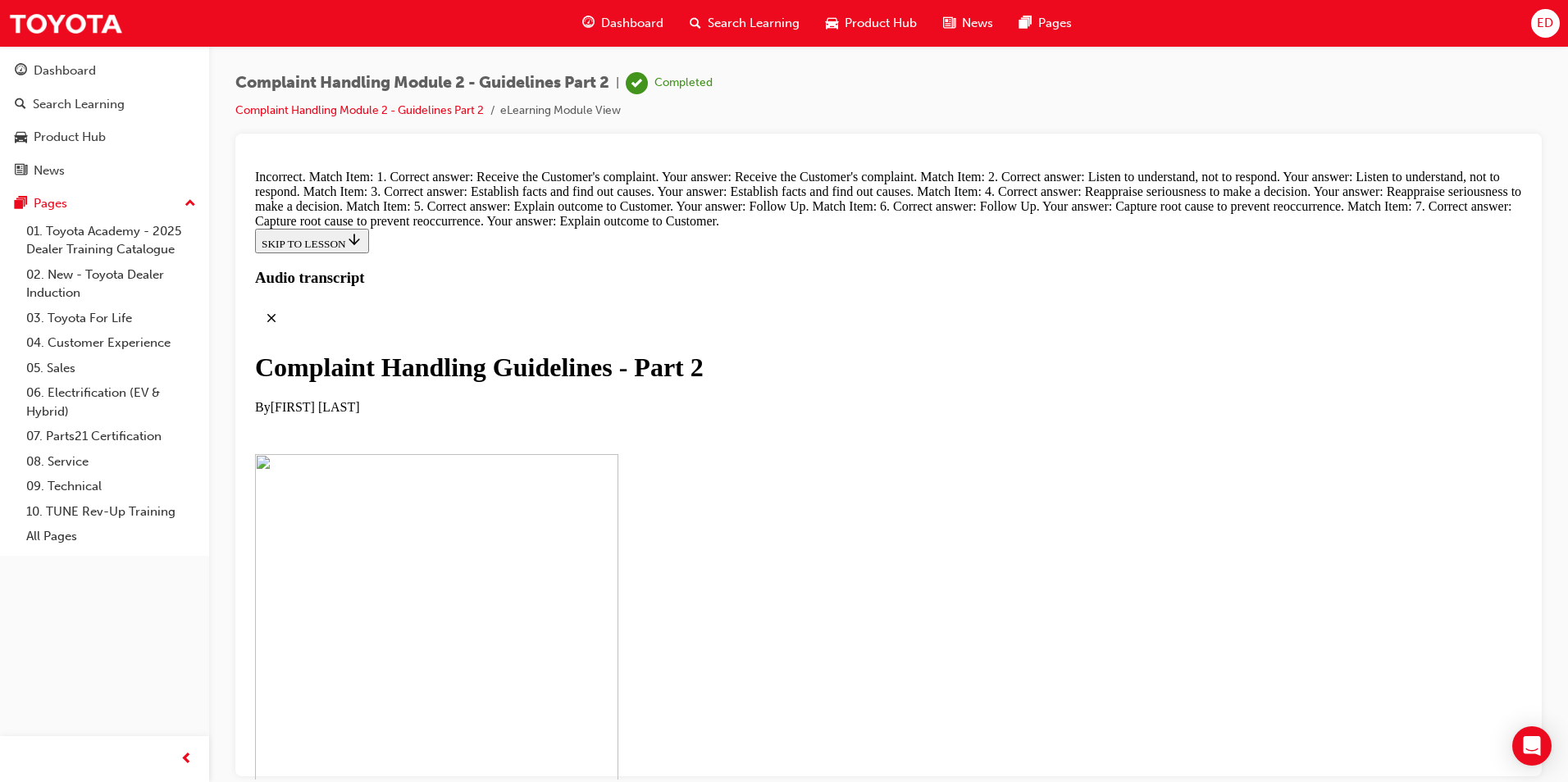 click on "TAKE AGAIN" at bounding box center [294, 19694] 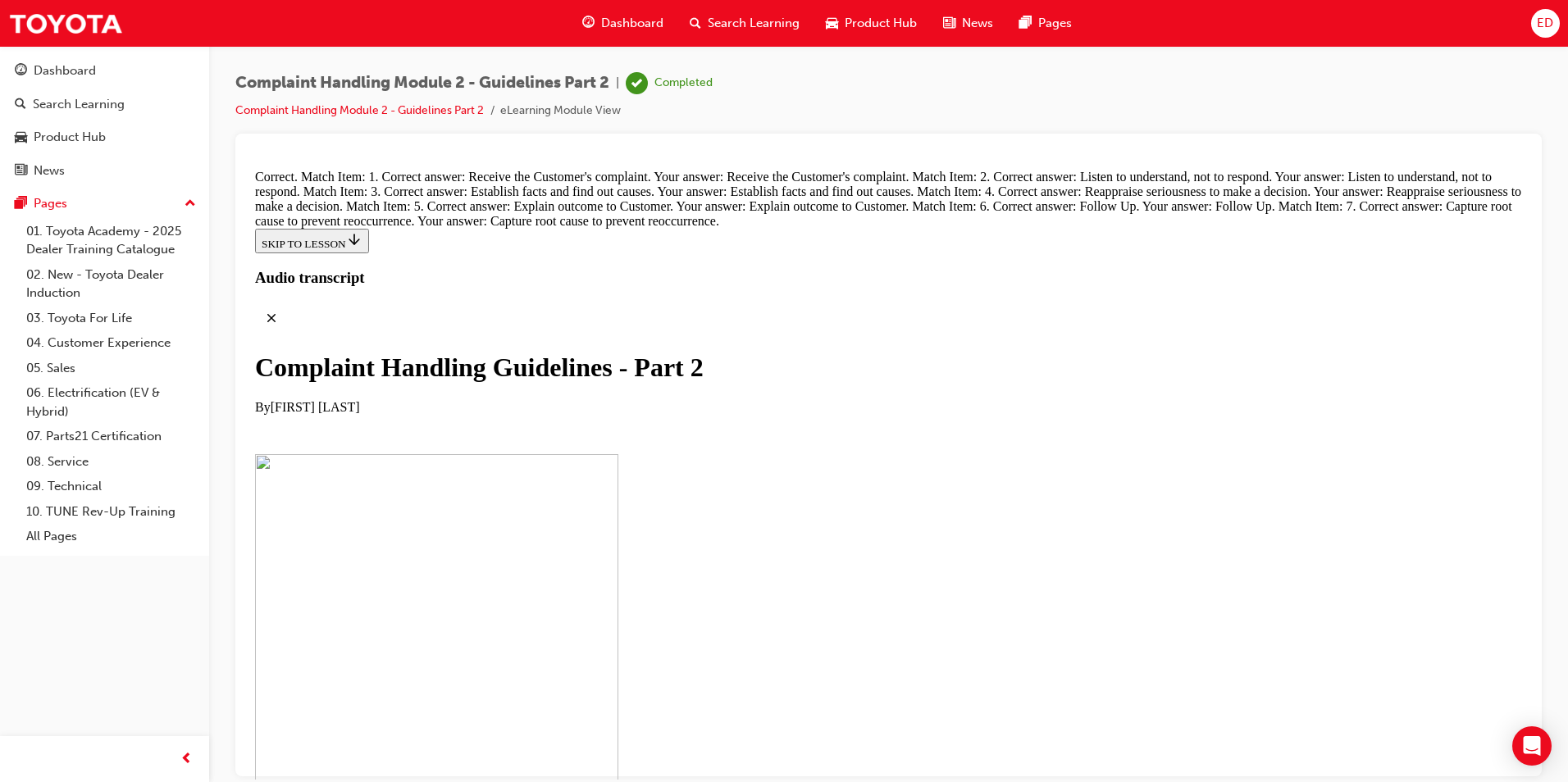 scroll, scrollTop: 12388, scrollLeft: 0, axis: vertical 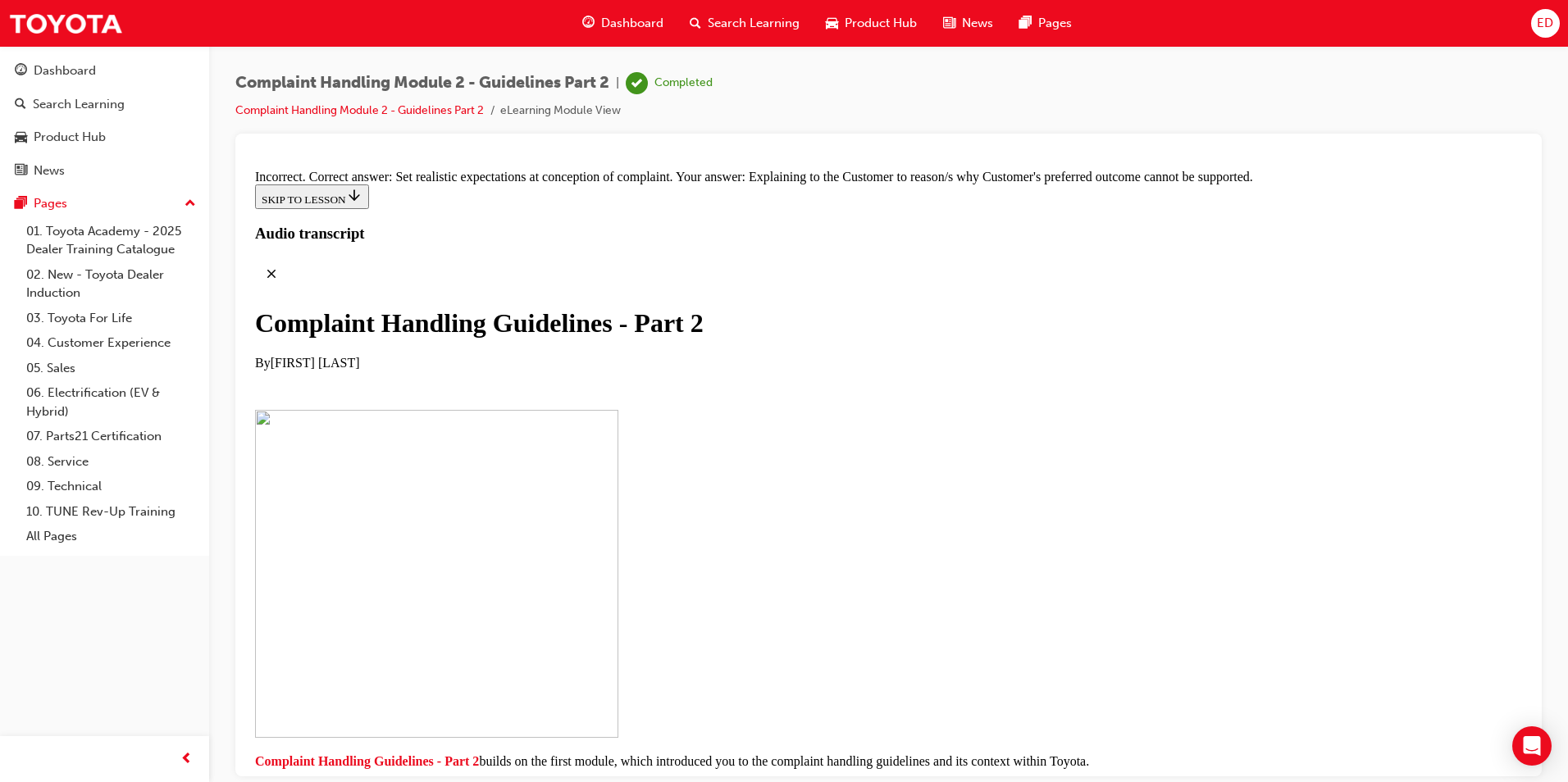 click on "TAKE AGAIN" at bounding box center (294, 28941) 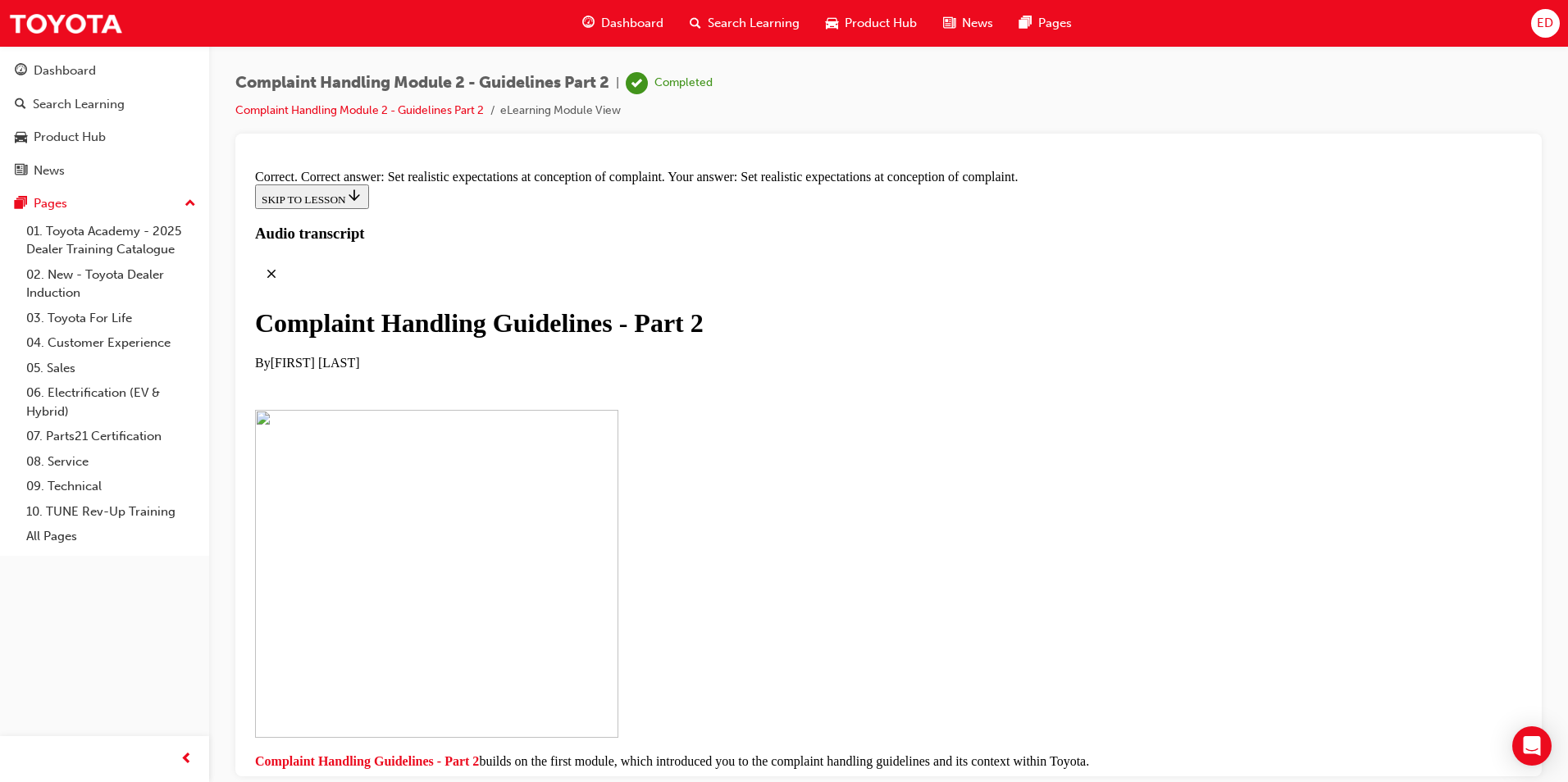 scroll, scrollTop: 12577, scrollLeft: 0, axis: vertical 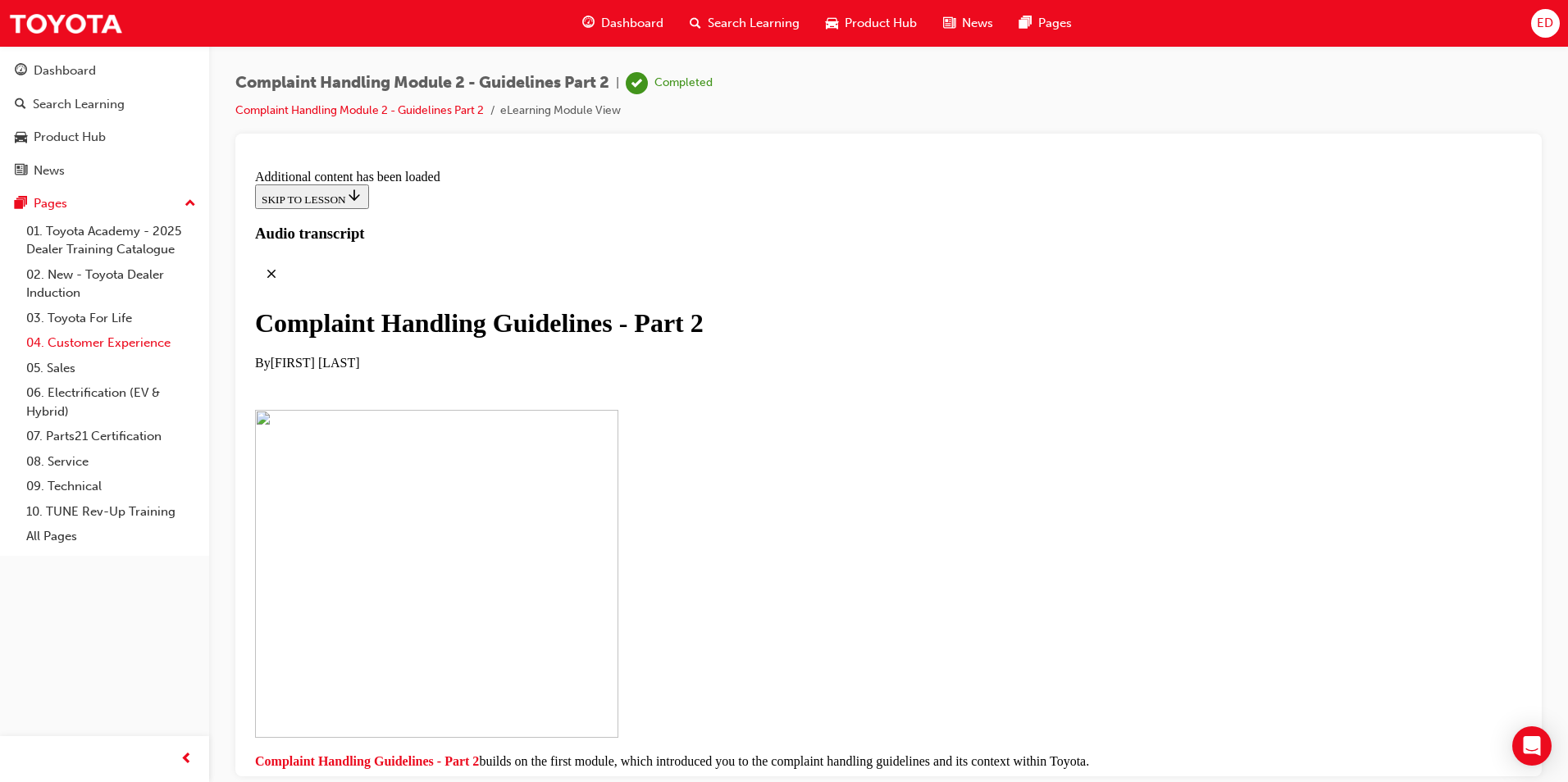 click on "04. Customer Experience" at bounding box center (111, 343) 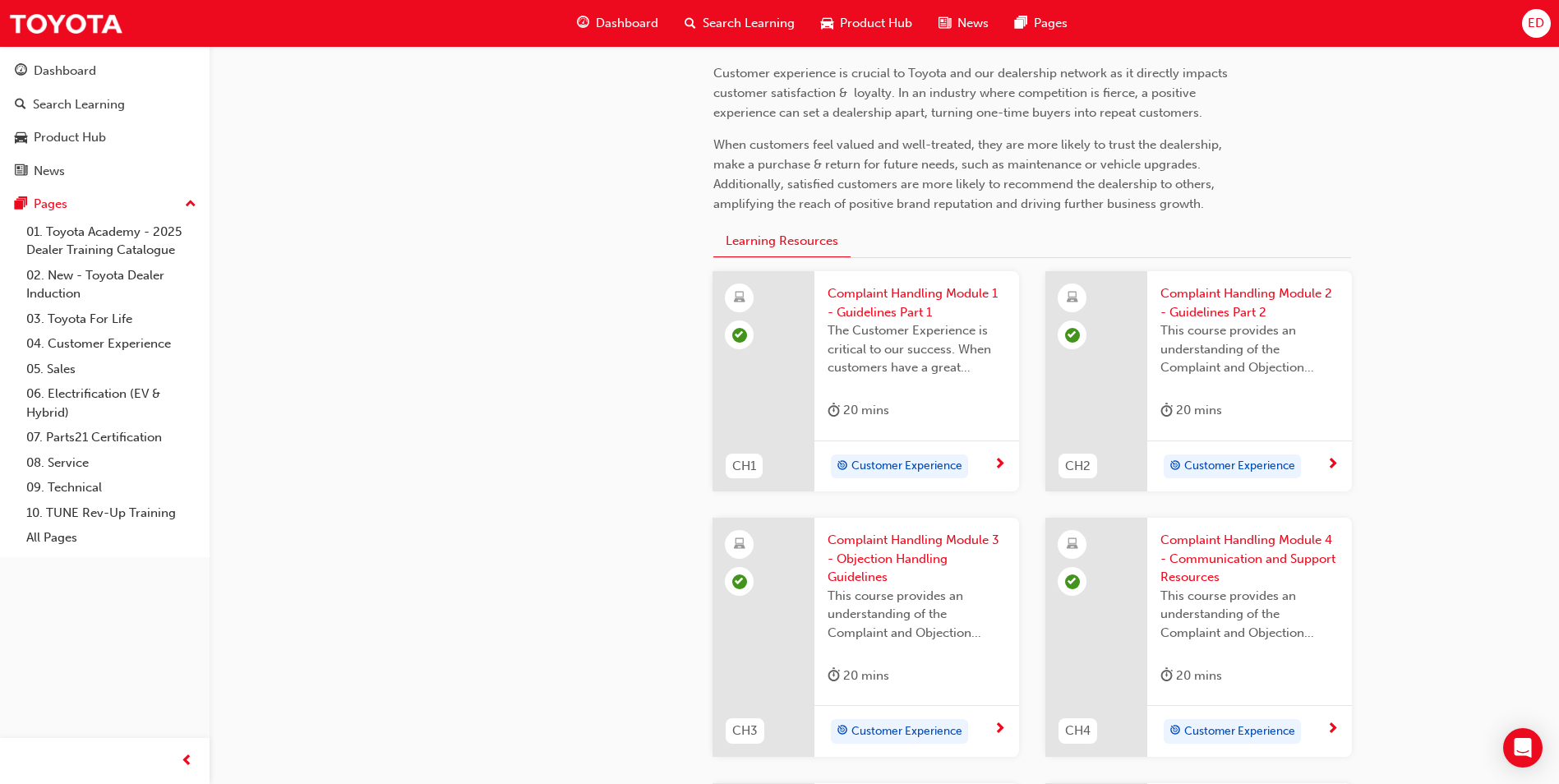 scroll, scrollTop: 411, scrollLeft: 0, axis: vertical 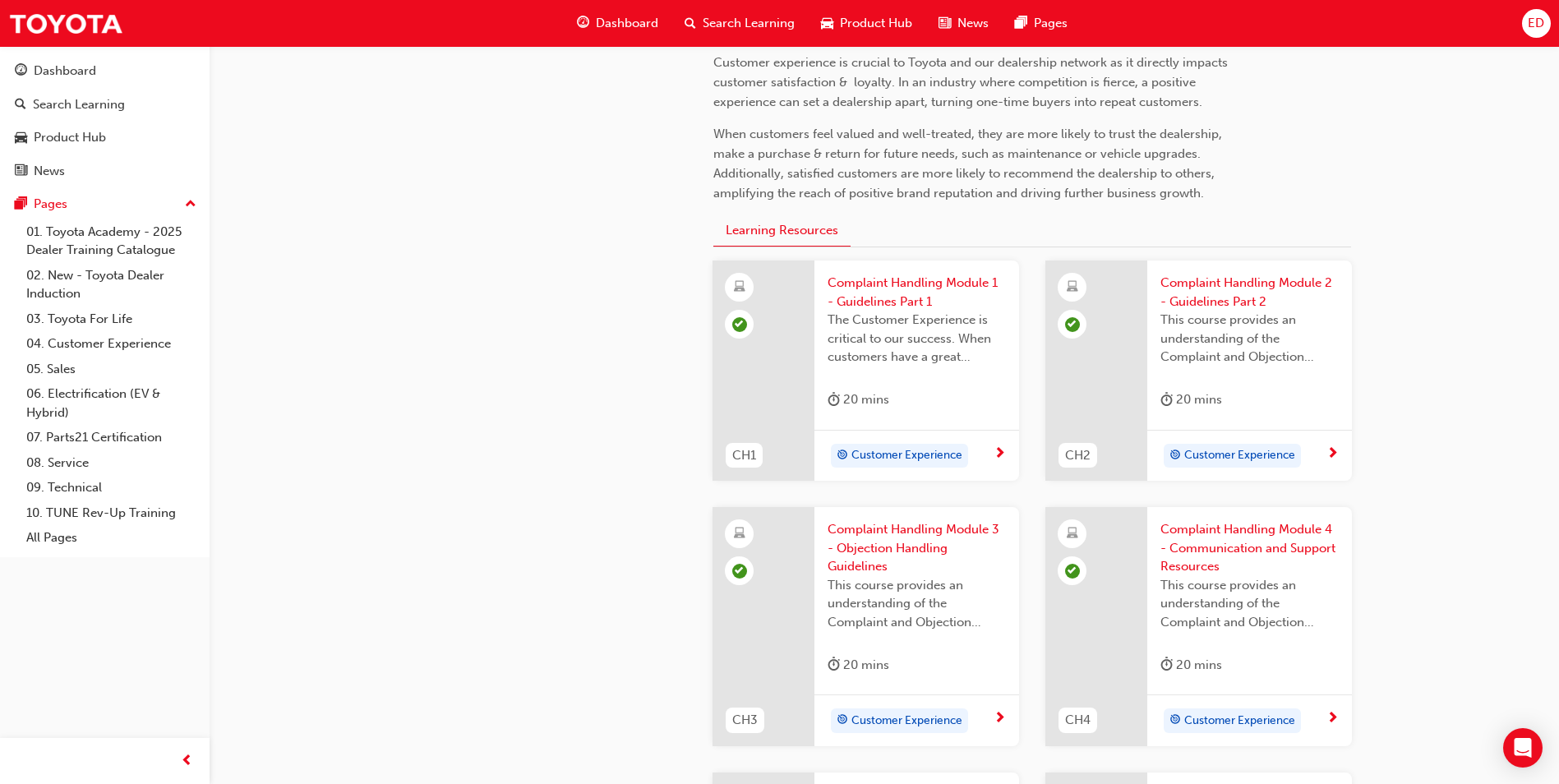click on "Complaint Handling Module 2 - Guidelines Part 2" at bounding box center [1249, 292] 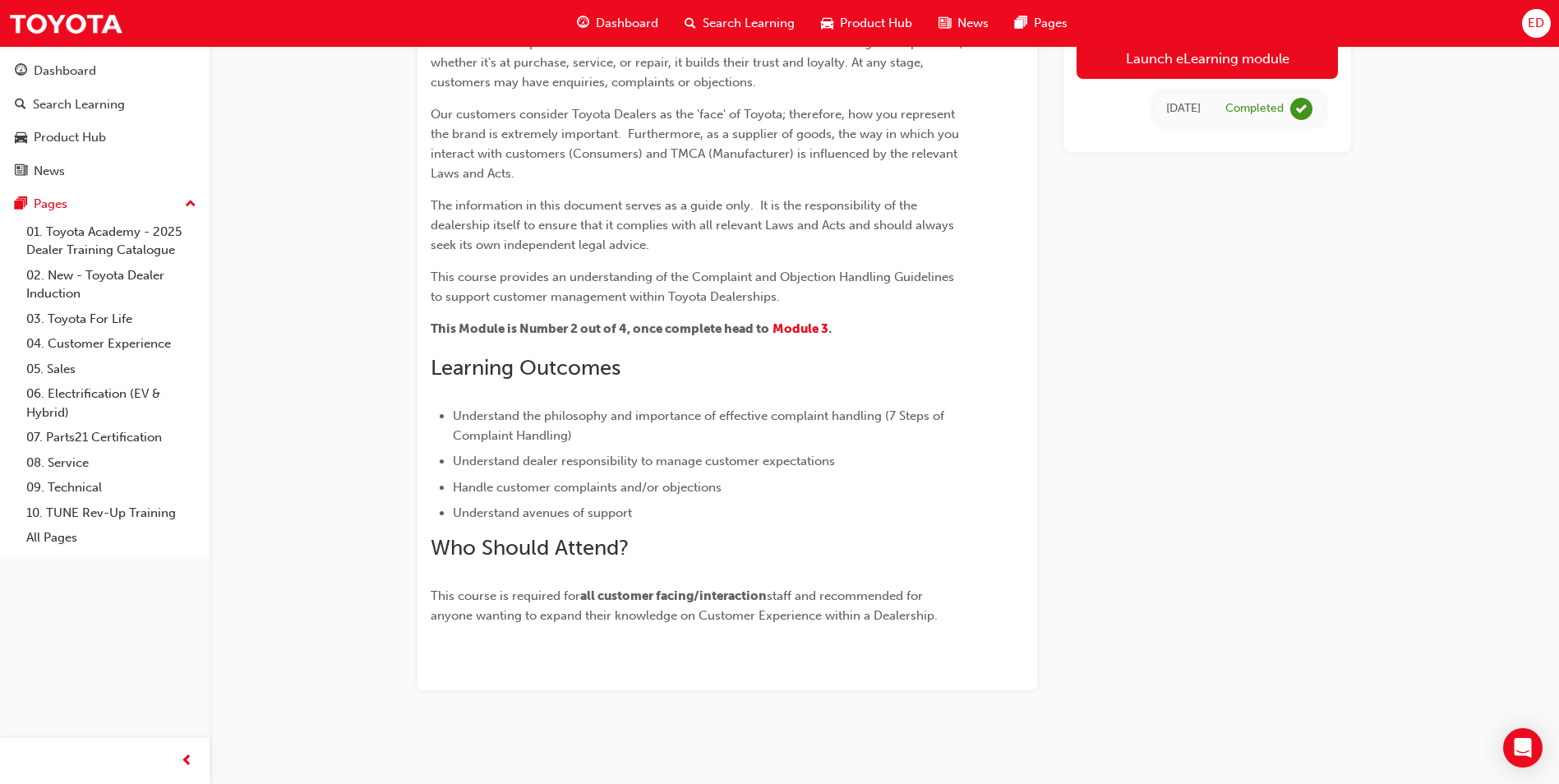 scroll, scrollTop: 254, scrollLeft: 0, axis: vertical 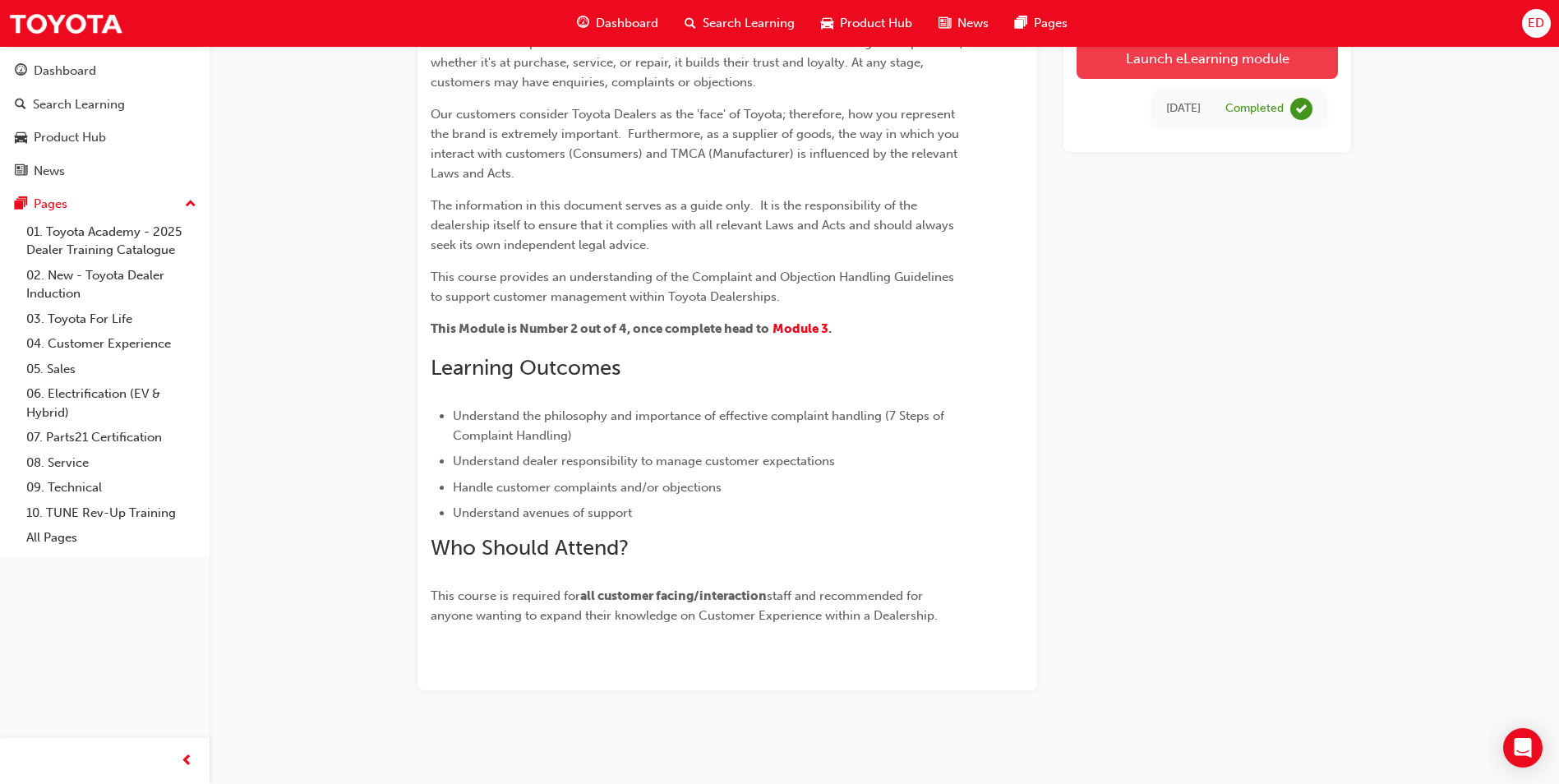 click on "Launch eLearning module" at bounding box center [1207, 58] 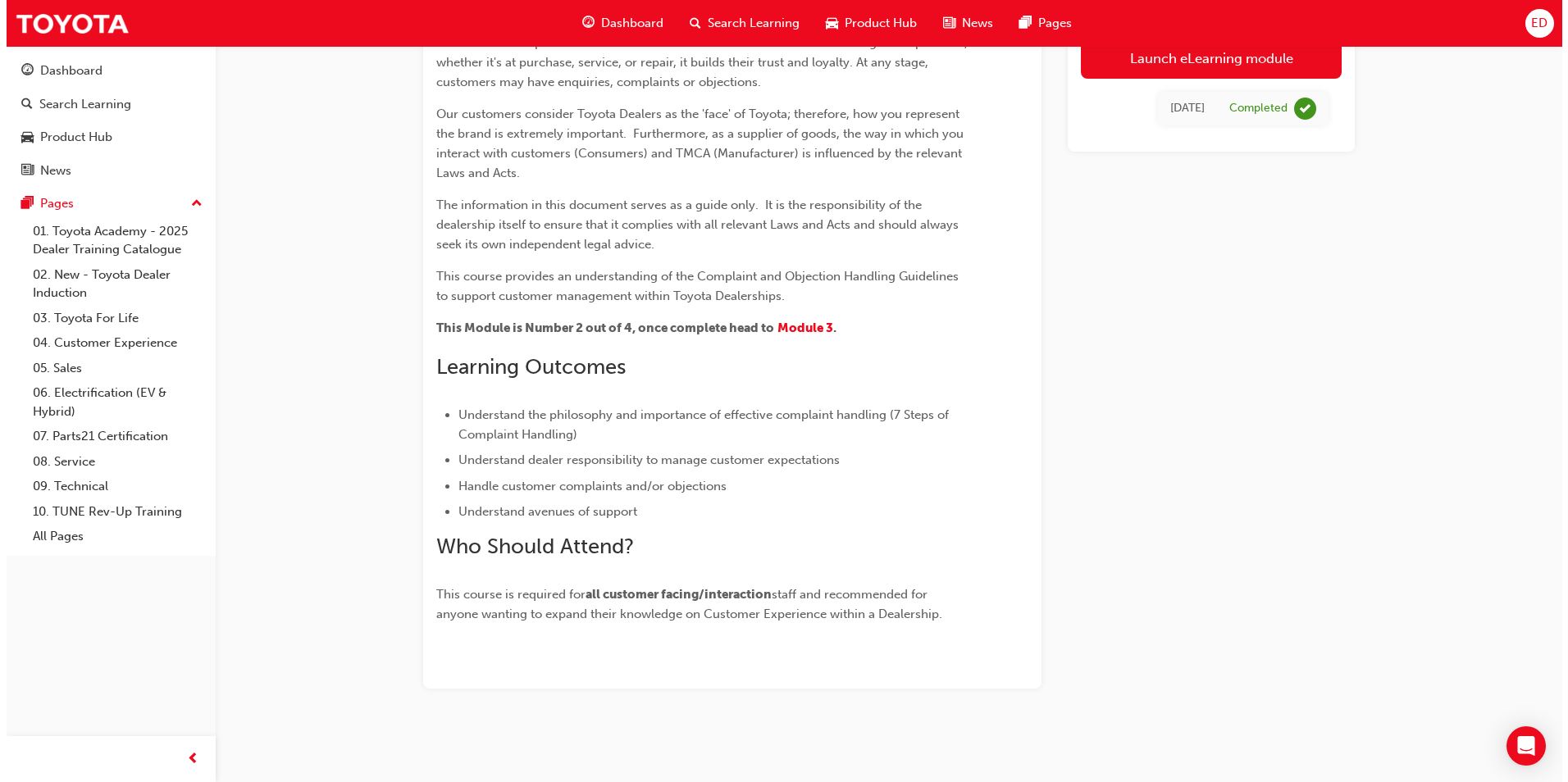 scroll, scrollTop: 0, scrollLeft: 0, axis: both 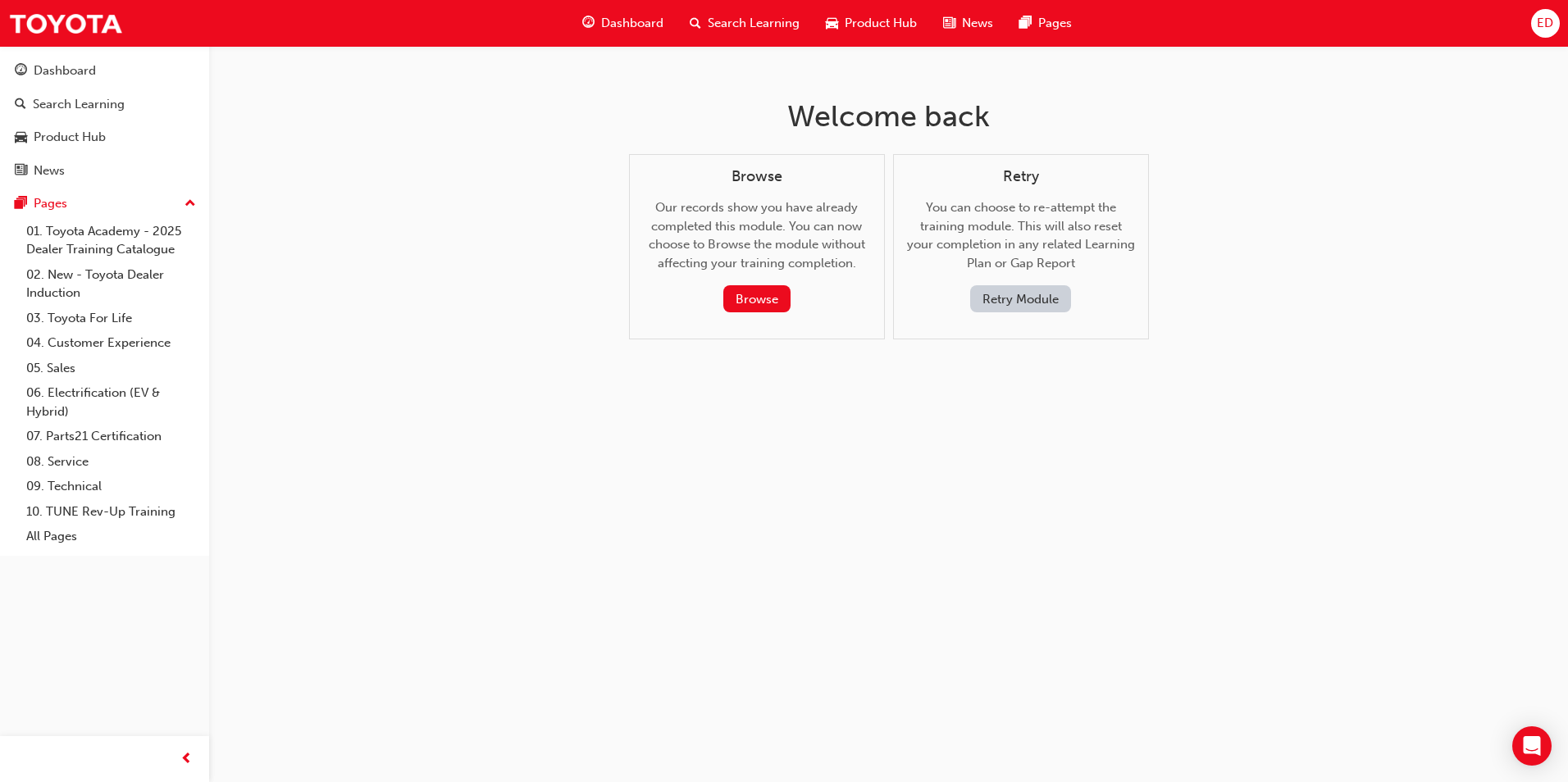 click on "Retry Module" at bounding box center (1020, 298) 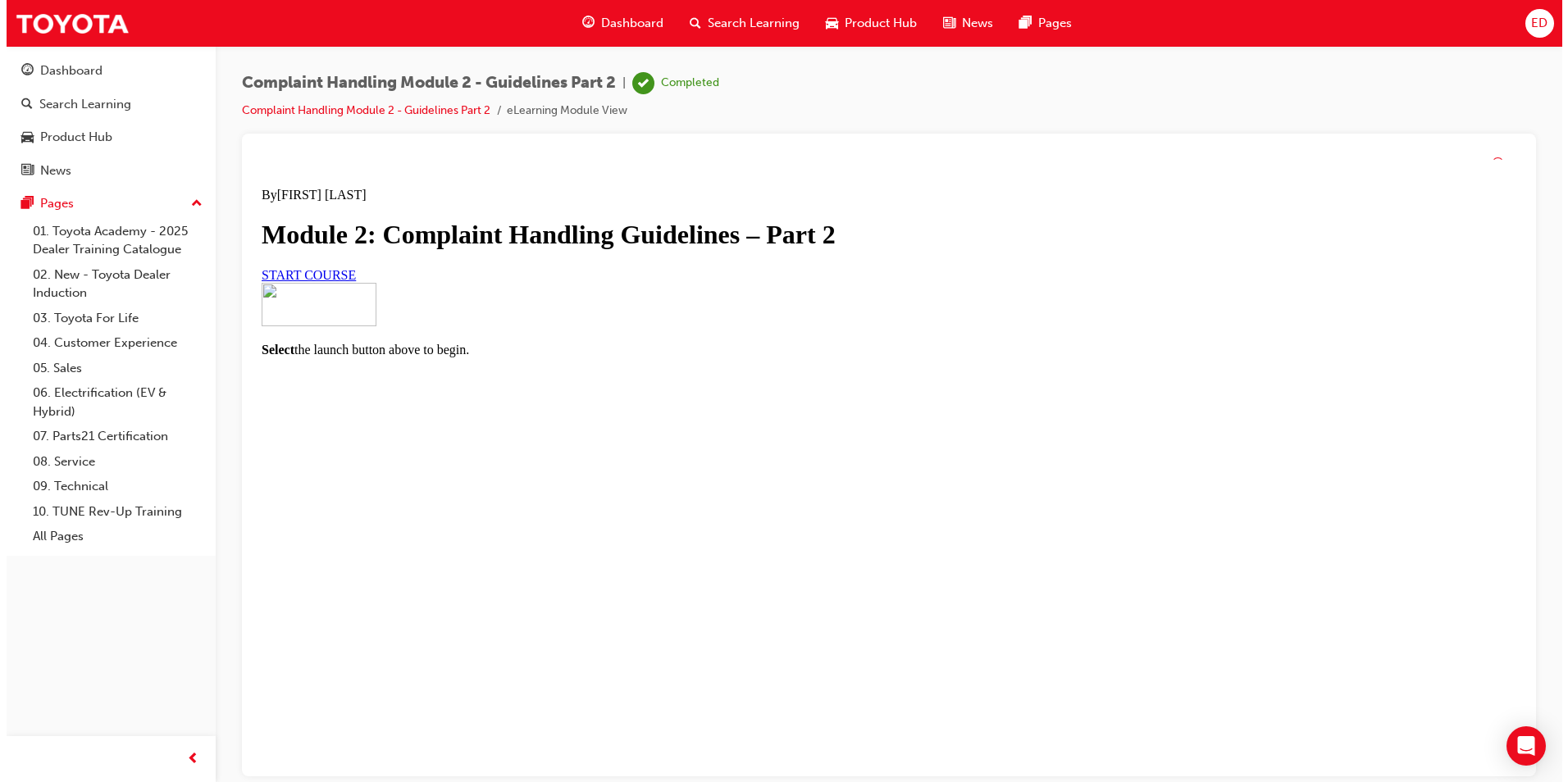 scroll, scrollTop: 0, scrollLeft: 0, axis: both 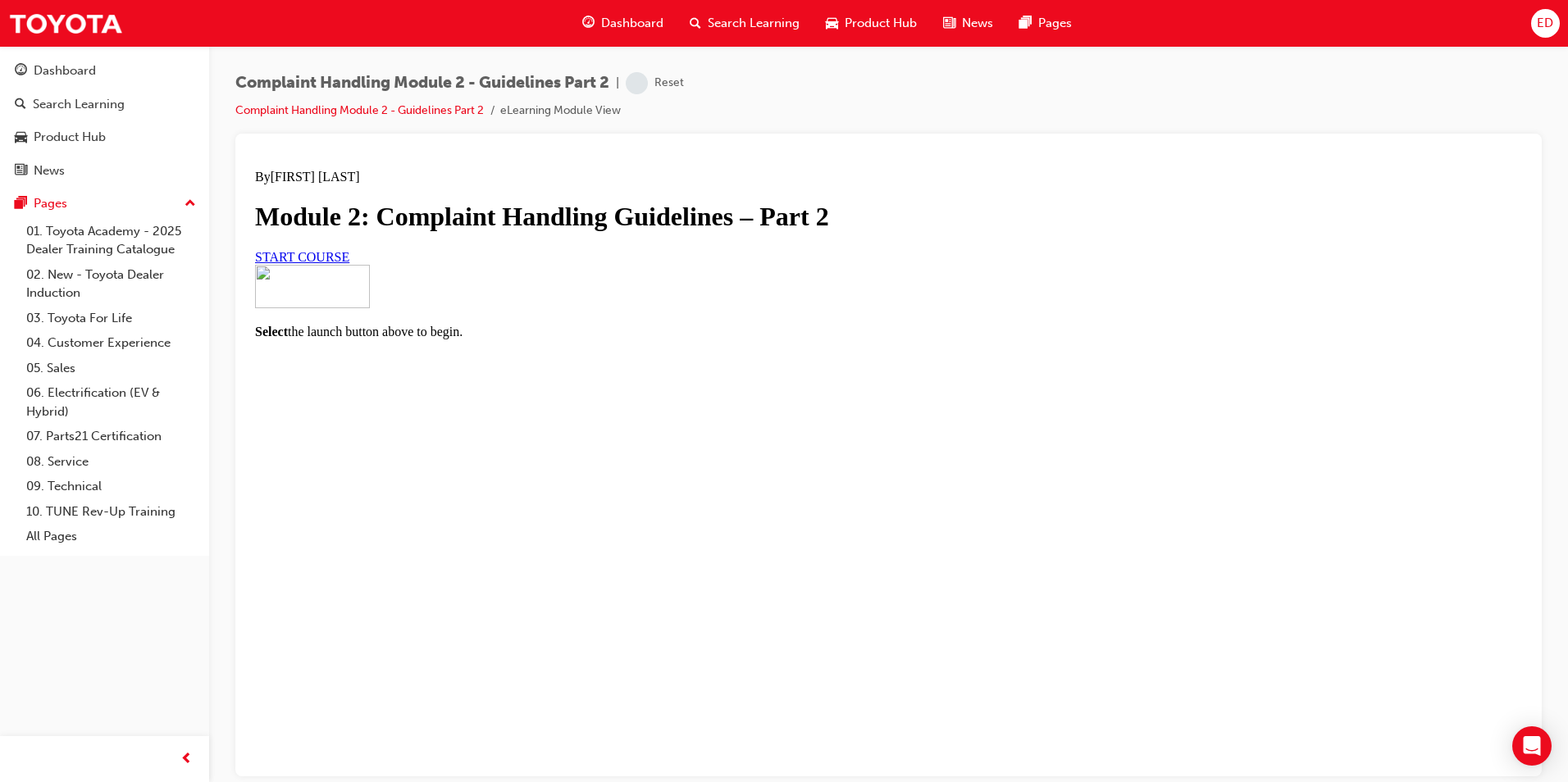 click on "START COURSE" at bounding box center (302, 256) 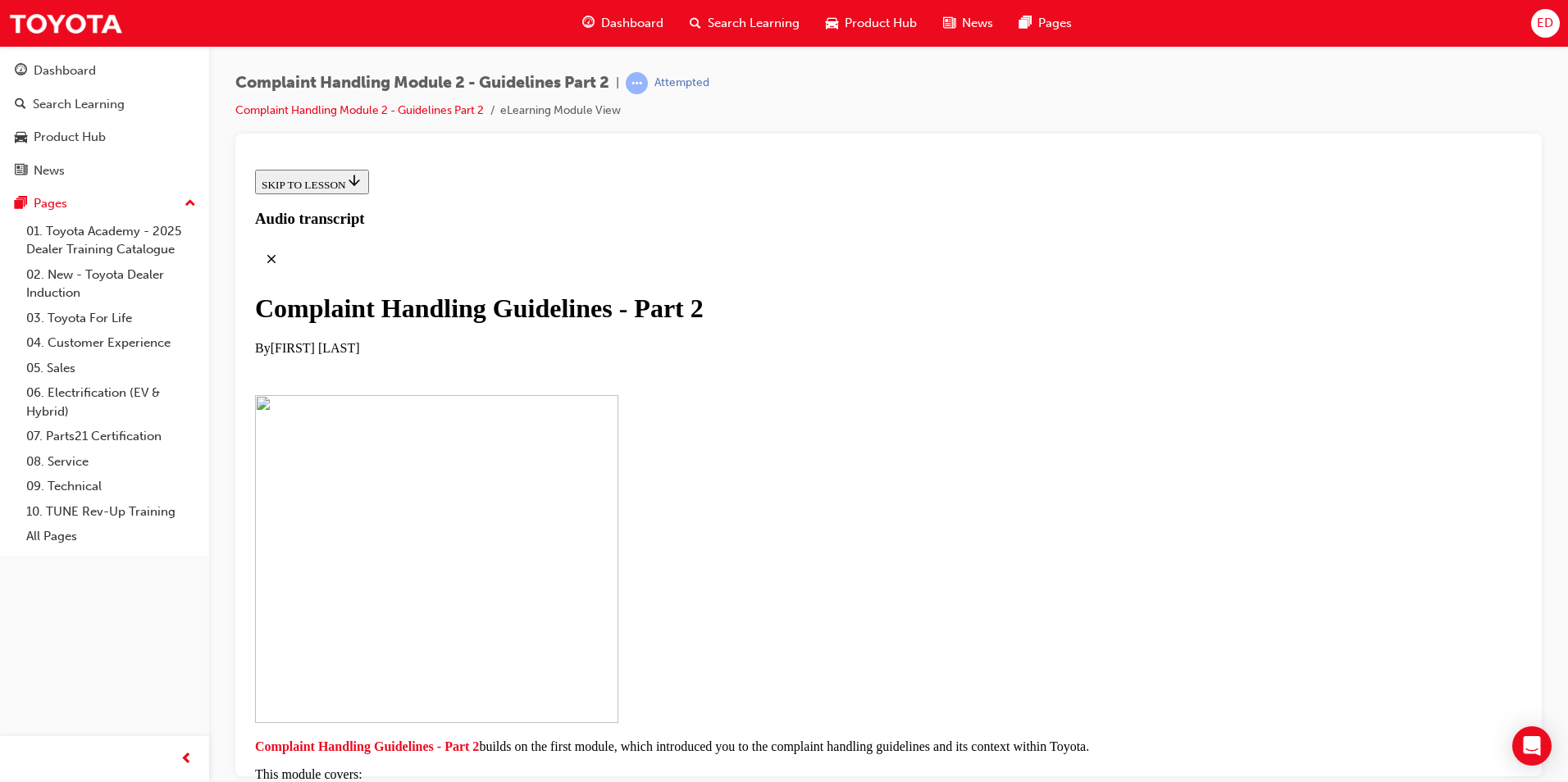scroll, scrollTop: 307, scrollLeft: 0, axis: vertical 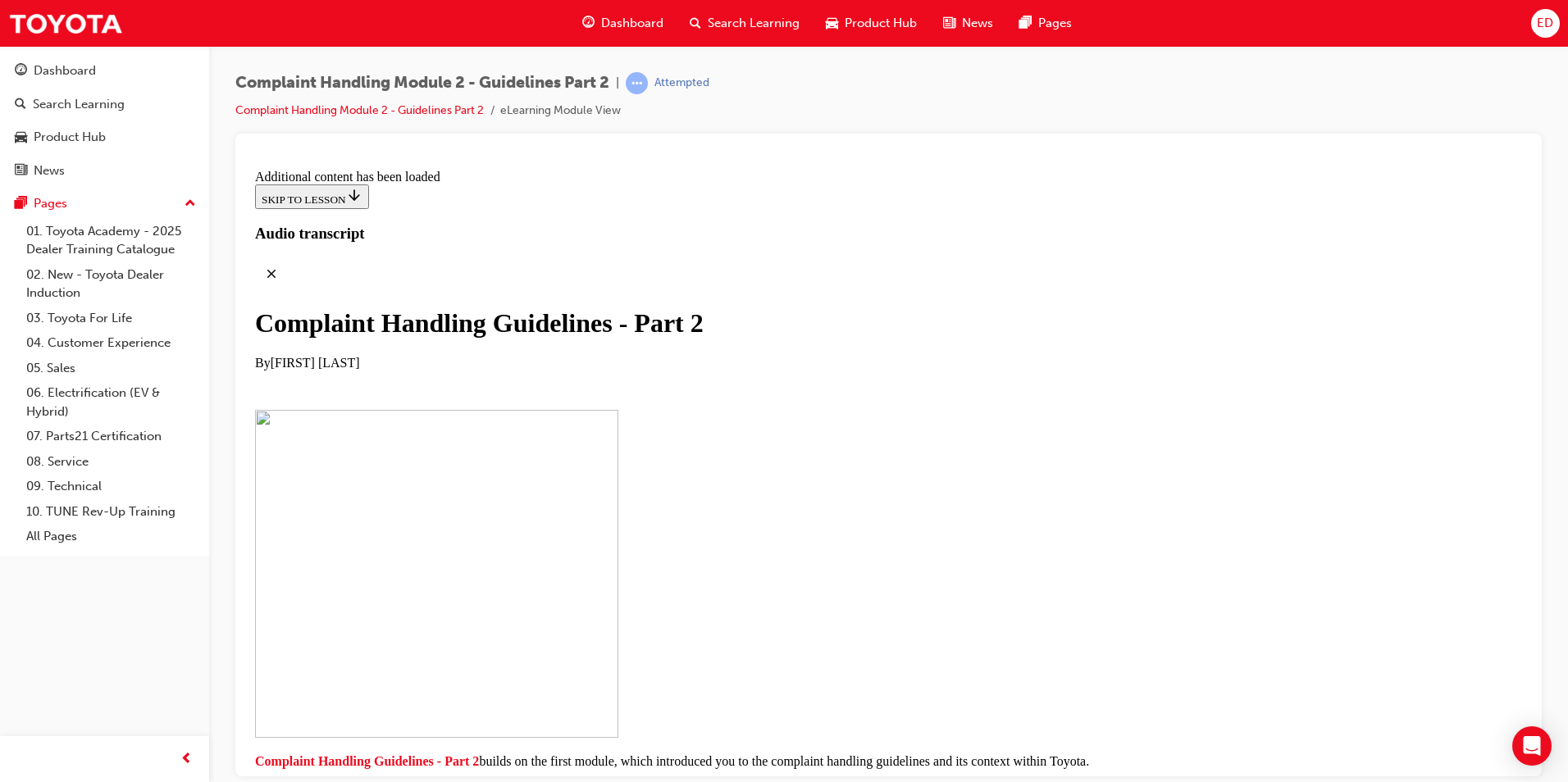 click on "CONTINUE" at bounding box center (289, 2236) 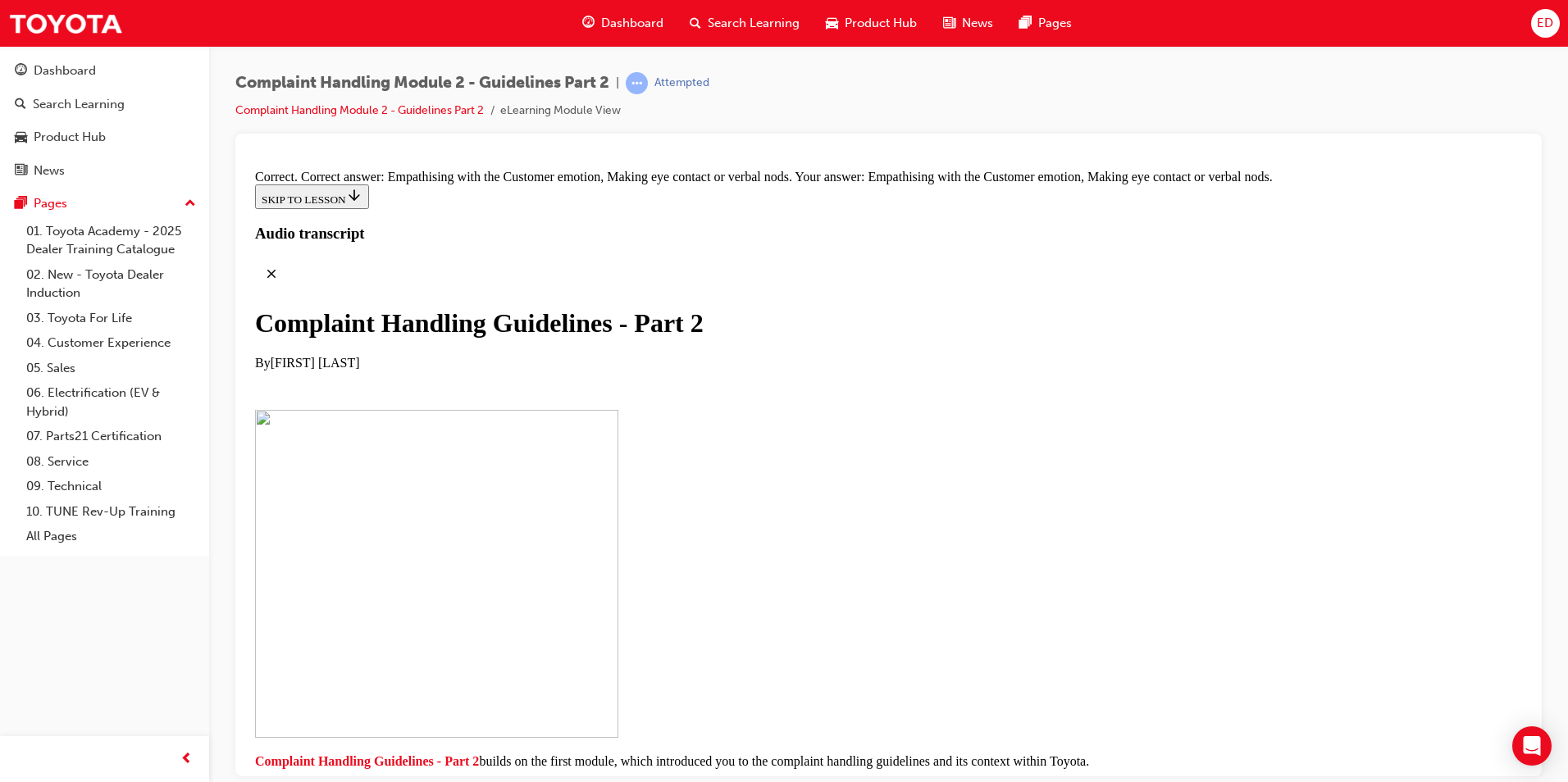 scroll, scrollTop: 11441, scrollLeft: 0, axis: vertical 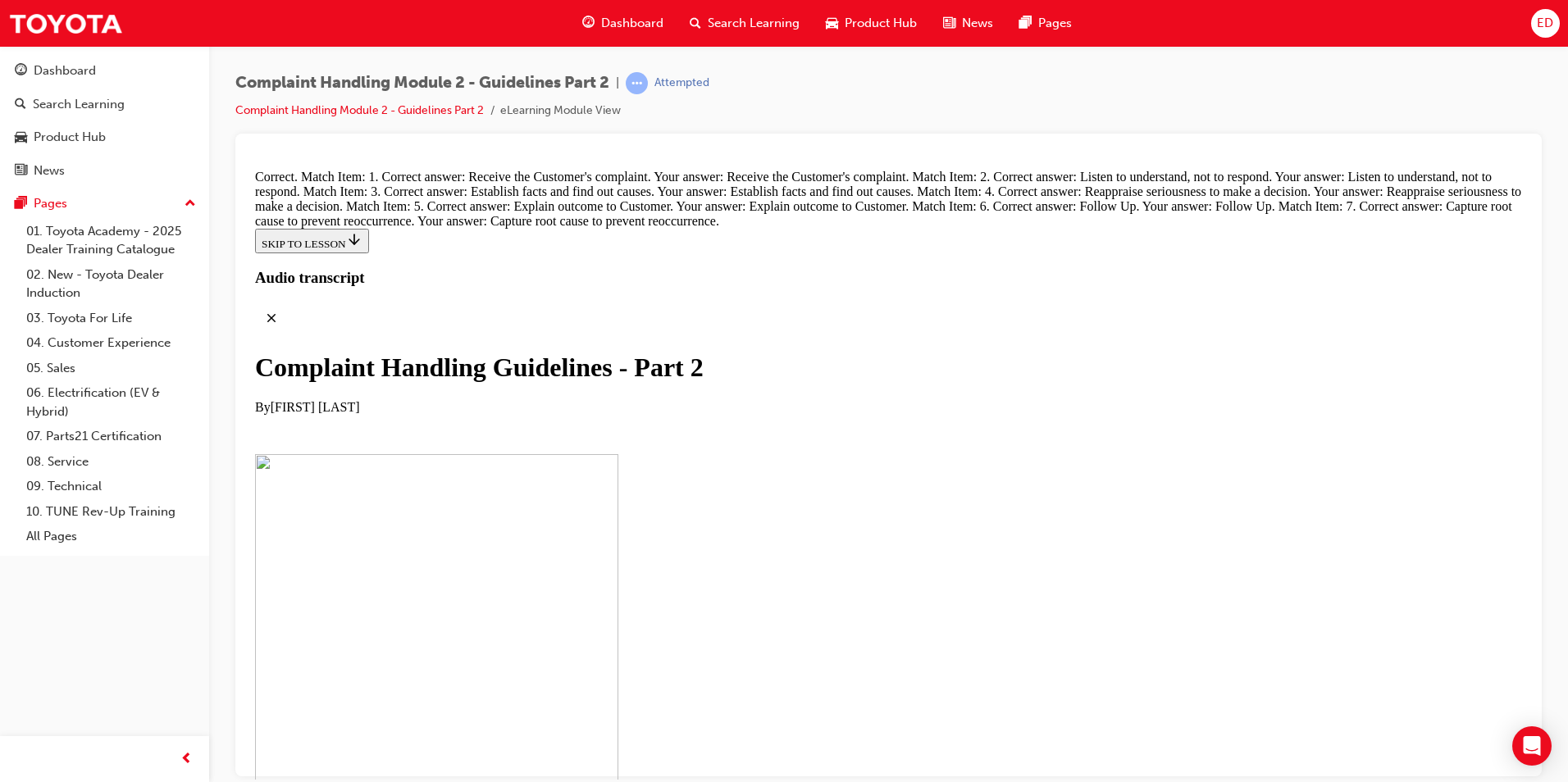 click at bounding box center (888, 23192) 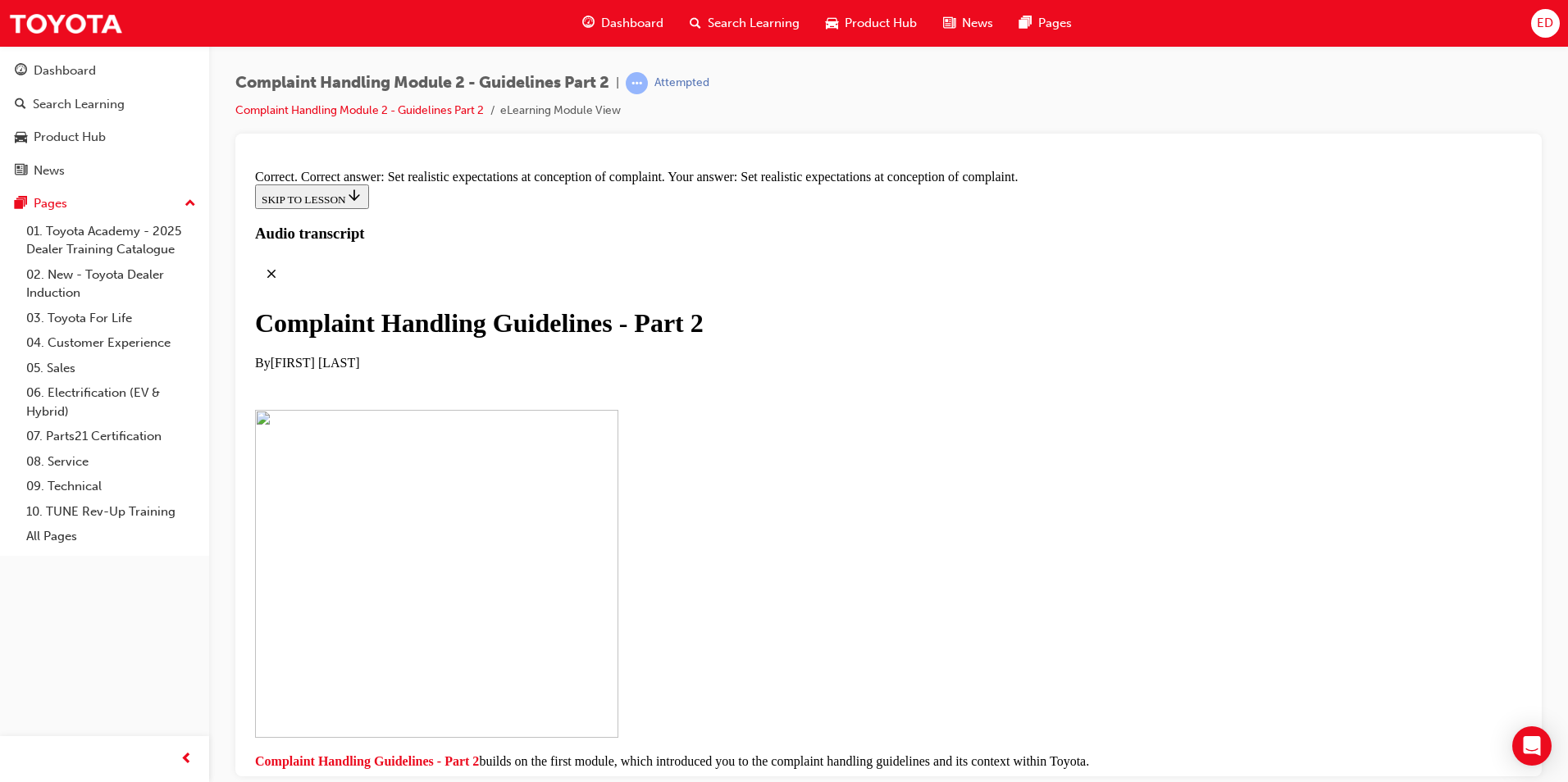 click on "CONTINUE" at bounding box center (289, 29020) 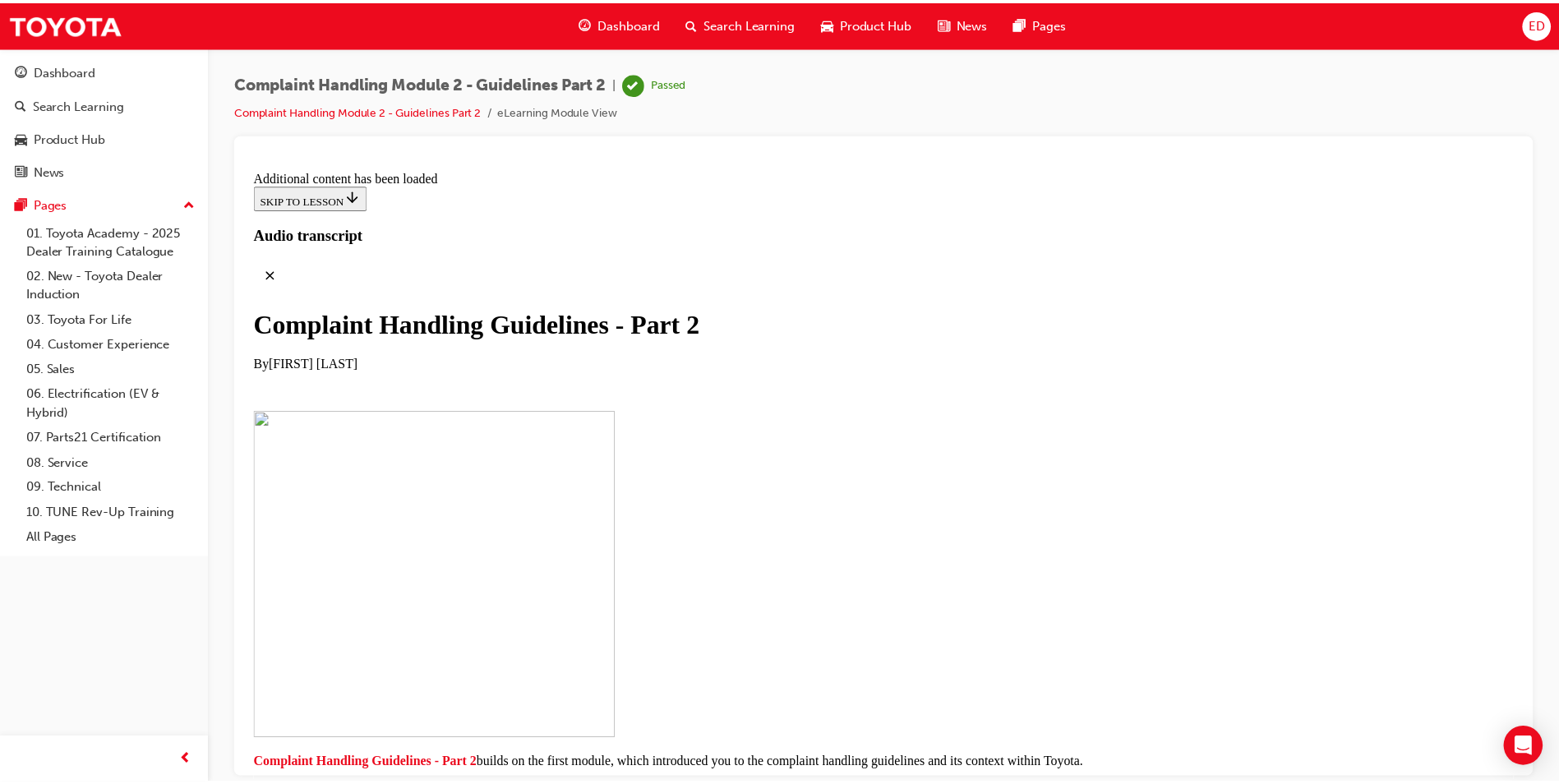 scroll, scrollTop: 7615, scrollLeft: 0, axis: vertical 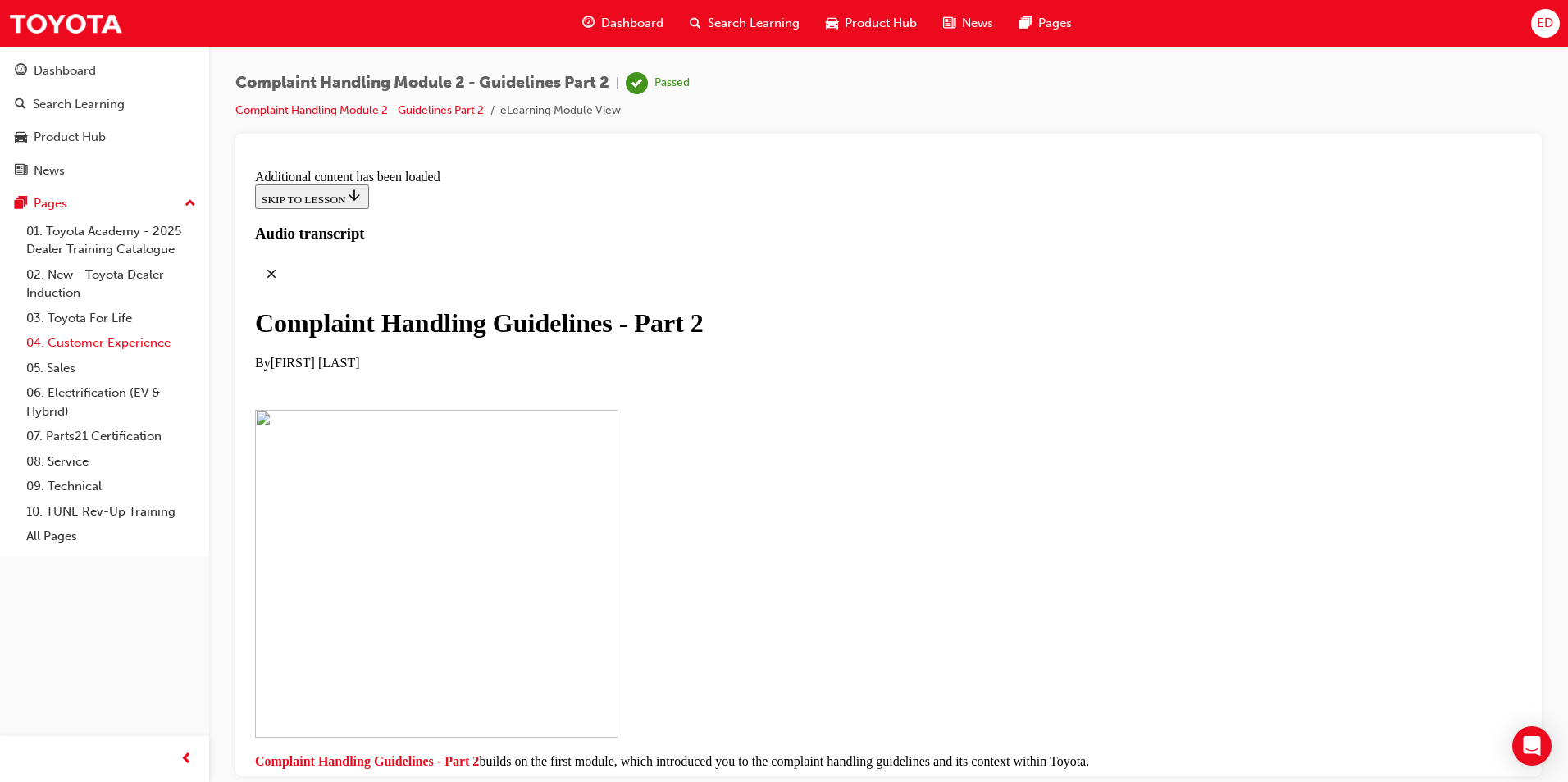 click on "04. Customer Experience" at bounding box center [111, 343] 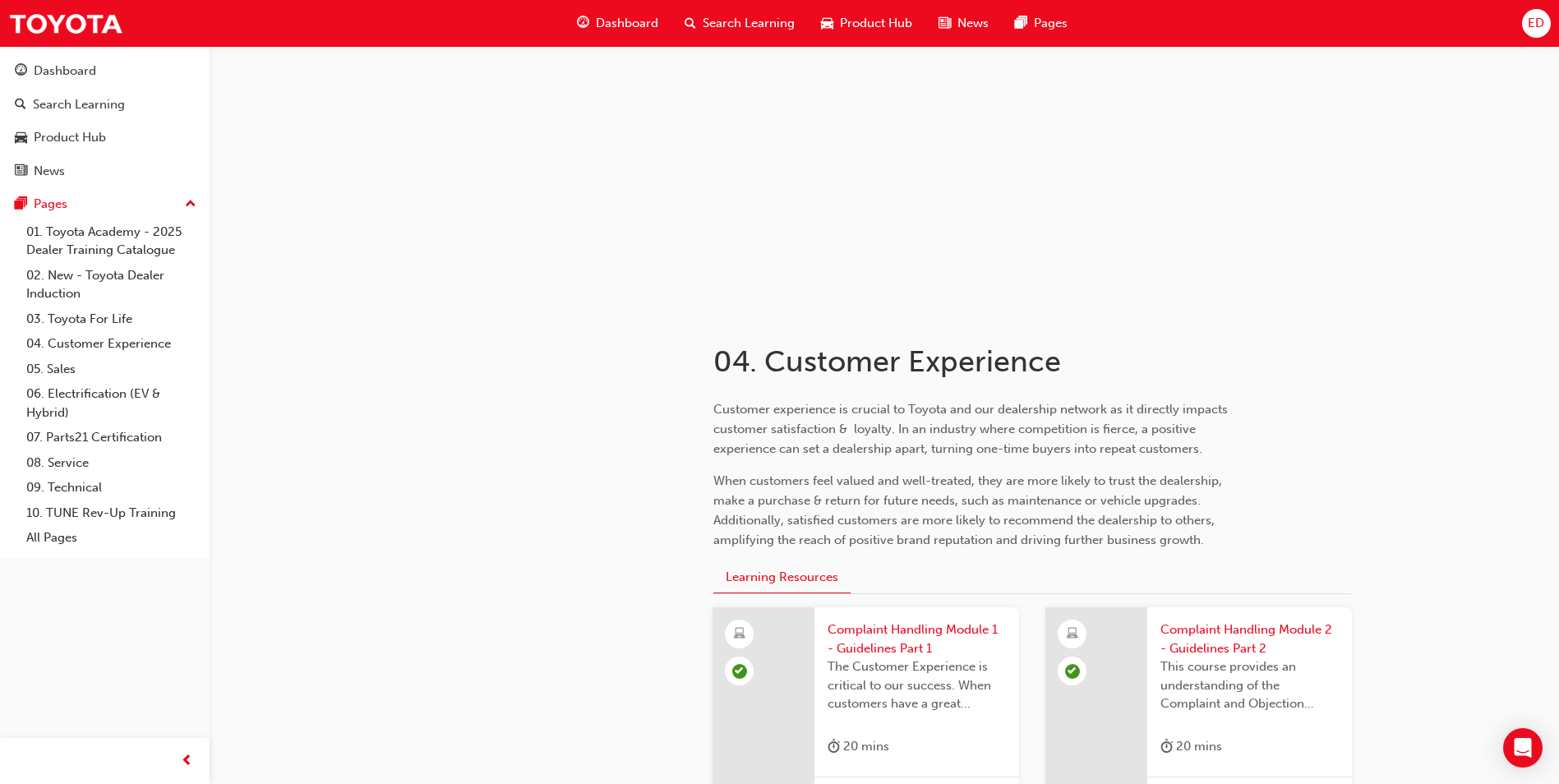 scroll, scrollTop: 247, scrollLeft: 0, axis: vertical 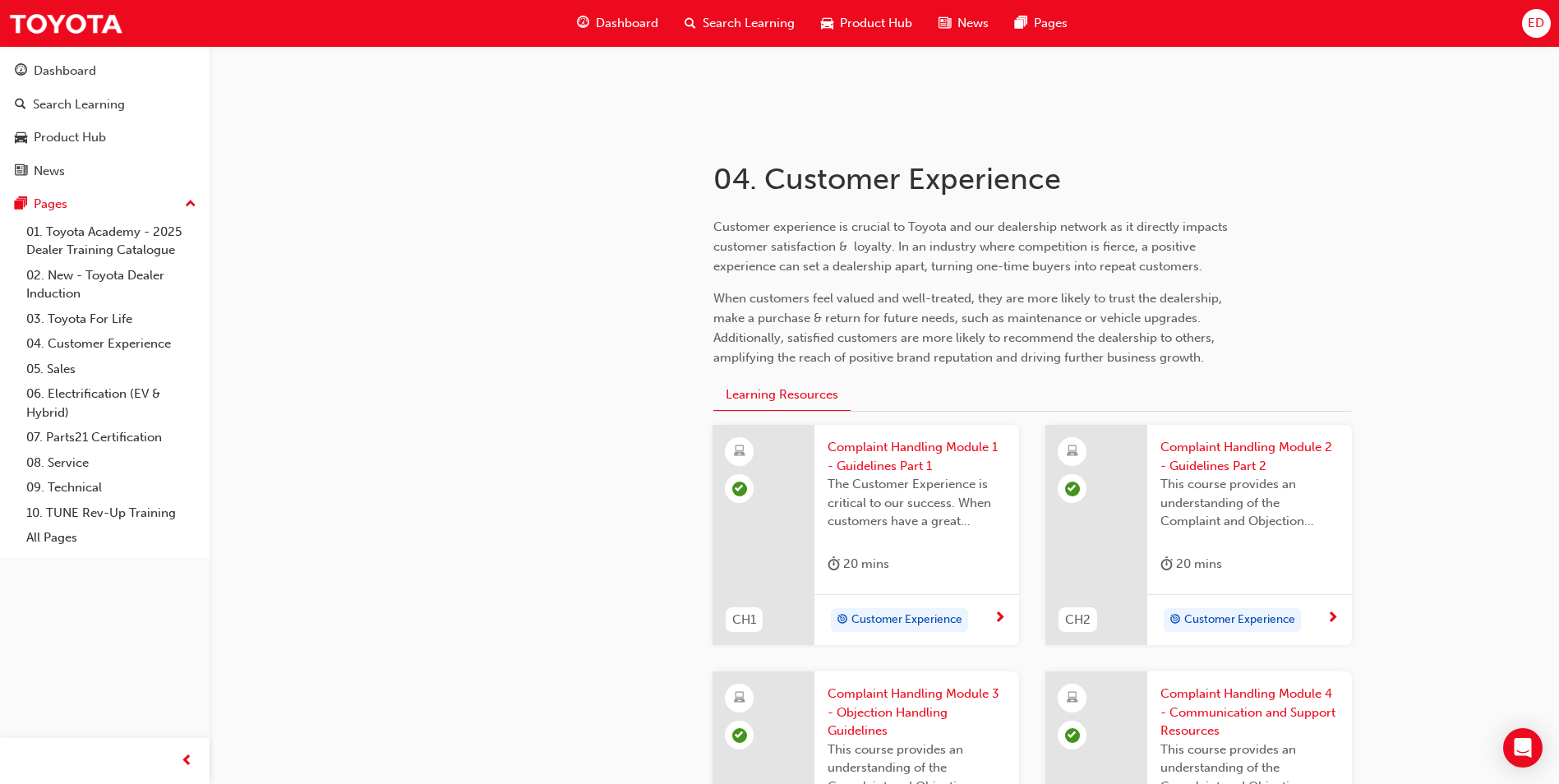 click on "Complaint Handling Module 1 - Guidelines Part 1" at bounding box center [916, 456] 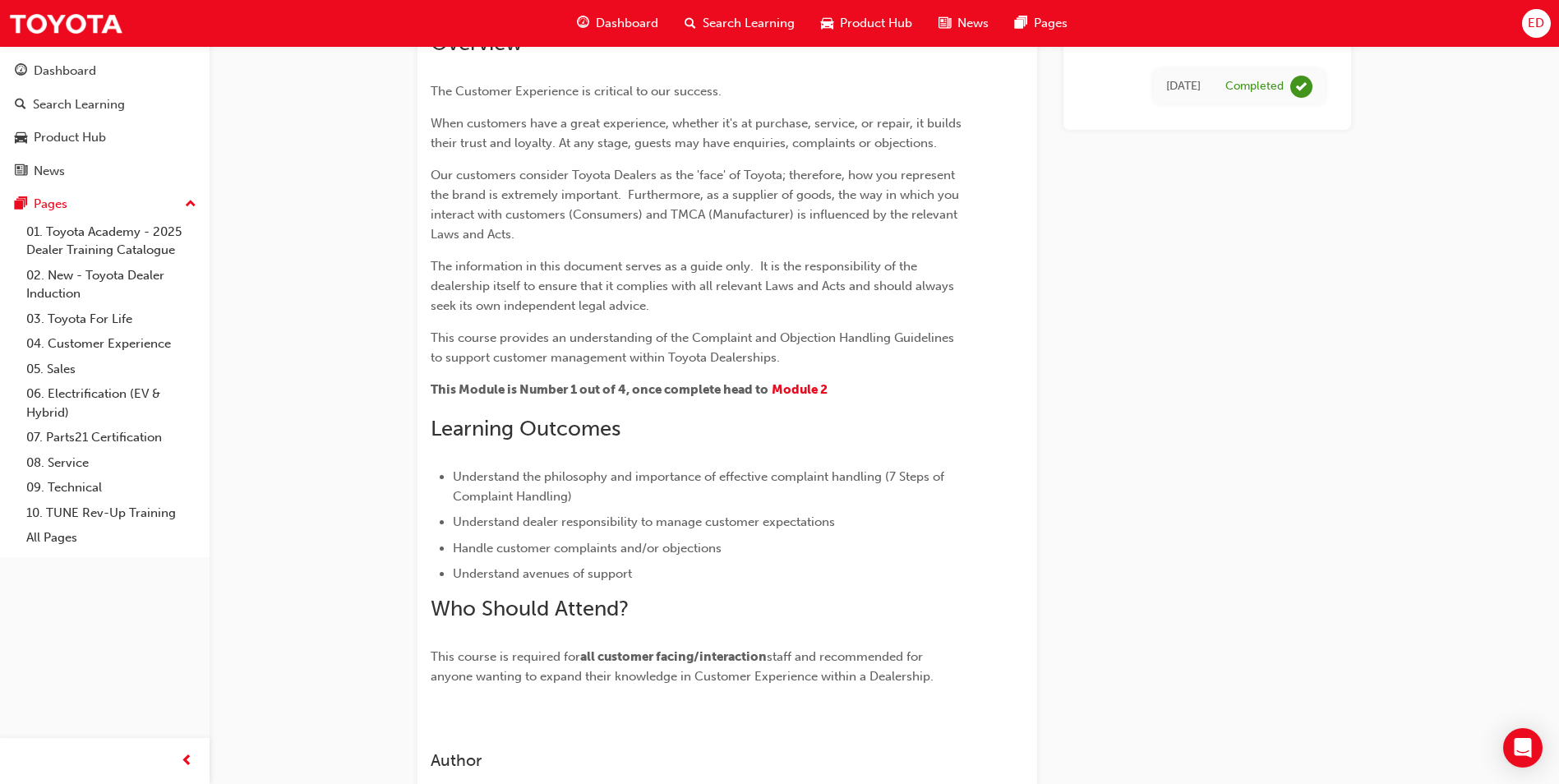 scroll, scrollTop: 0, scrollLeft: 0, axis: both 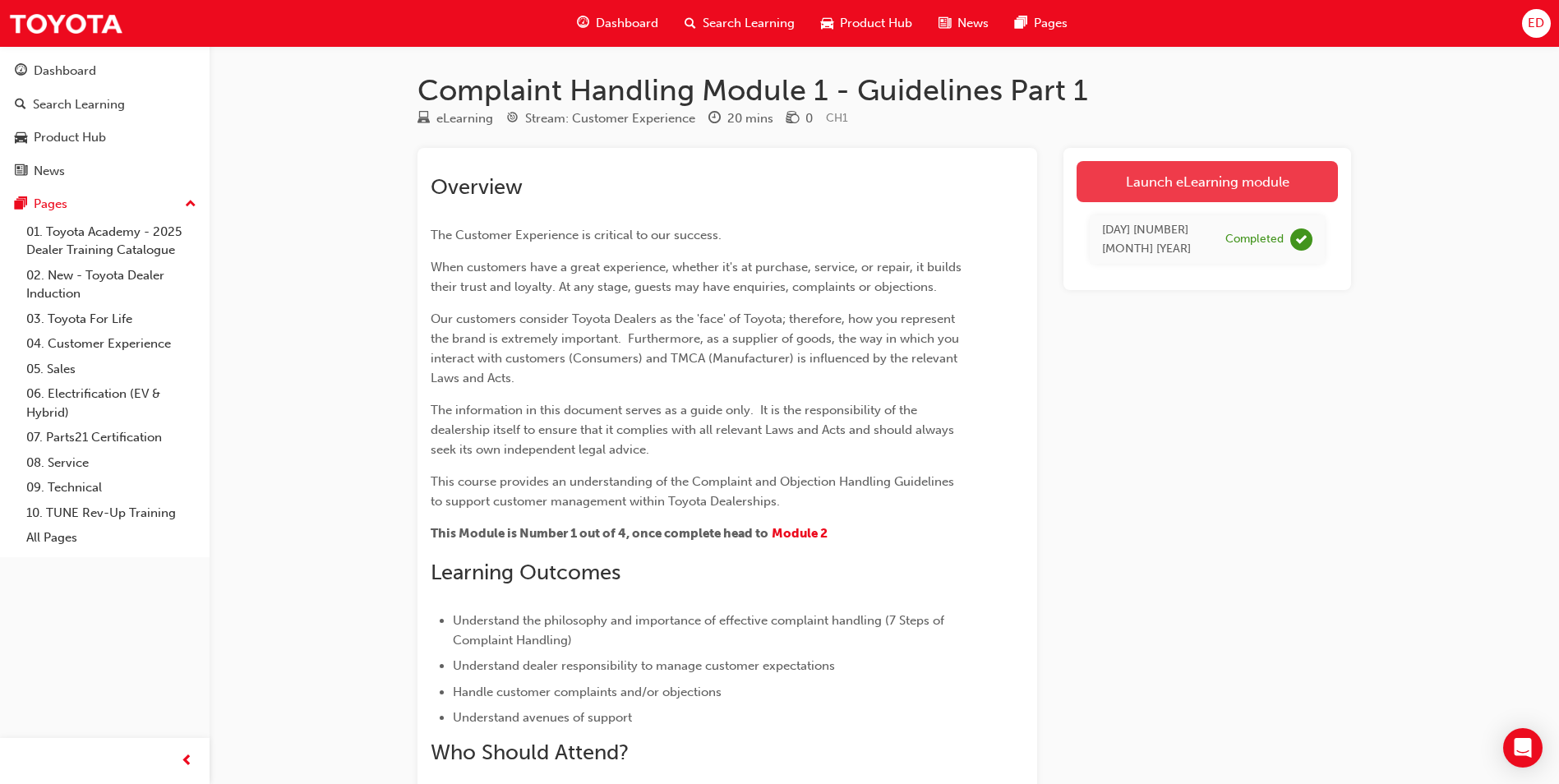 click on "Launch eLearning module" at bounding box center (1207, 182) 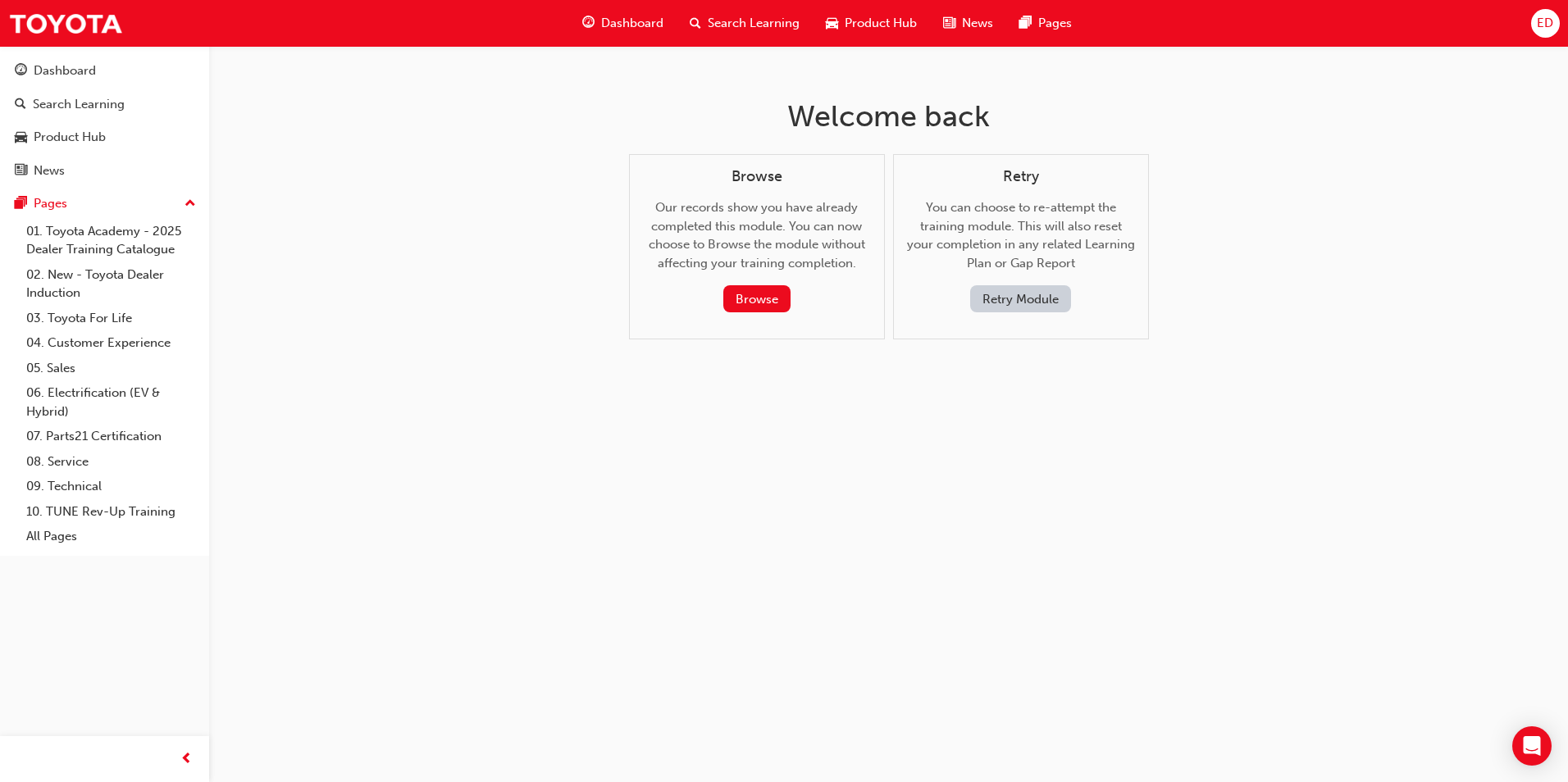 click on "Retry Module" at bounding box center (1020, 298) 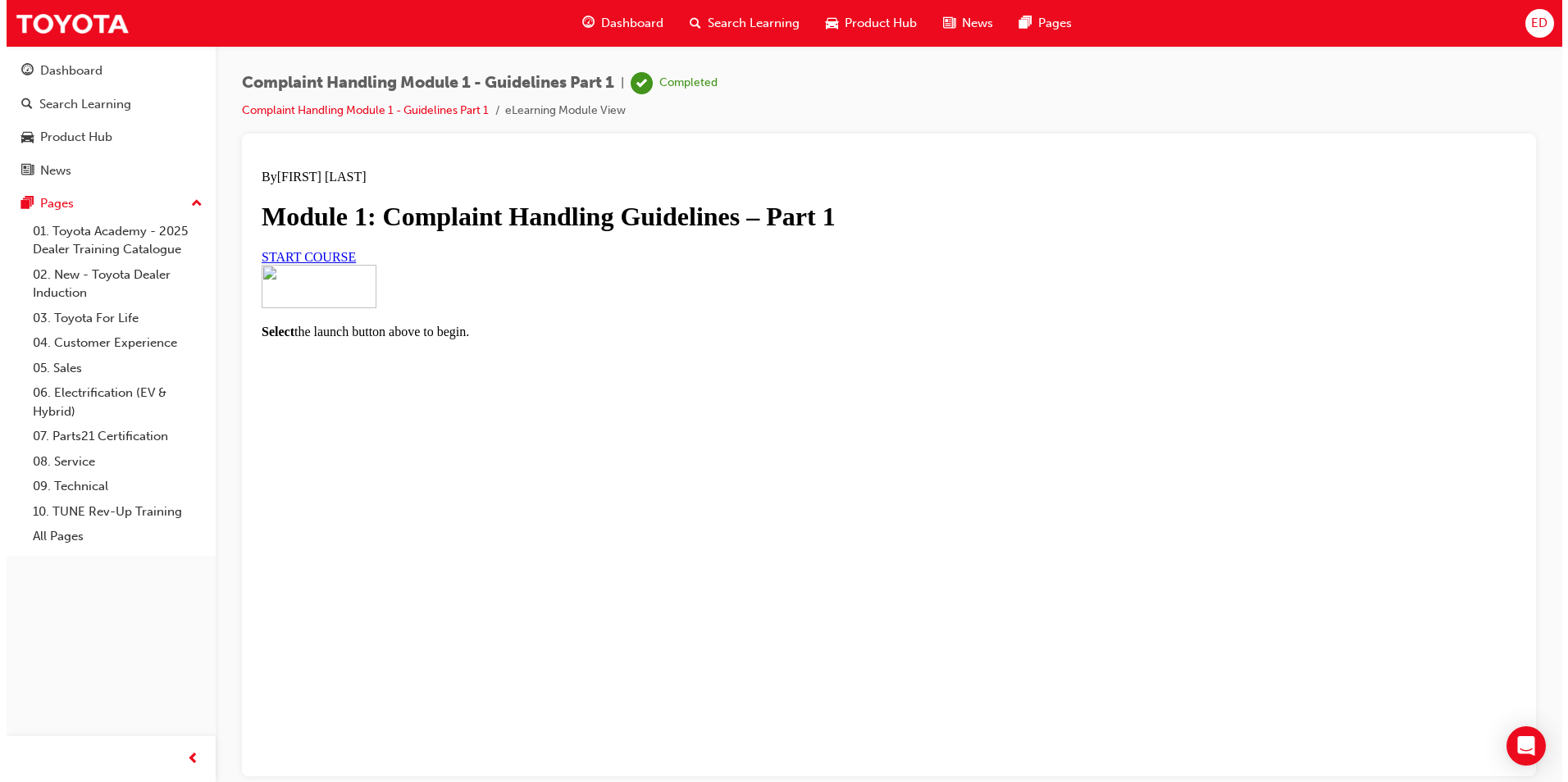 scroll, scrollTop: 0, scrollLeft: 0, axis: both 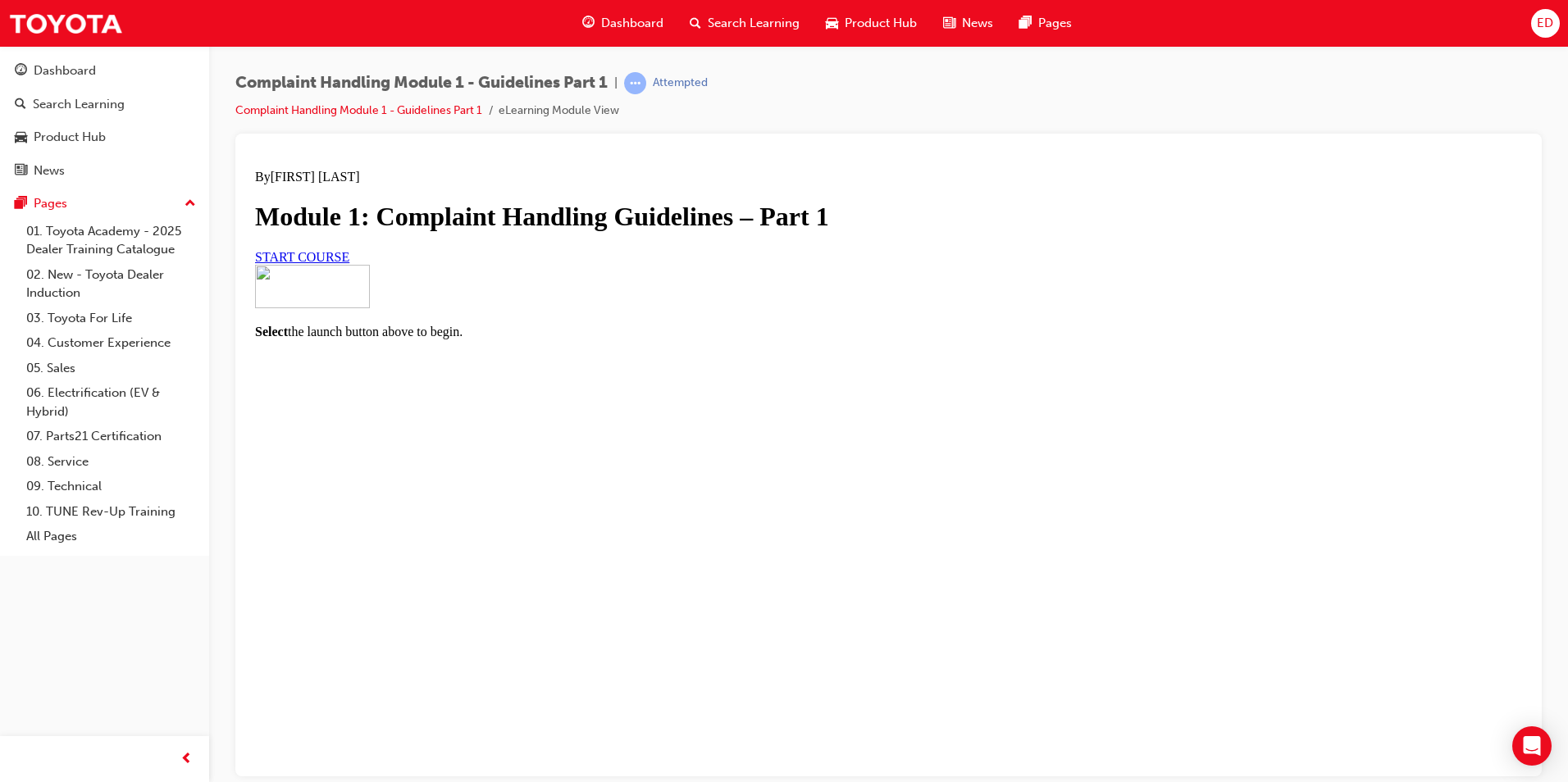 click on "START COURSE" at bounding box center [302, 256] 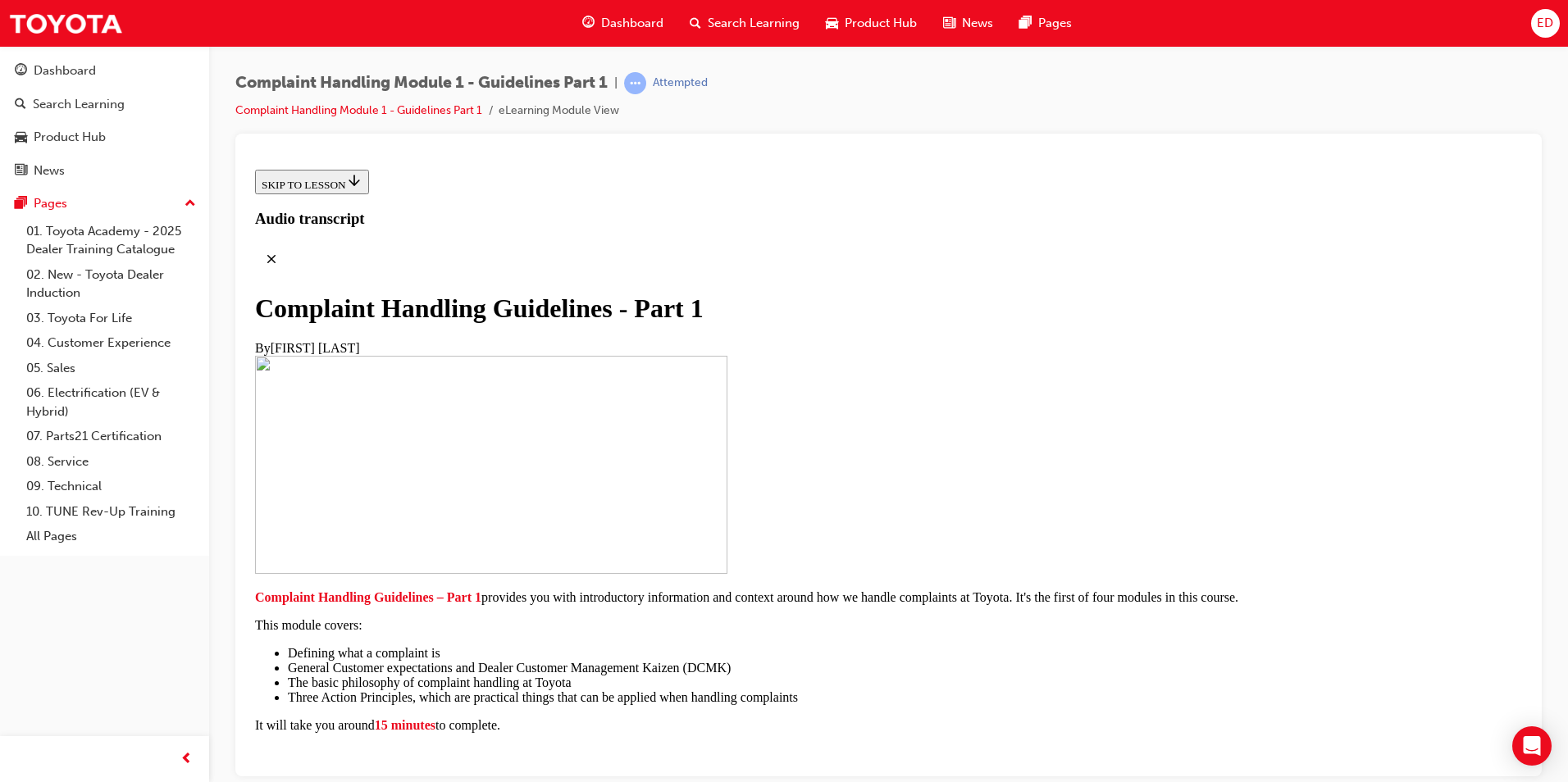 click on "CONTINUE" at bounding box center (289, 928) 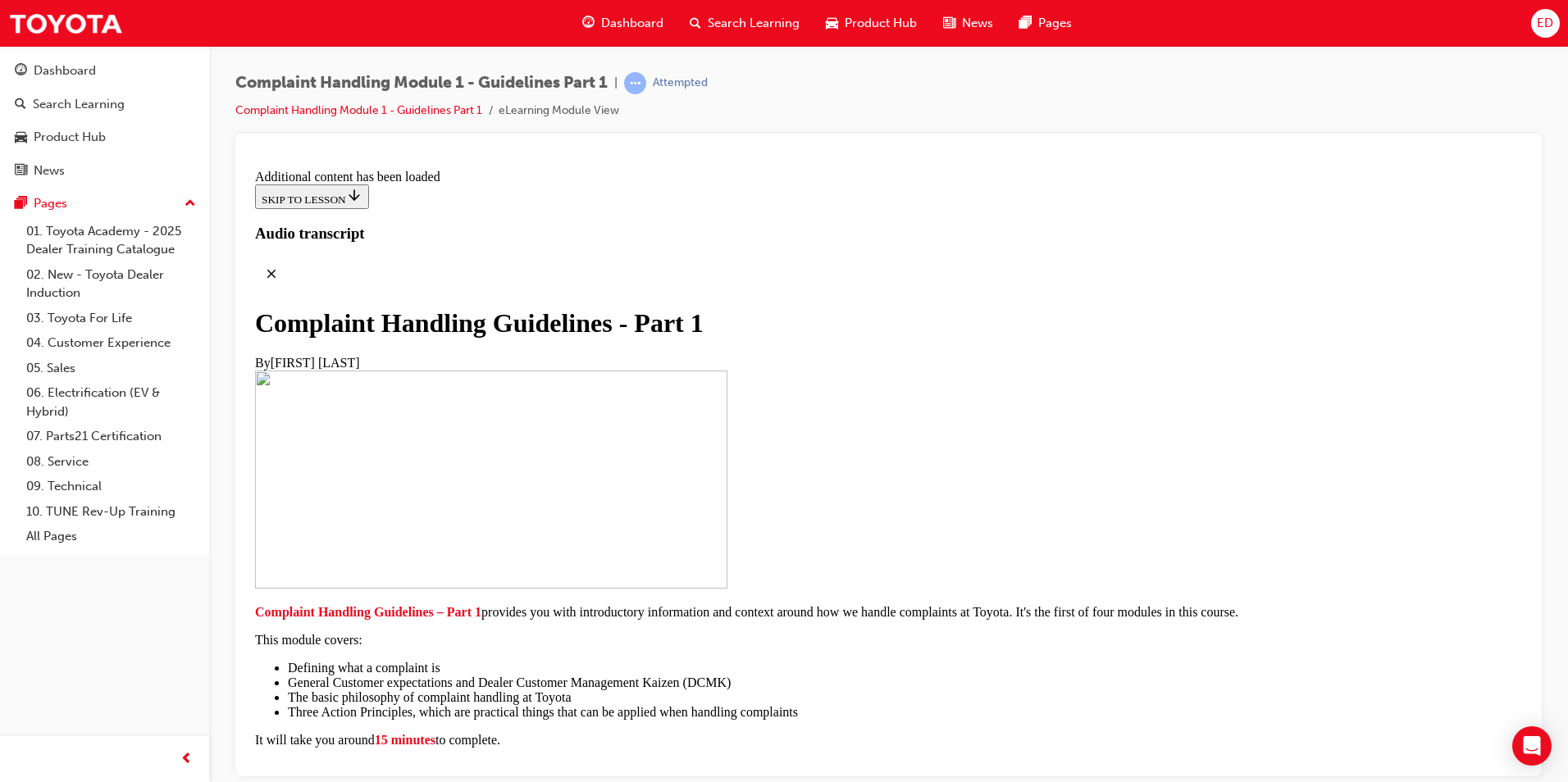 click on "CONTINUE" at bounding box center (289, 1753) 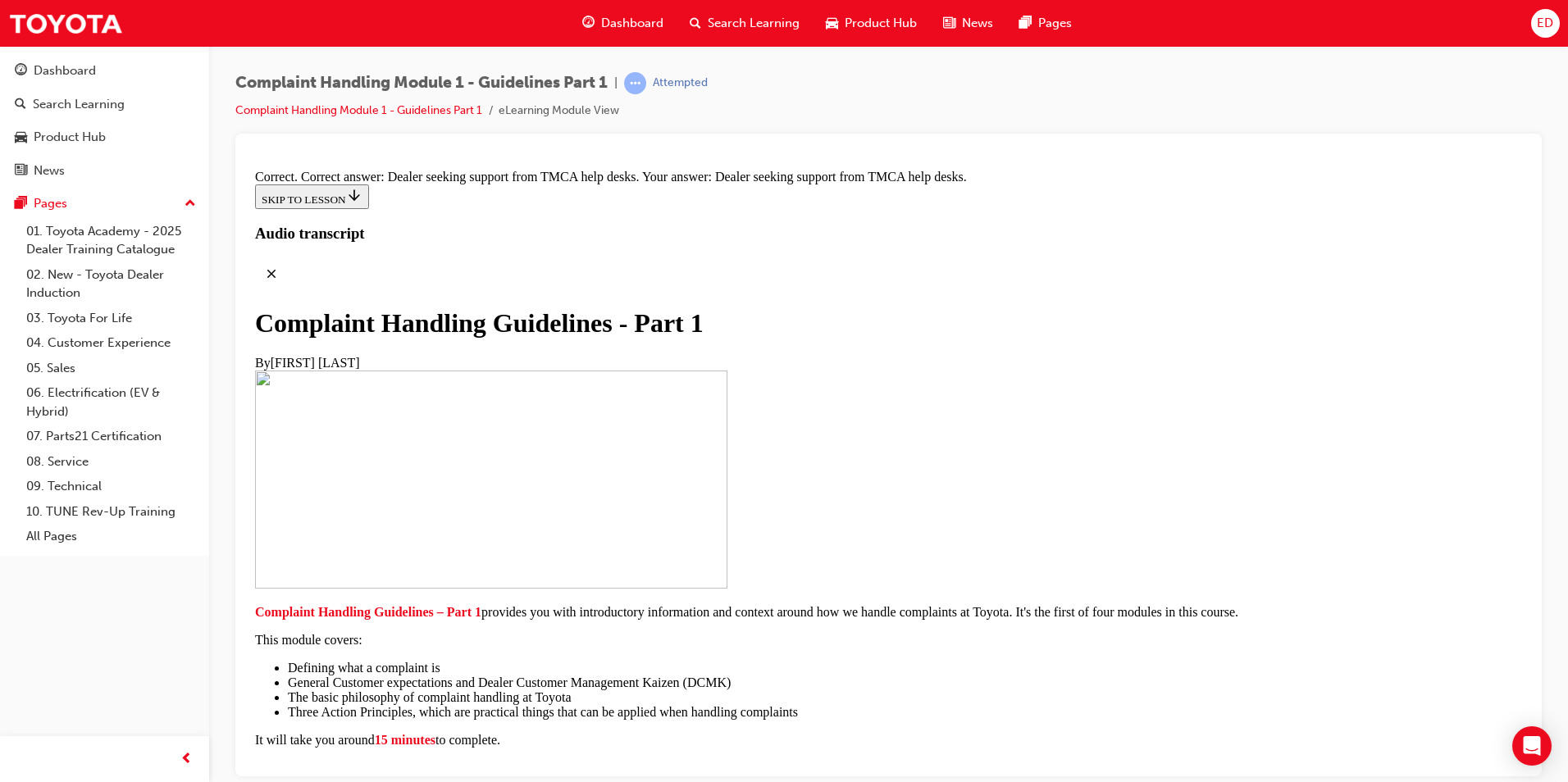 scroll, scrollTop: 11355, scrollLeft: 0, axis: vertical 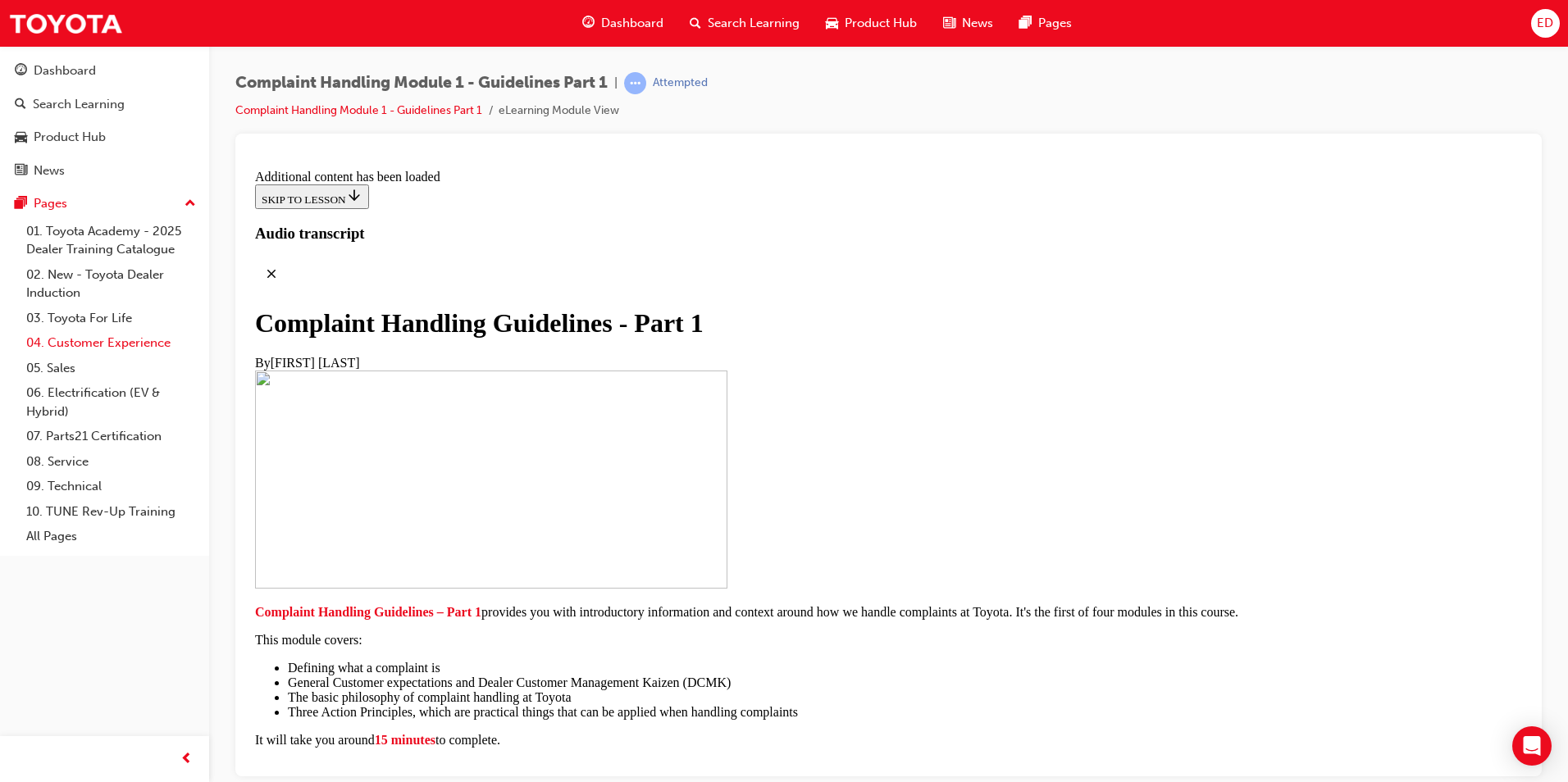 click on "04. Customer Experience" at bounding box center (111, 343) 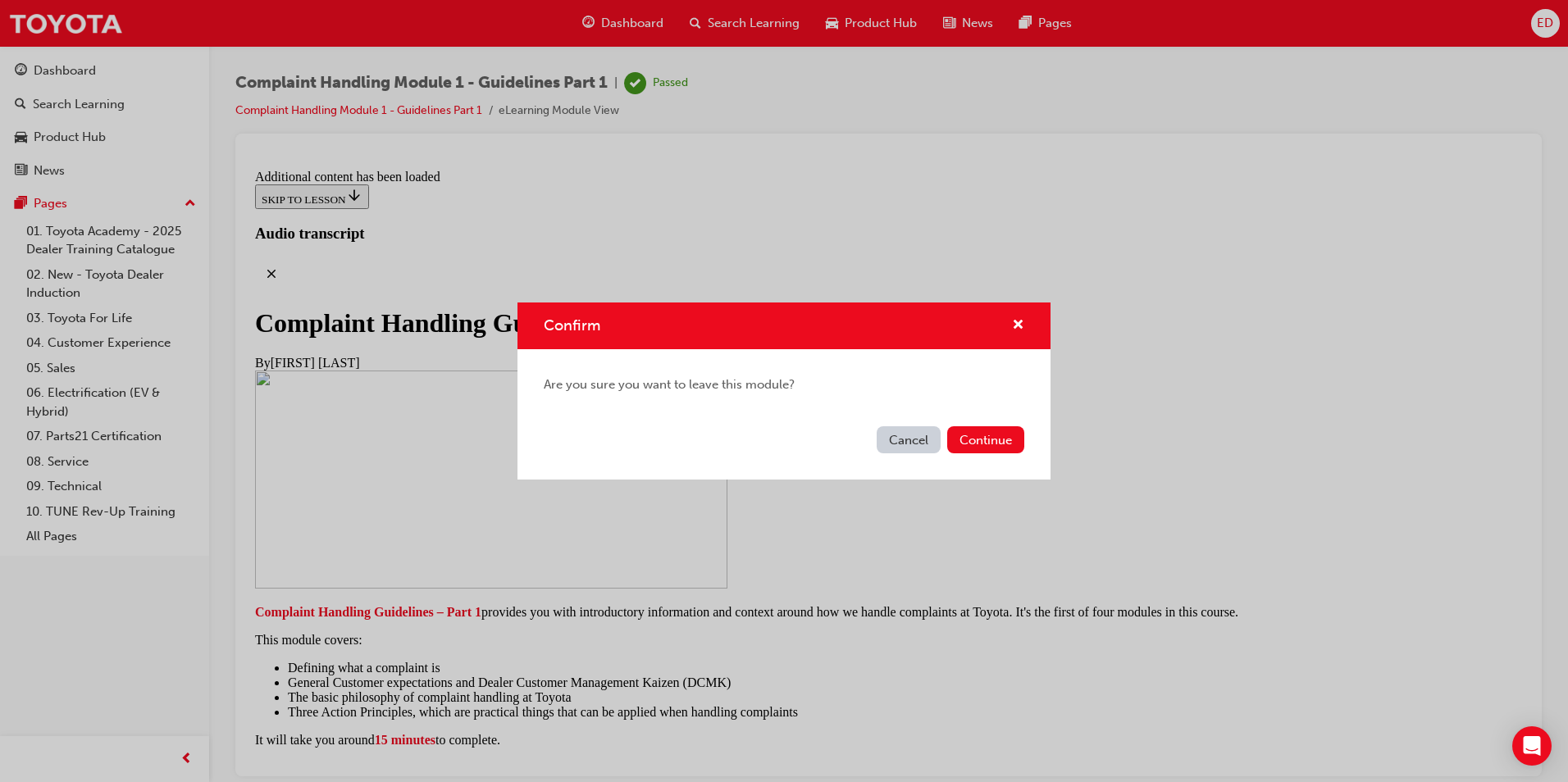 click on "Cancel" at bounding box center (909, 439) 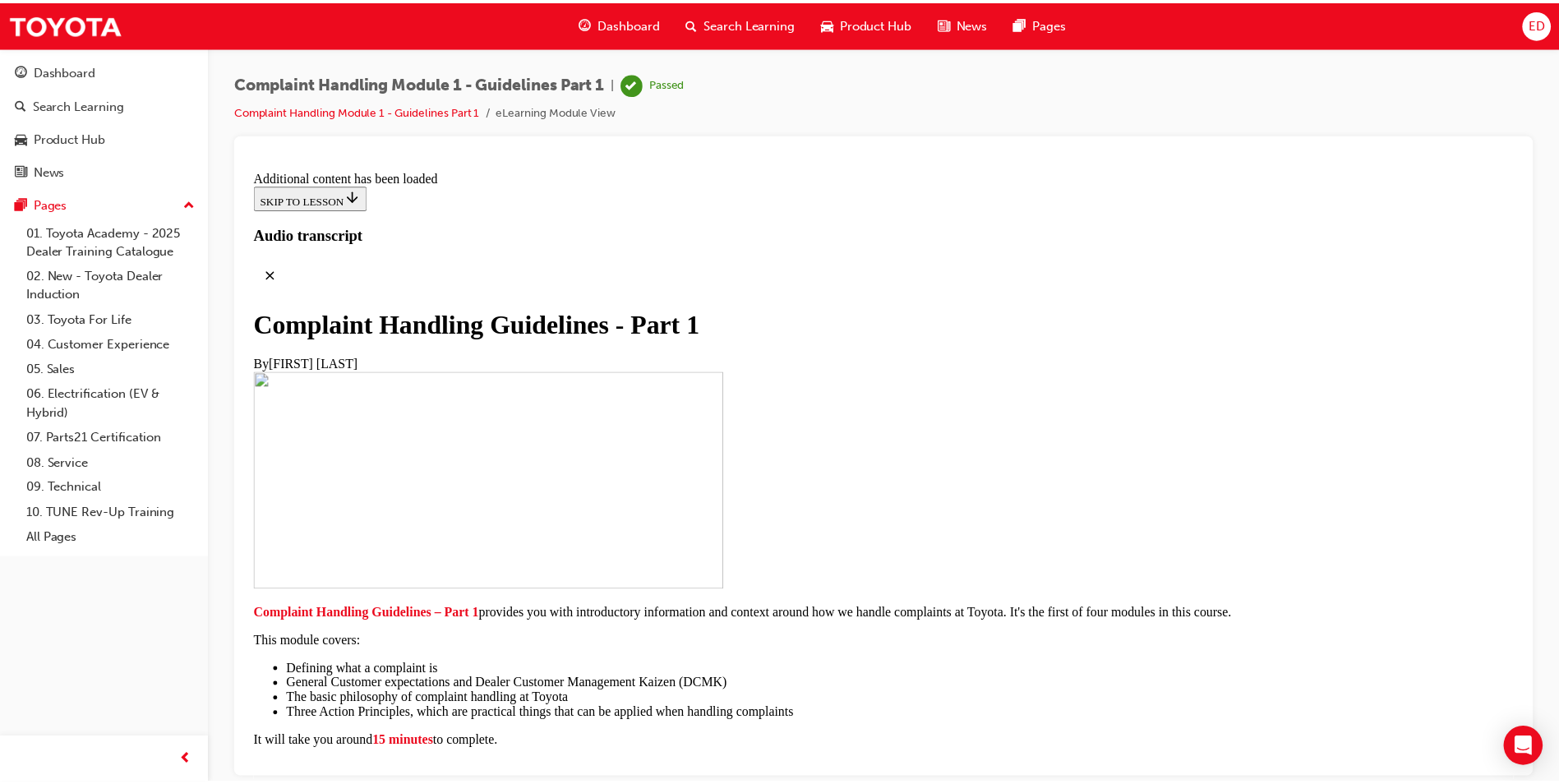 scroll, scrollTop: 12085, scrollLeft: 0, axis: vertical 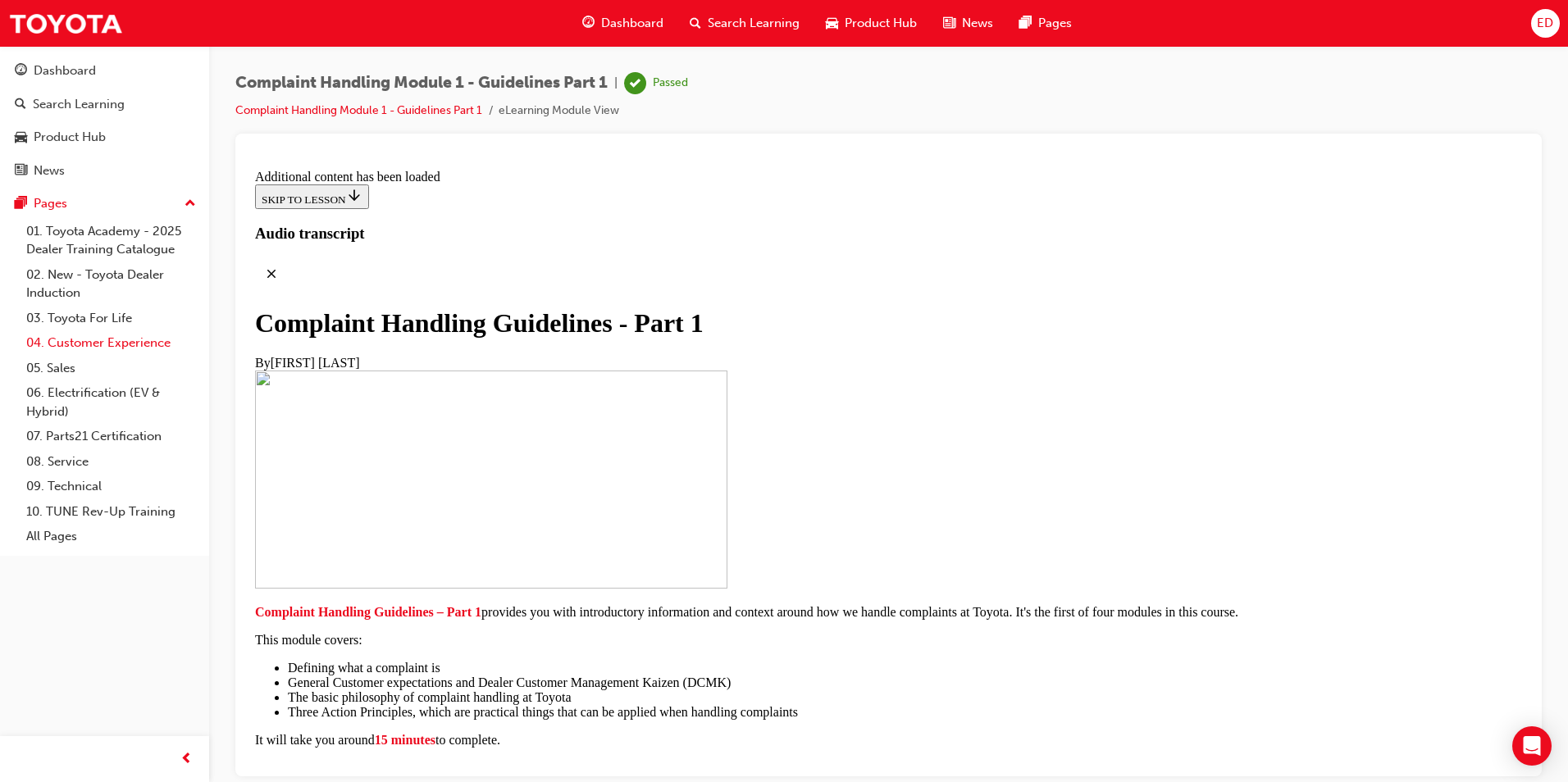 click on "04. Customer Experience" at bounding box center (111, 343) 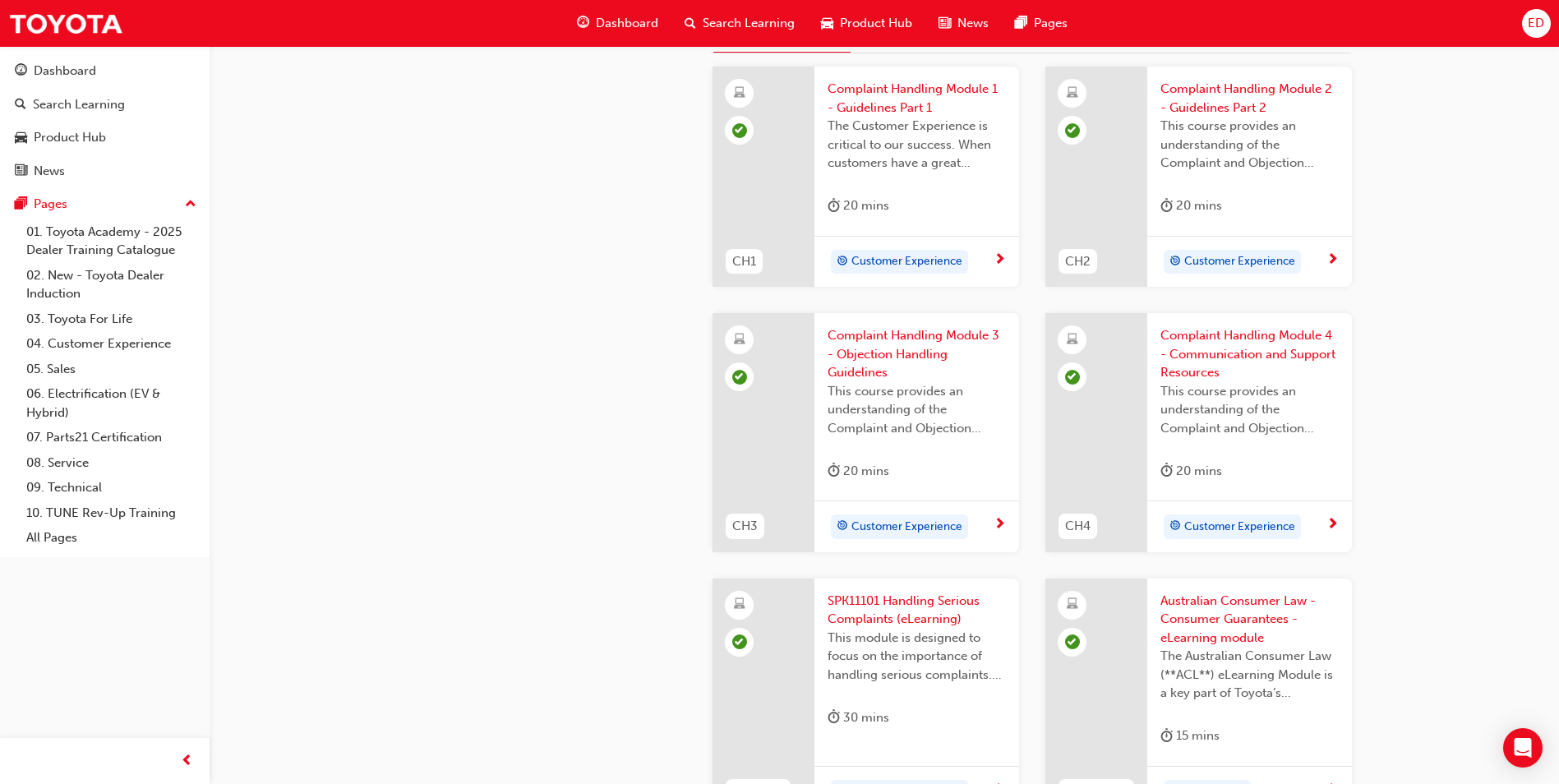 scroll, scrollTop: 657, scrollLeft: 0, axis: vertical 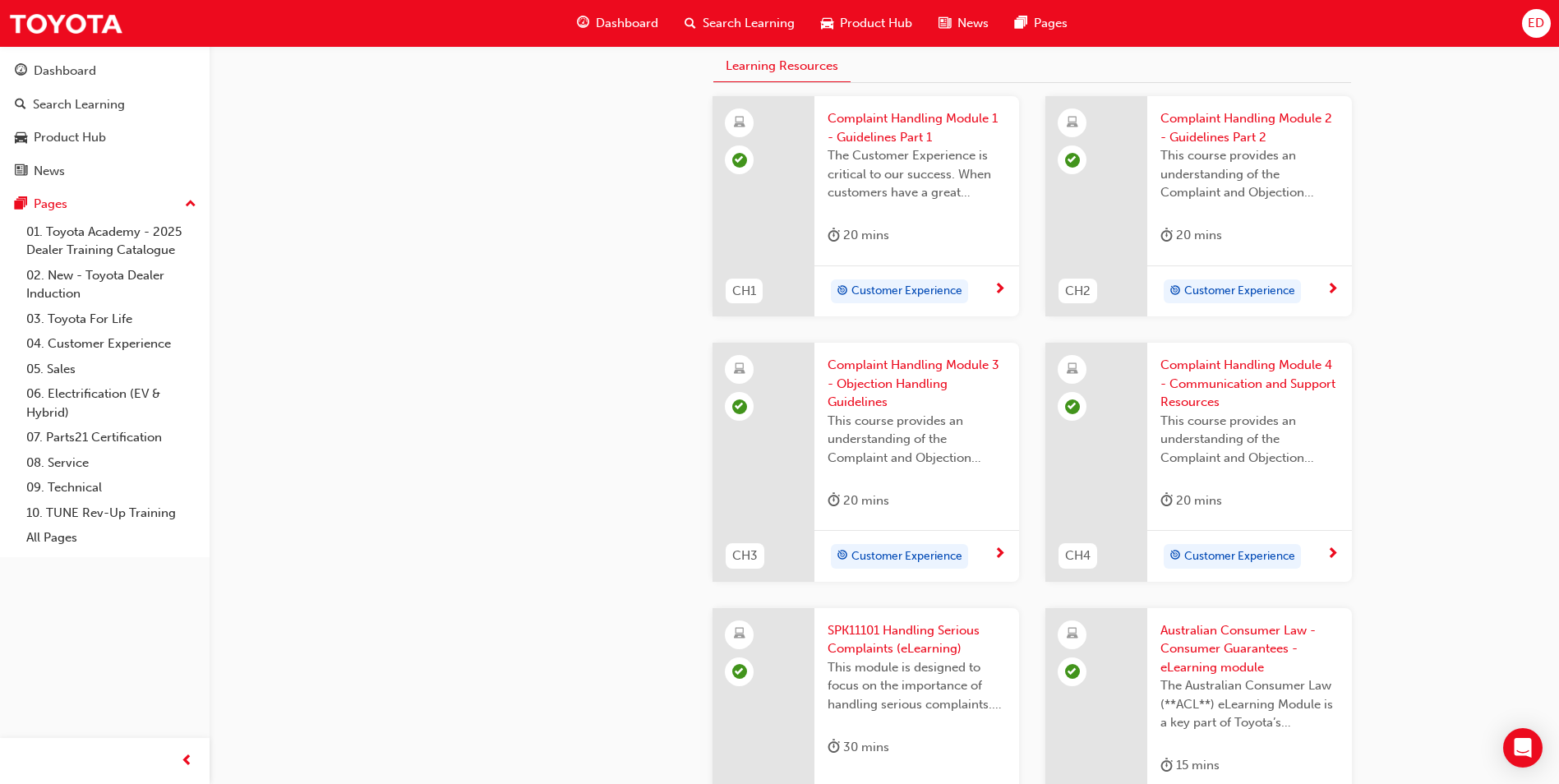 click on "Complaint Handling Module 3 - Objection Handling Guidelines" at bounding box center [916, 384] 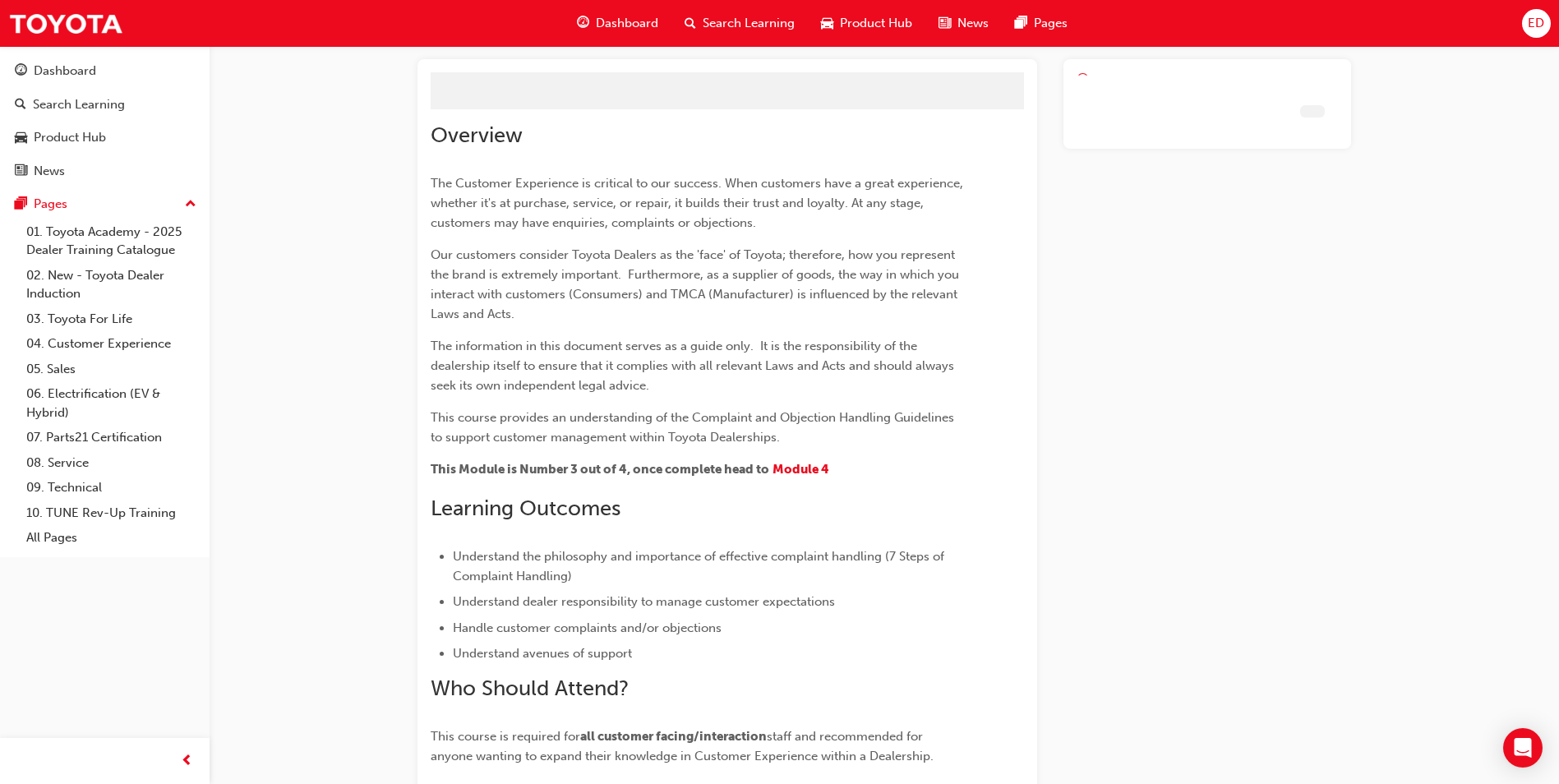 scroll, scrollTop: 0, scrollLeft: 0, axis: both 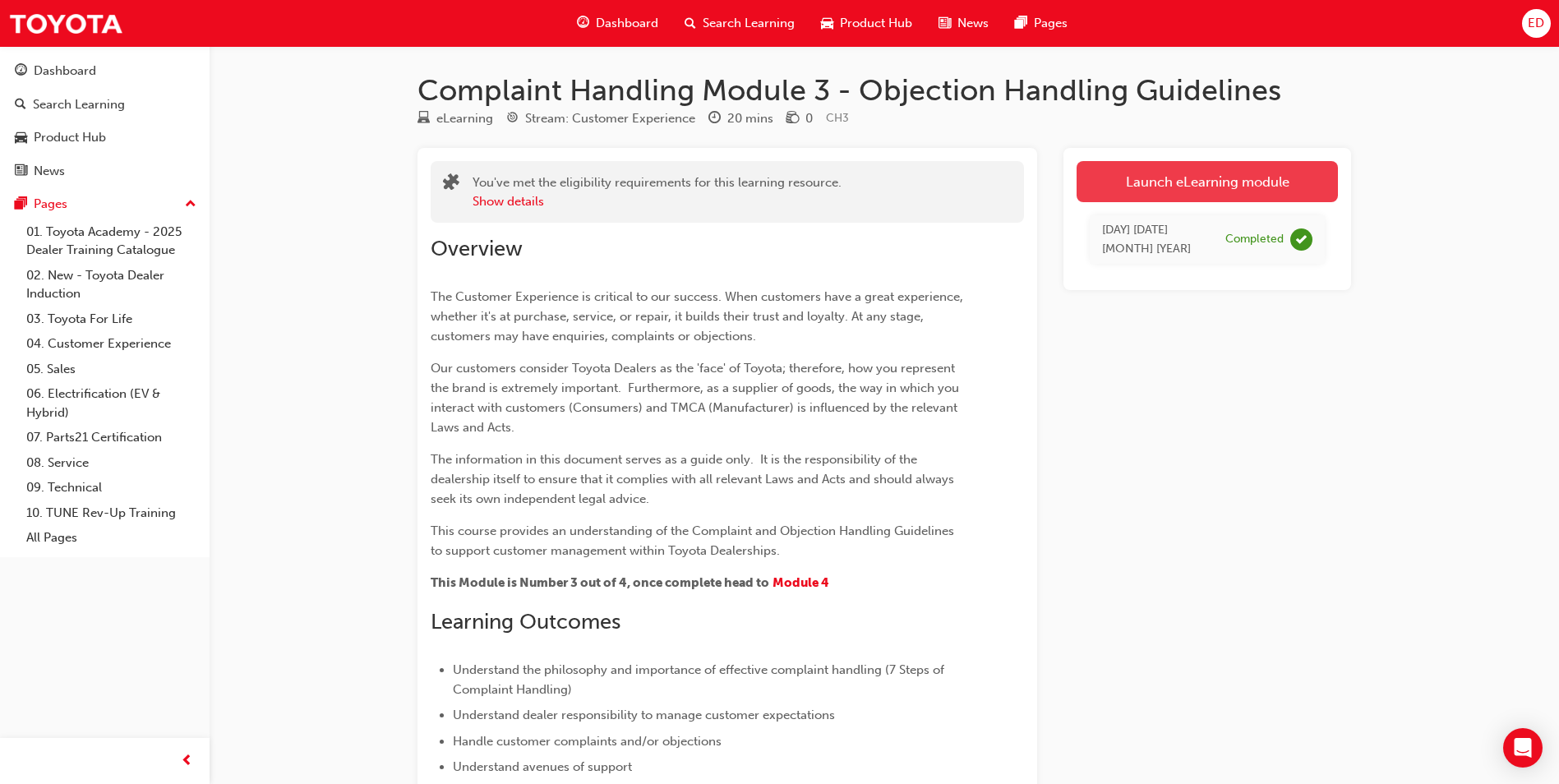 click on "Launch eLearning module" at bounding box center (1207, 182) 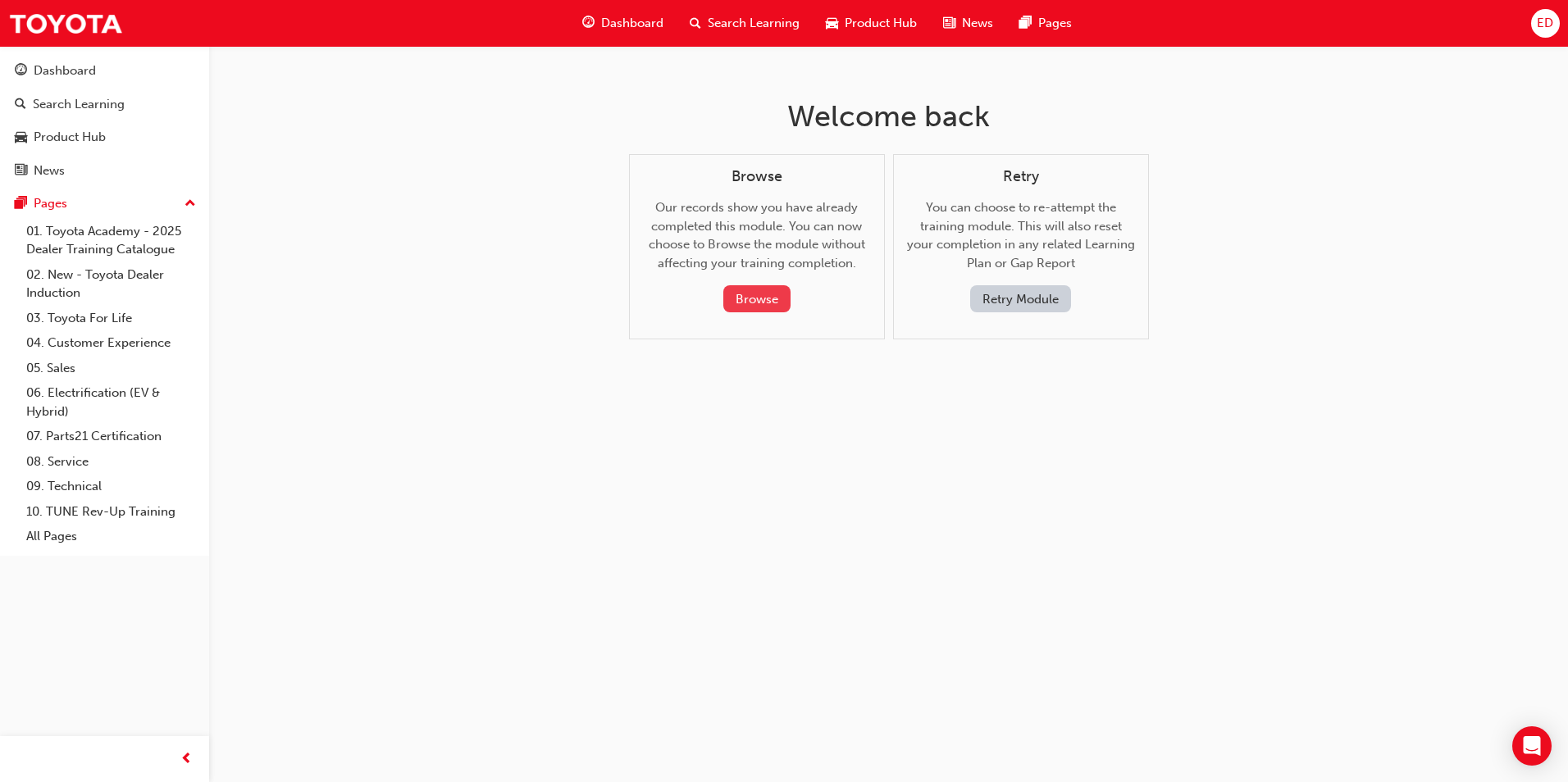 click on "Browse" at bounding box center [757, 298] 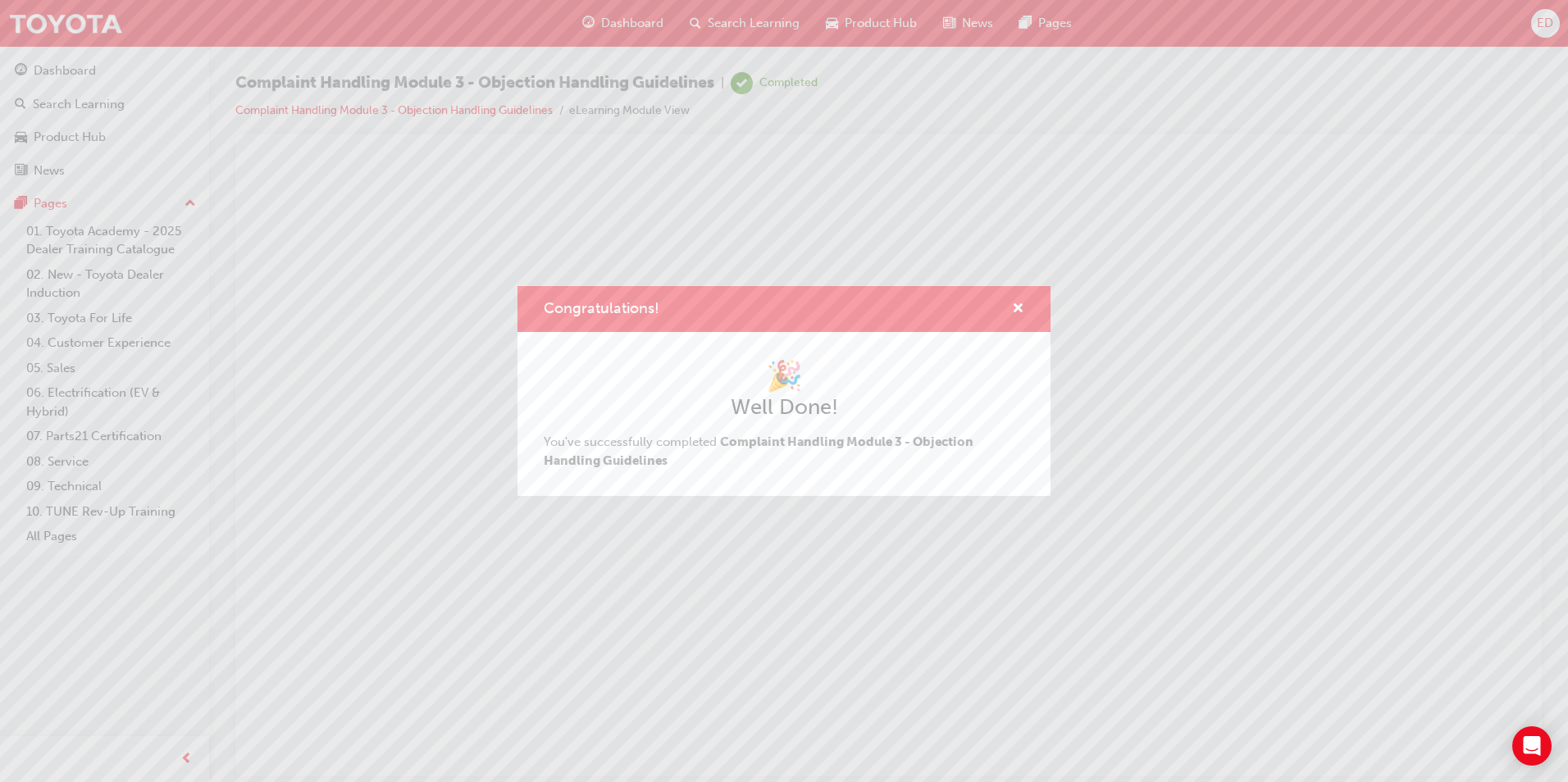 scroll, scrollTop: 0, scrollLeft: 0, axis: both 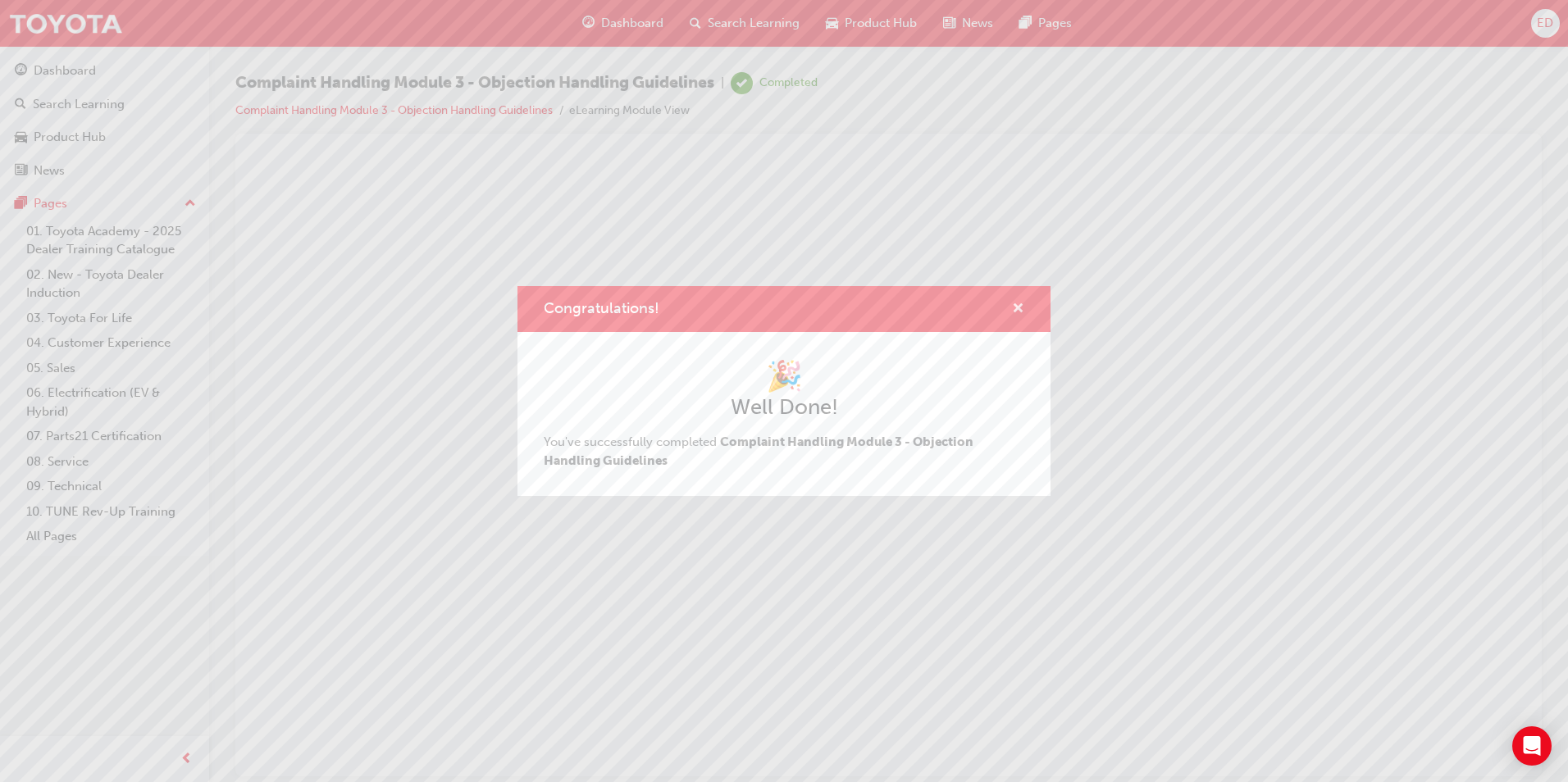click at bounding box center [1018, 310] 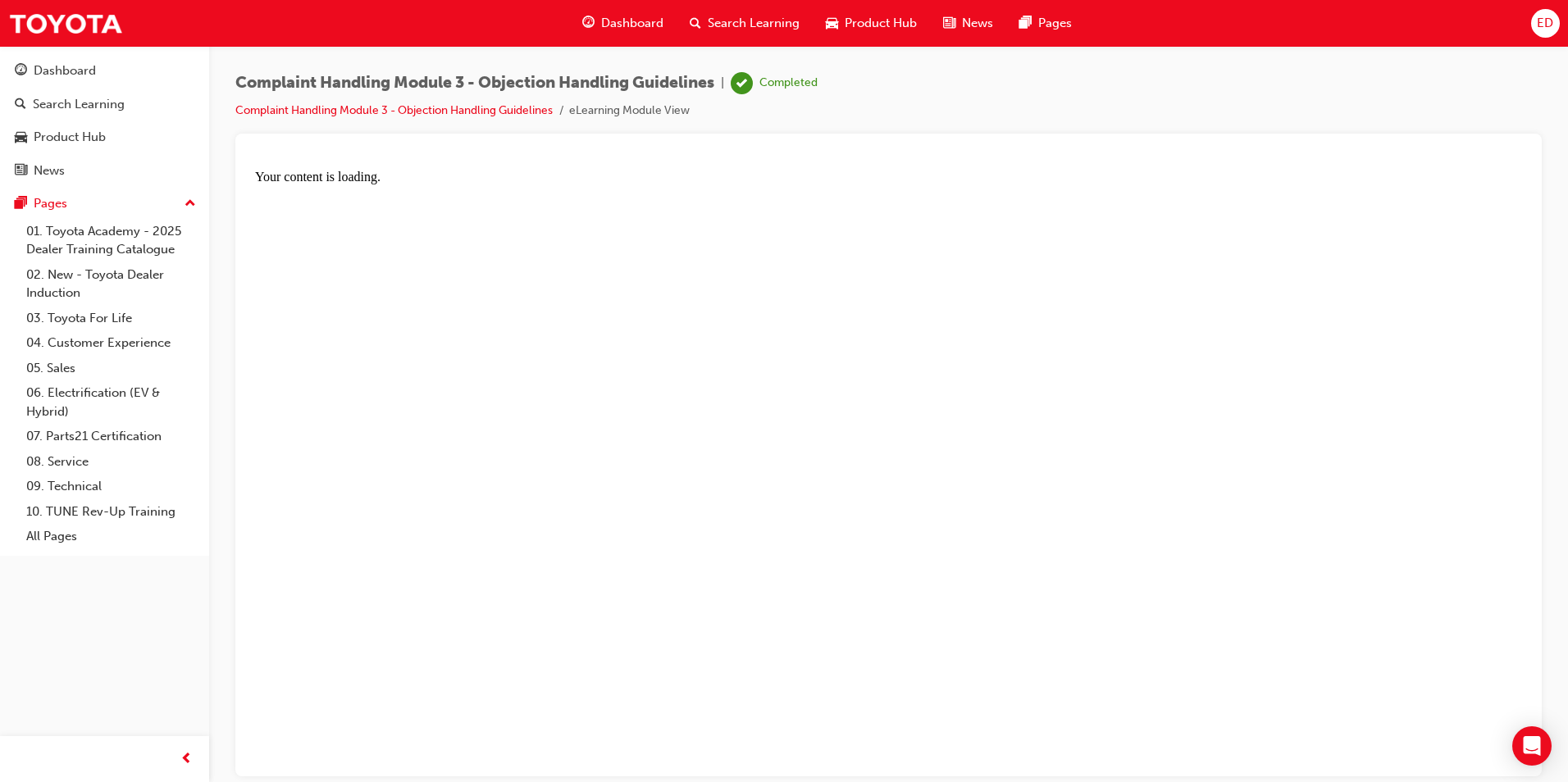 scroll, scrollTop: 0, scrollLeft: 0, axis: both 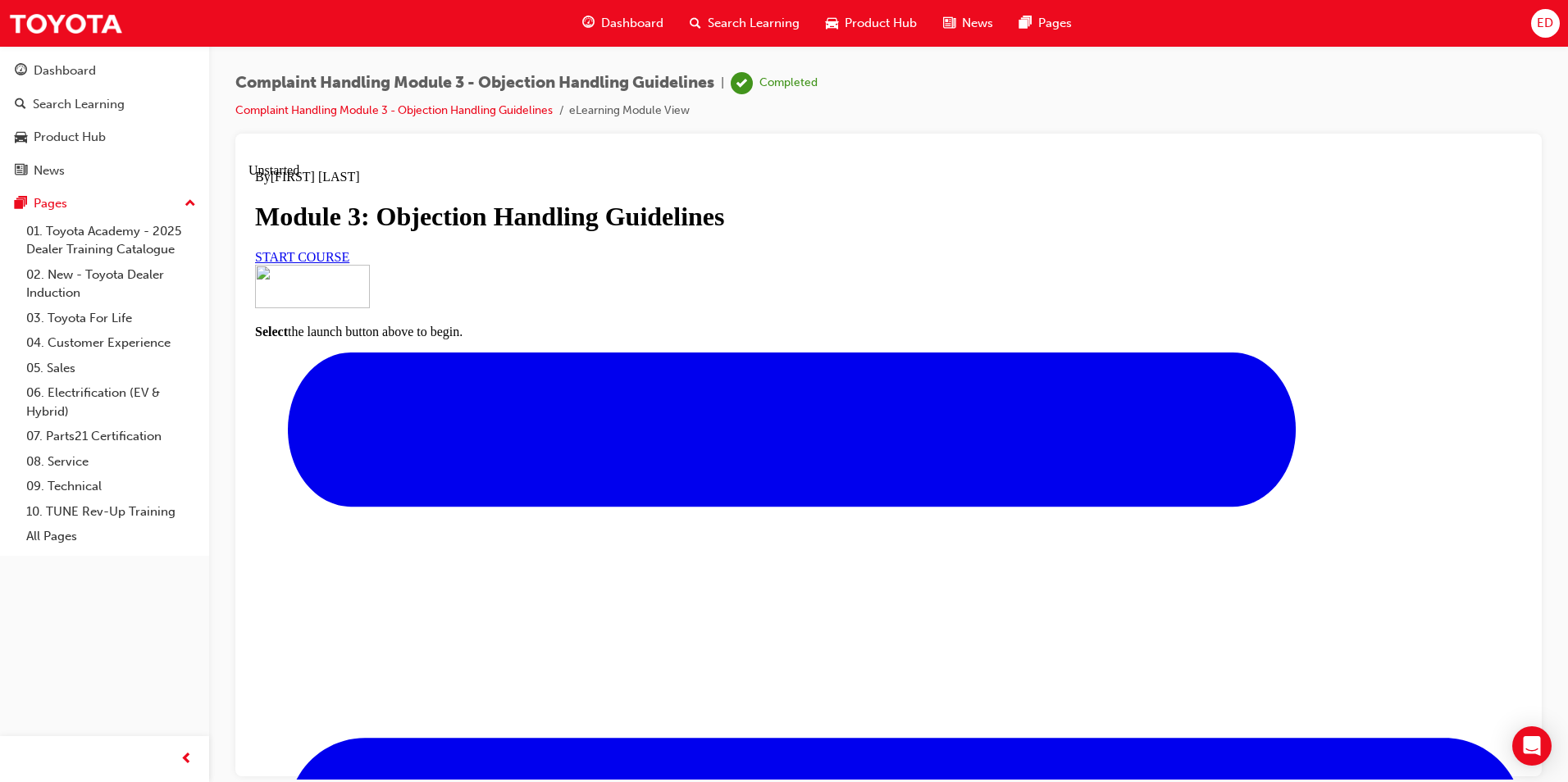 click on "START COURSE" at bounding box center [302, 256] 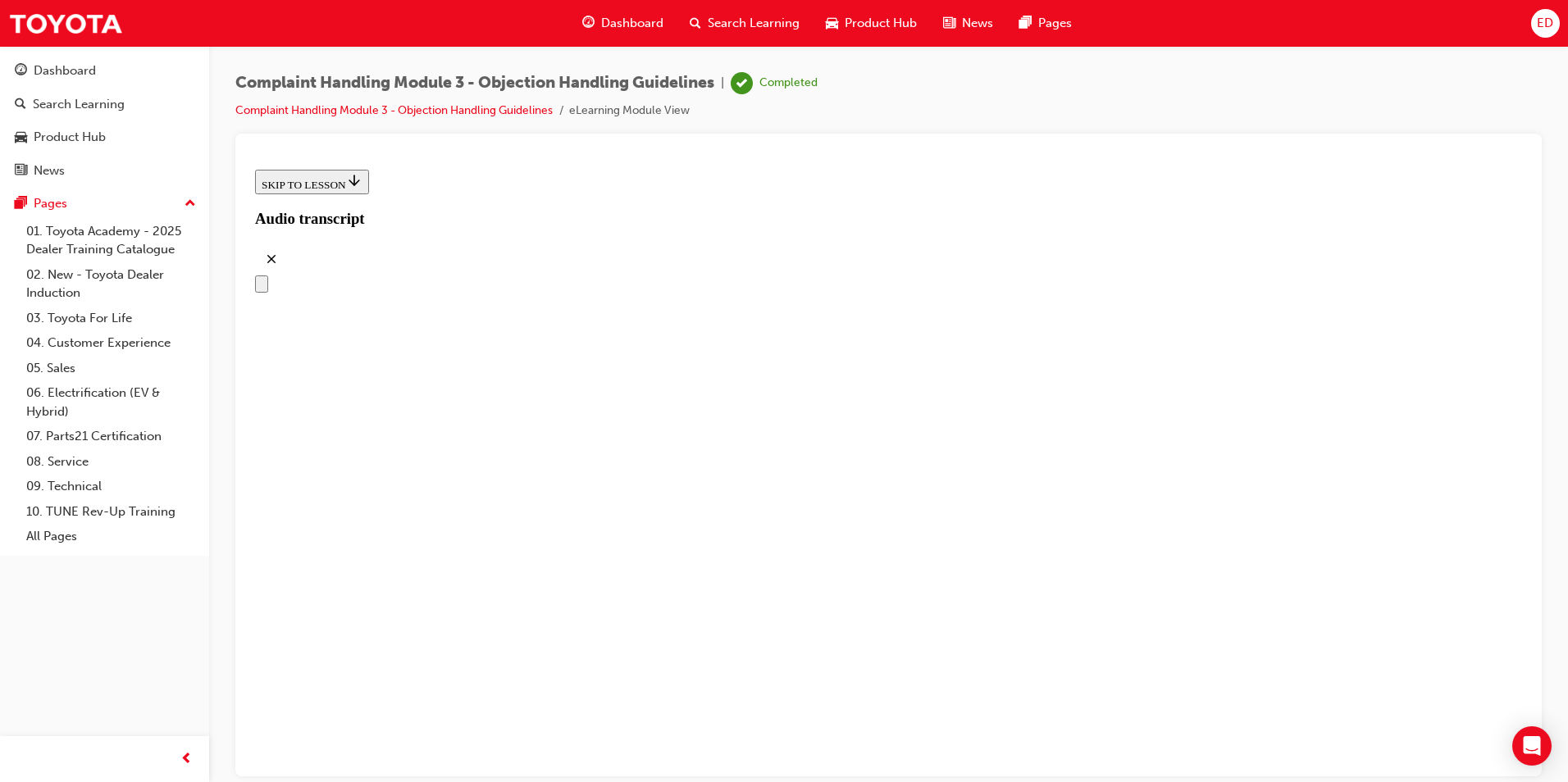 scroll, scrollTop: 204, scrollLeft: 0, axis: vertical 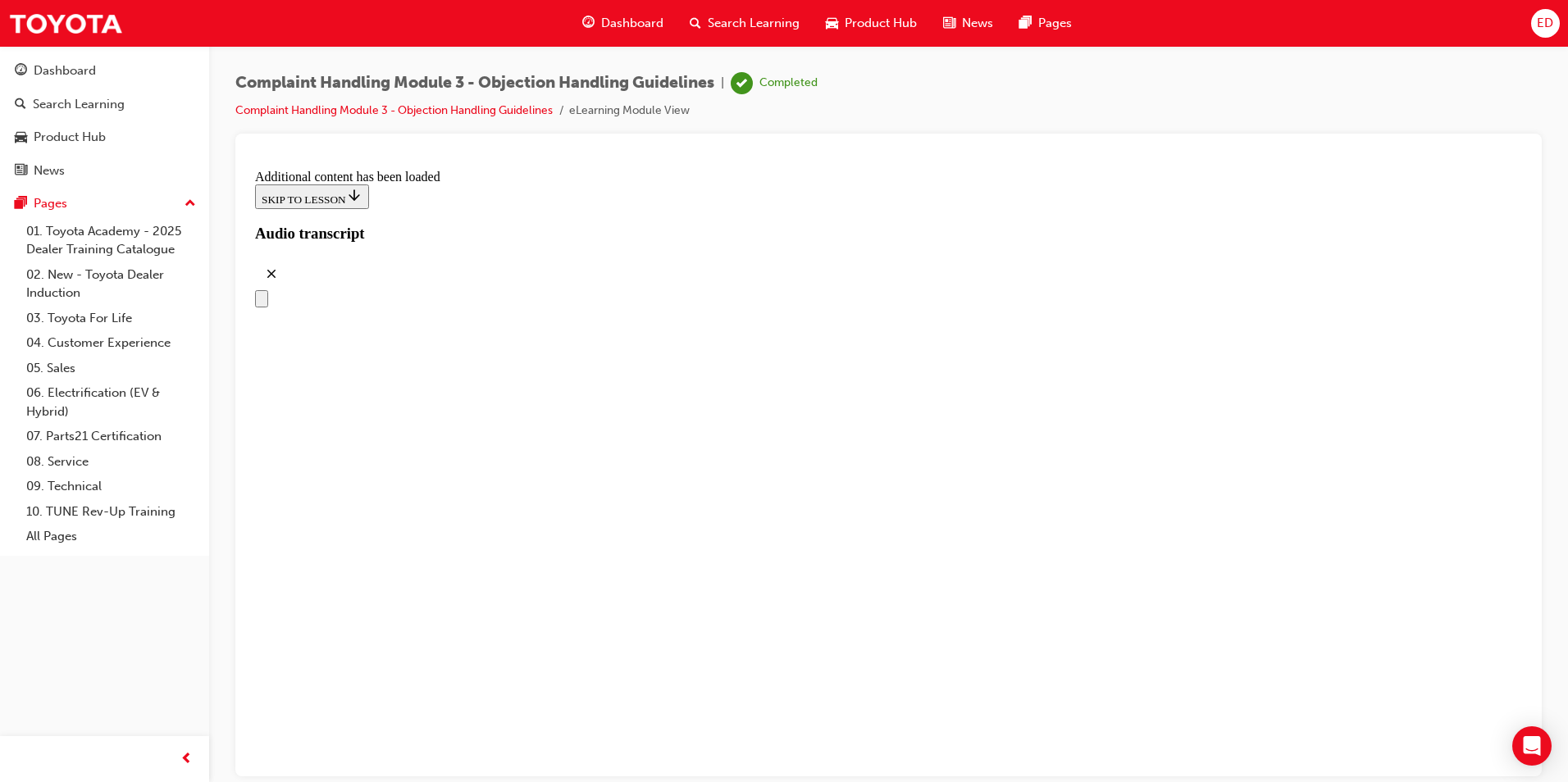 click 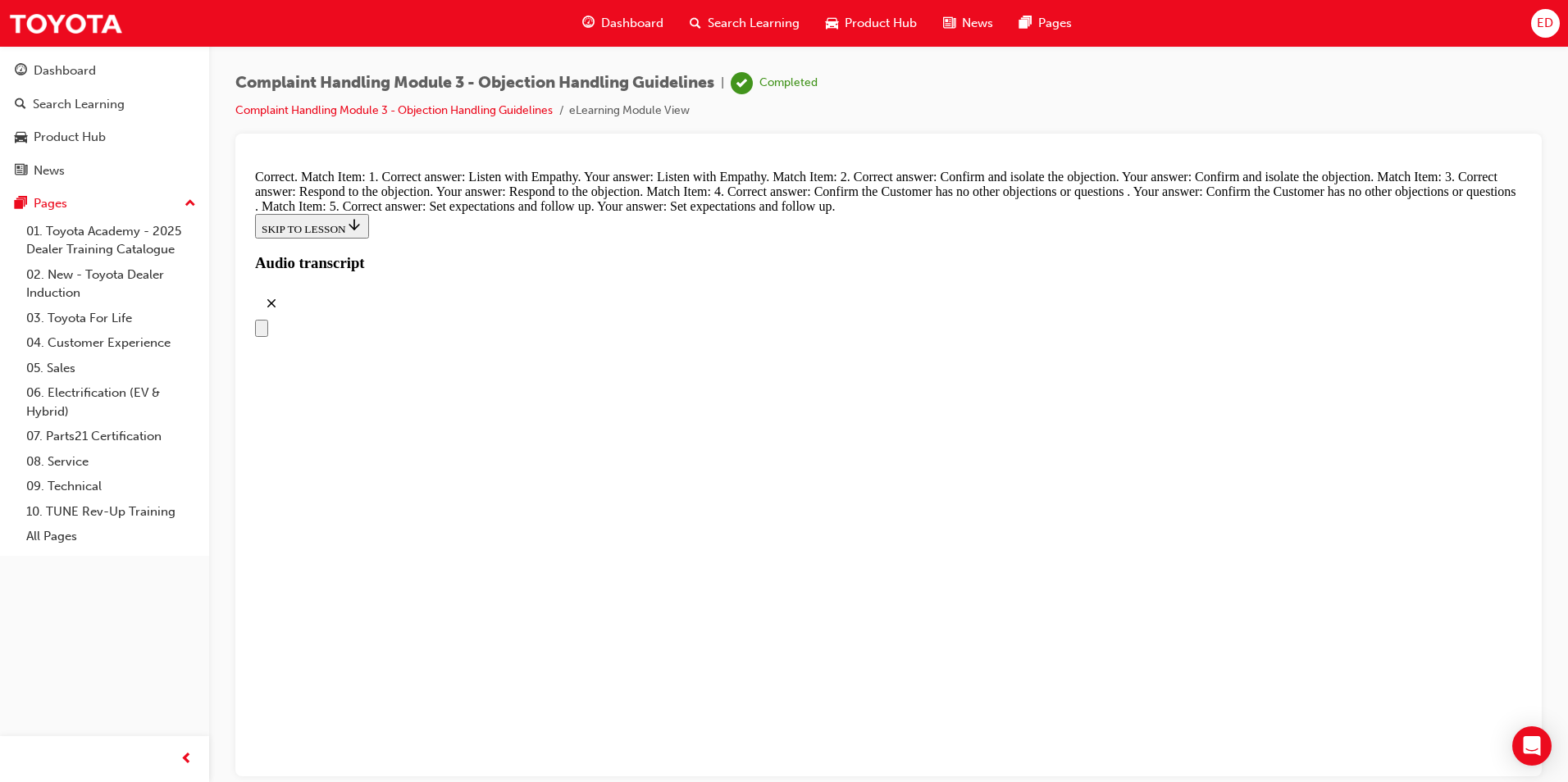 scroll, scrollTop: 7100, scrollLeft: 0, axis: vertical 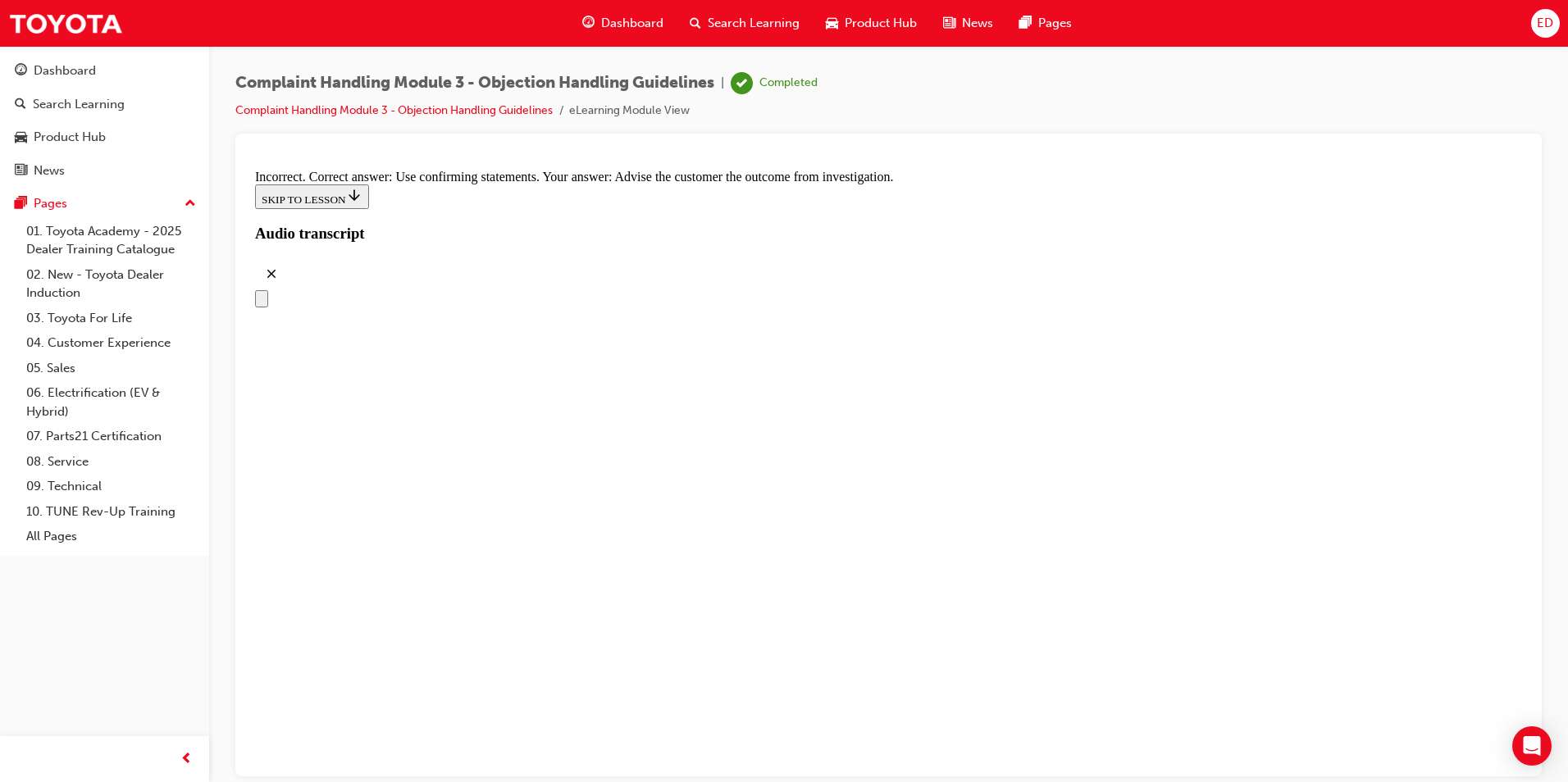 drag, startPoint x: 888, startPoint y: 743, endPoint x: 828, endPoint y: 639, distance: 120.06665 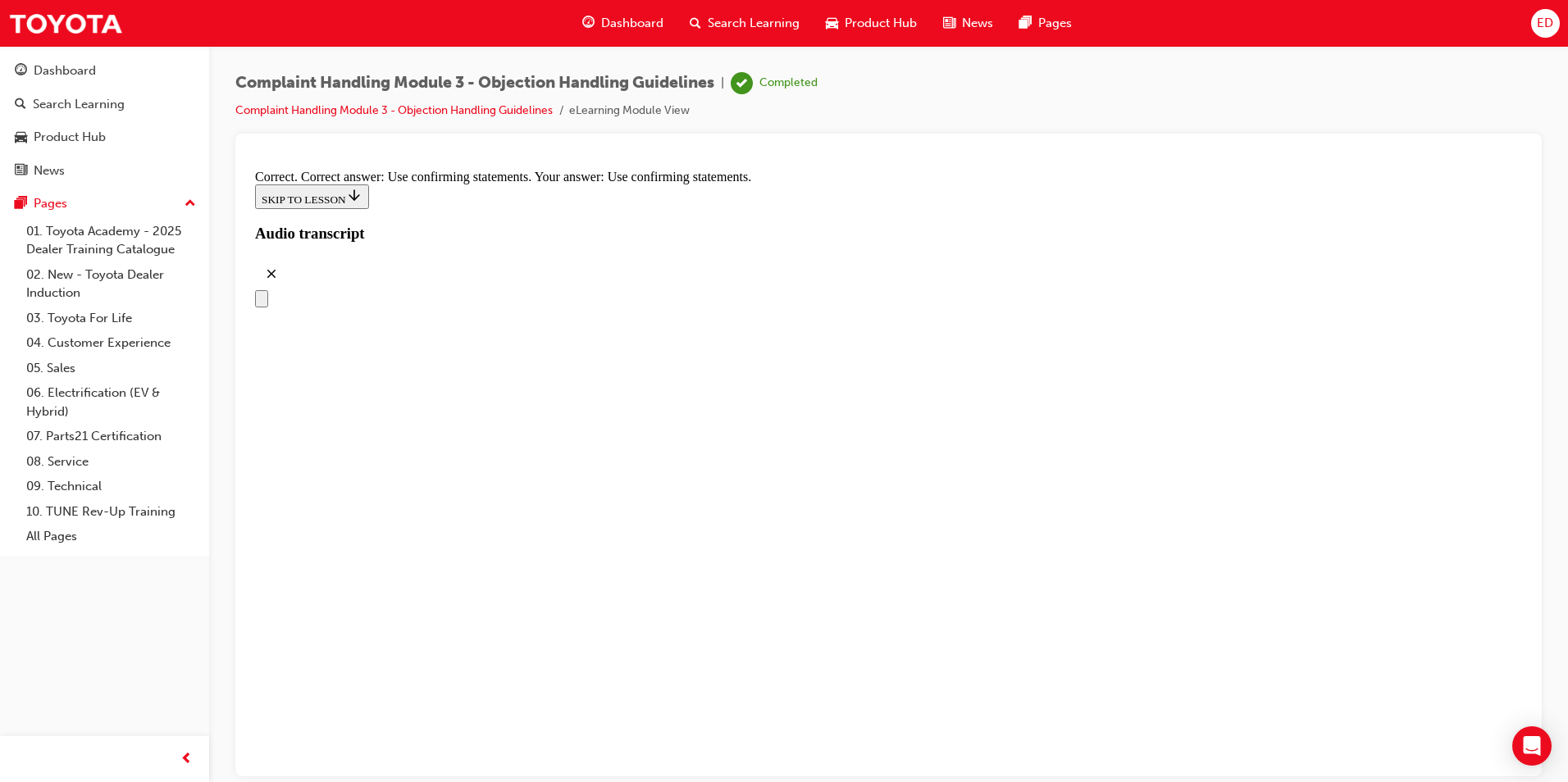 scroll, scrollTop: 7756, scrollLeft: 0, axis: vertical 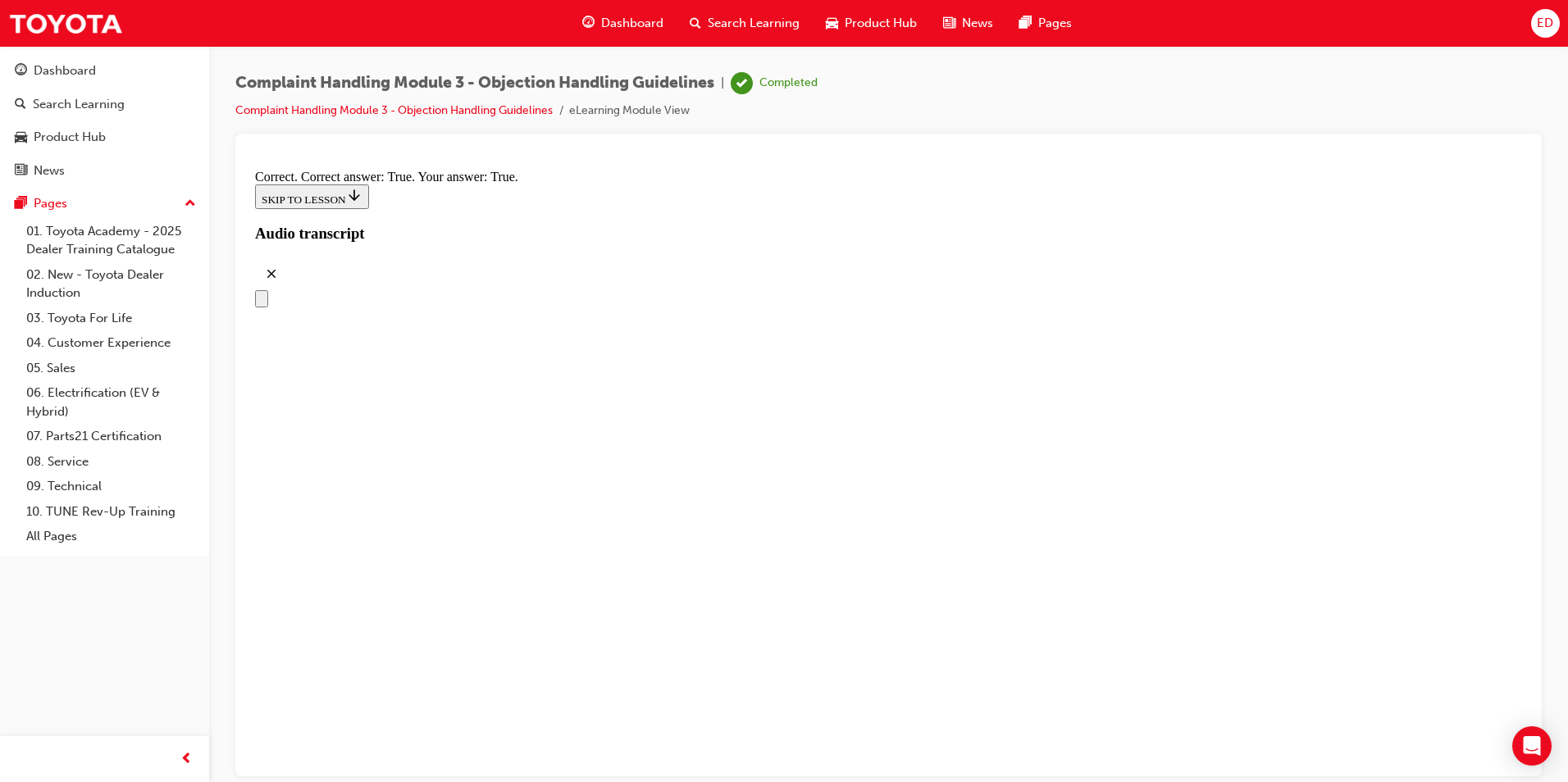 click at bounding box center (905, 25926) 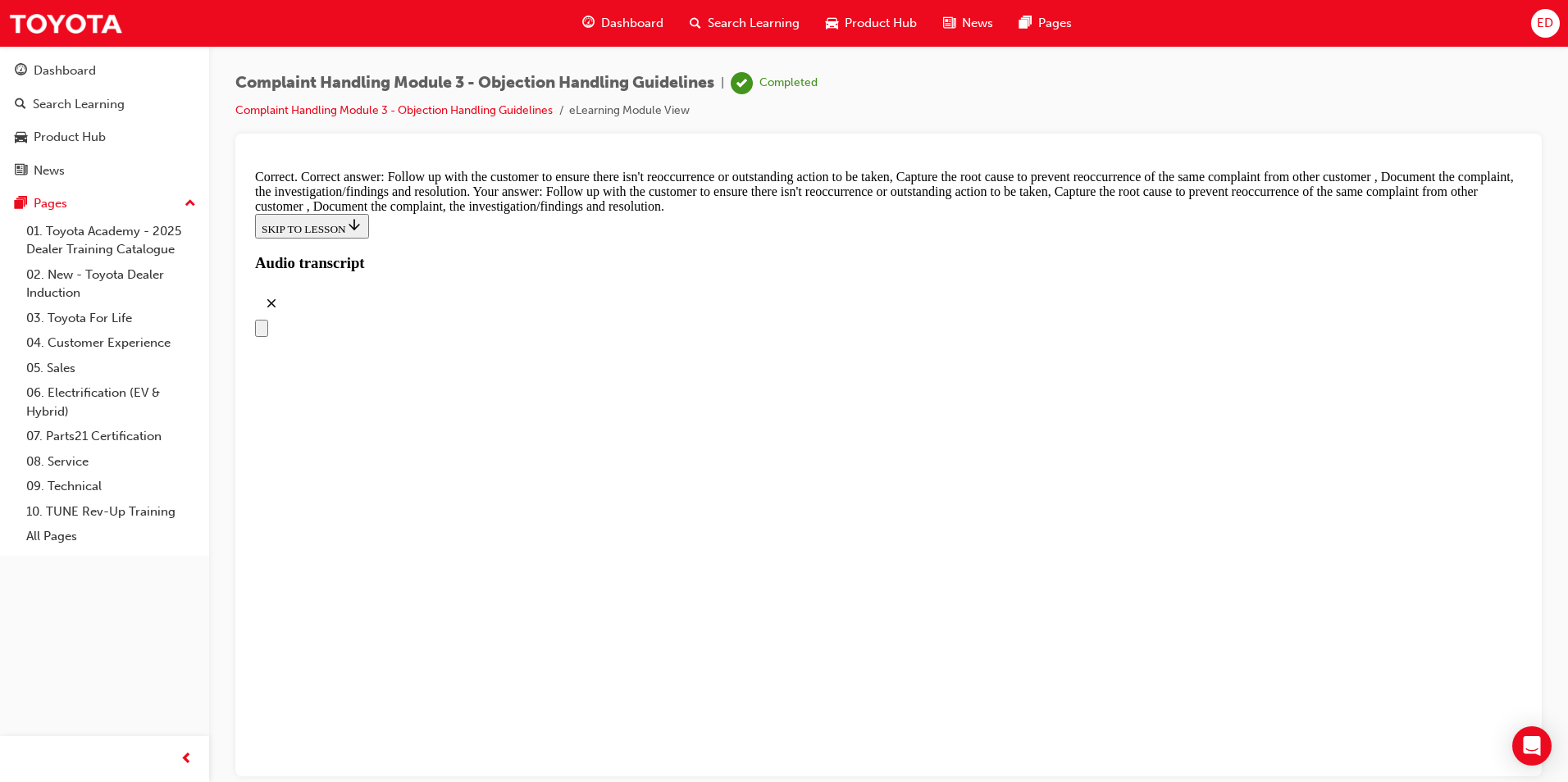 scroll, scrollTop: 8572, scrollLeft: 0, axis: vertical 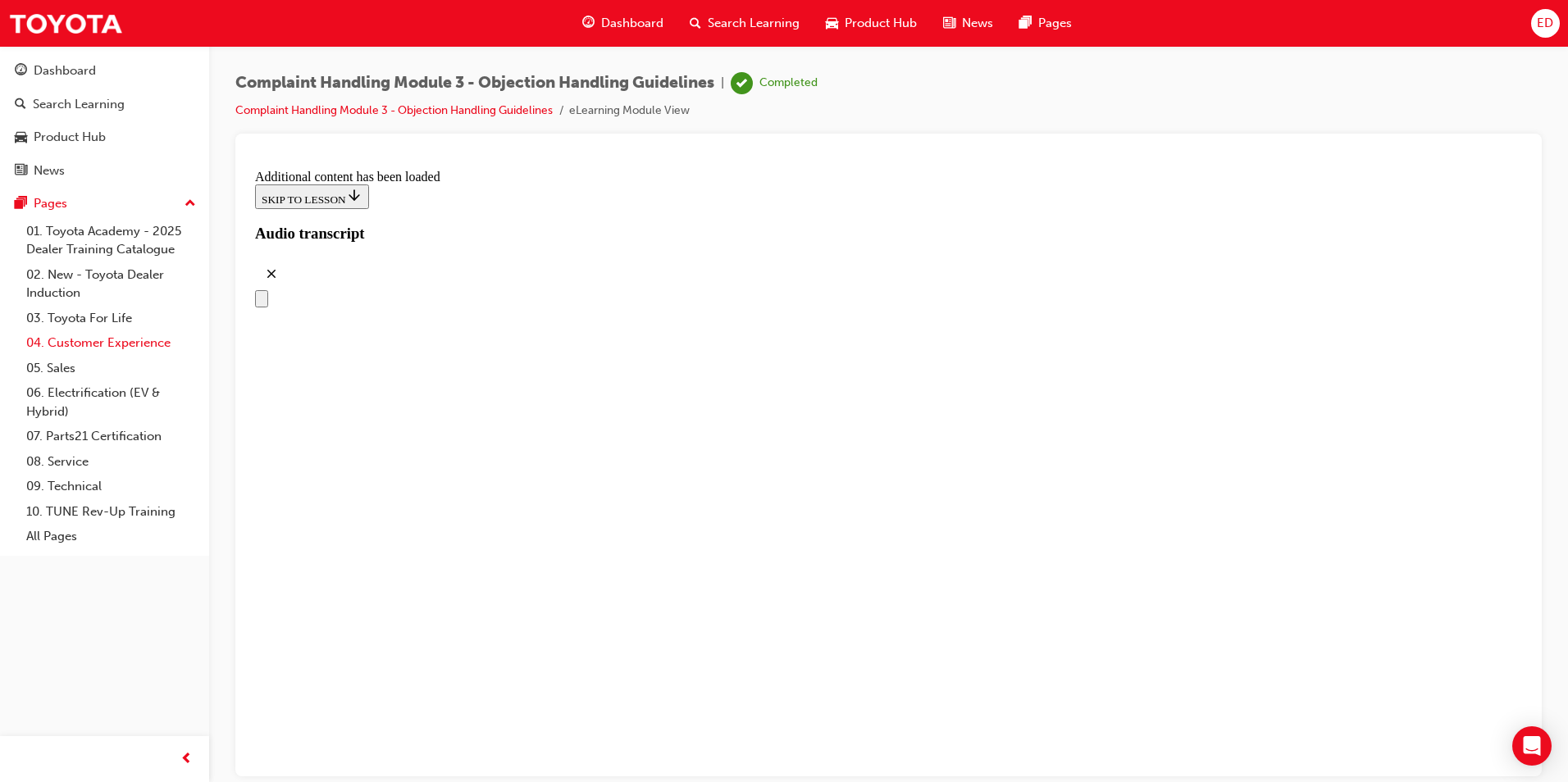 click on "04. Customer Experience" at bounding box center (111, 343) 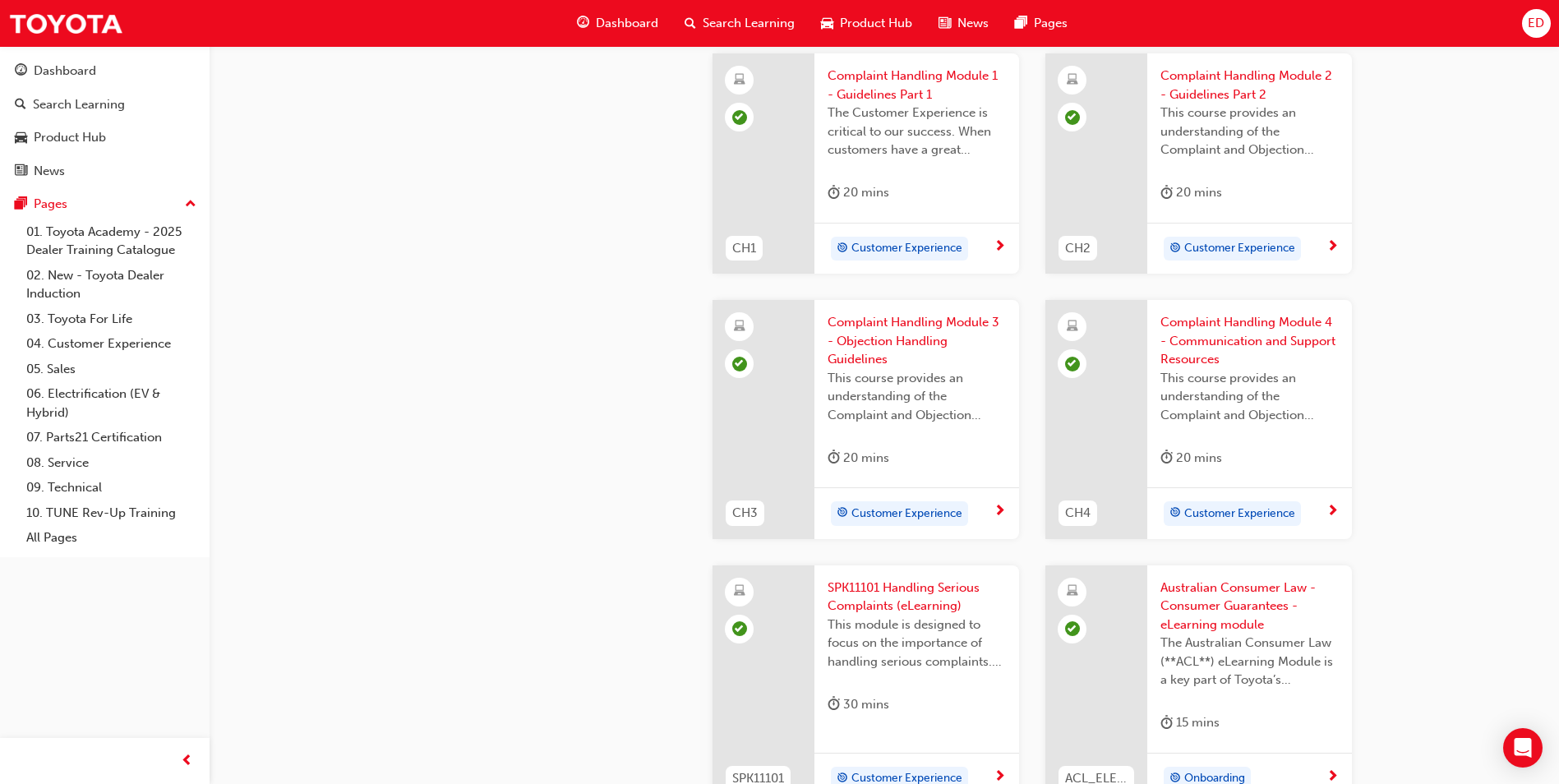 scroll, scrollTop: 657, scrollLeft: 0, axis: vertical 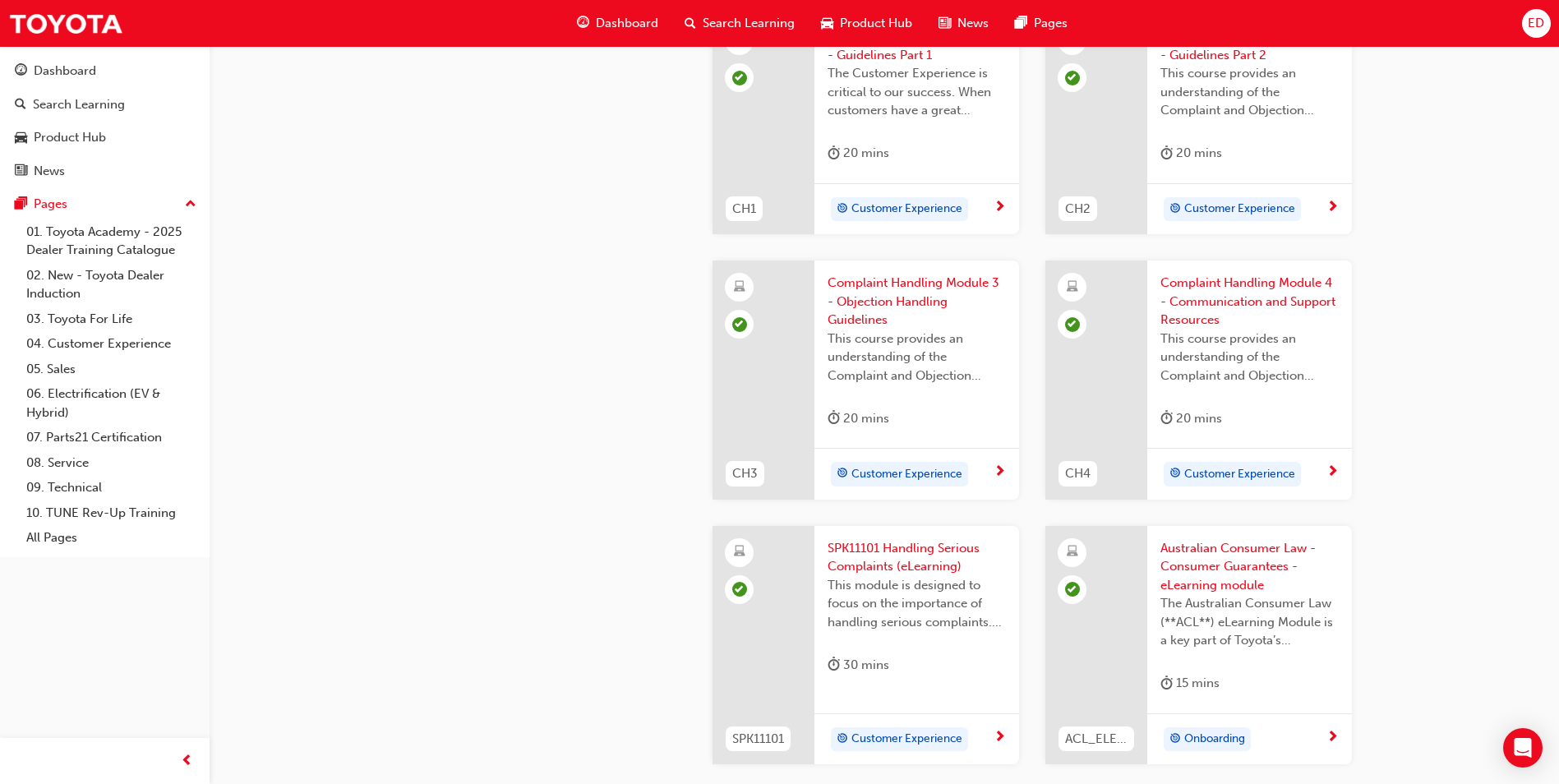 click on "Complaint Handling Module 3 - Objection Handling Guidelines" at bounding box center (916, 302) 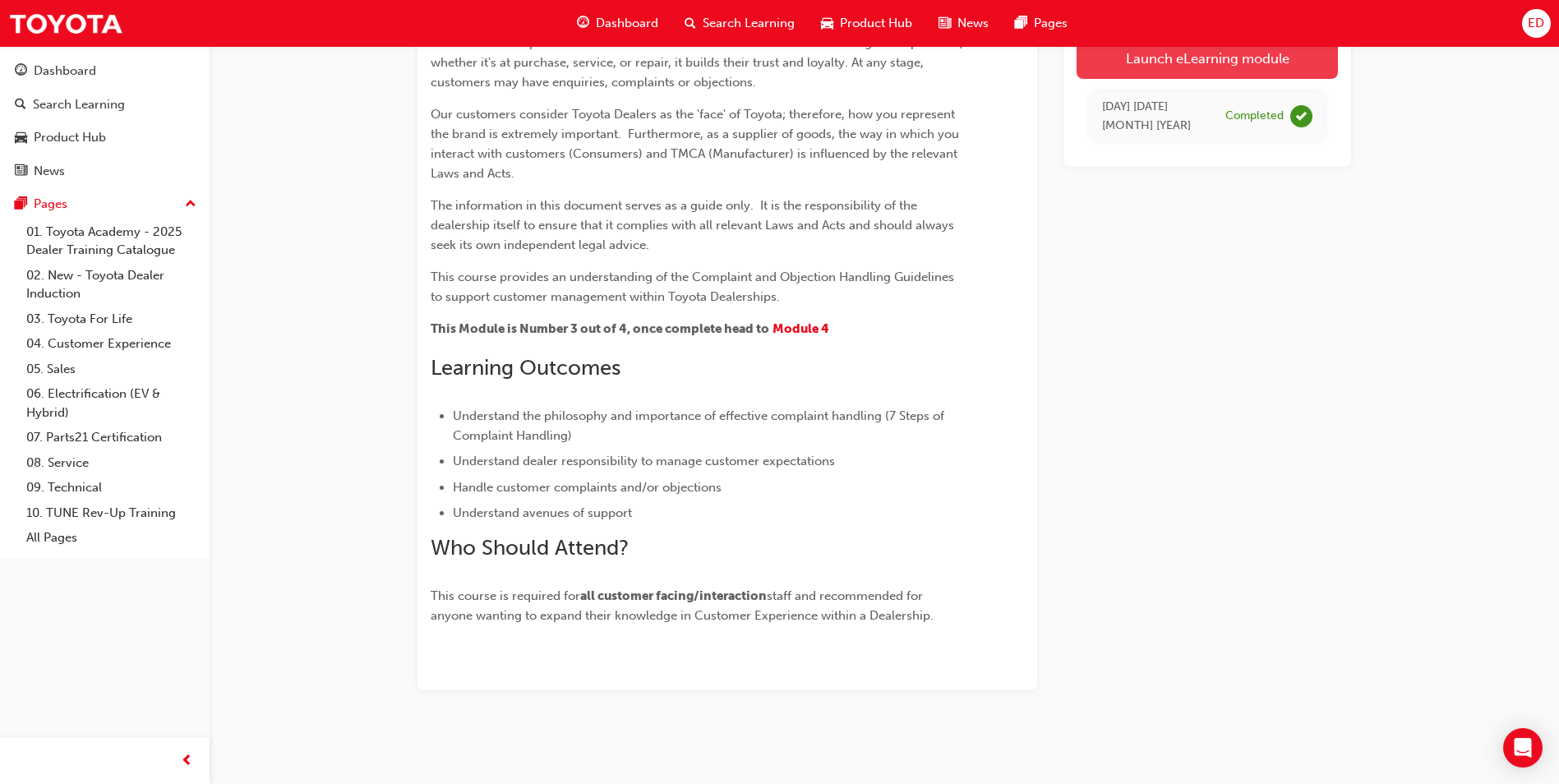 click on "Launch eLearning module" at bounding box center [1207, 58] 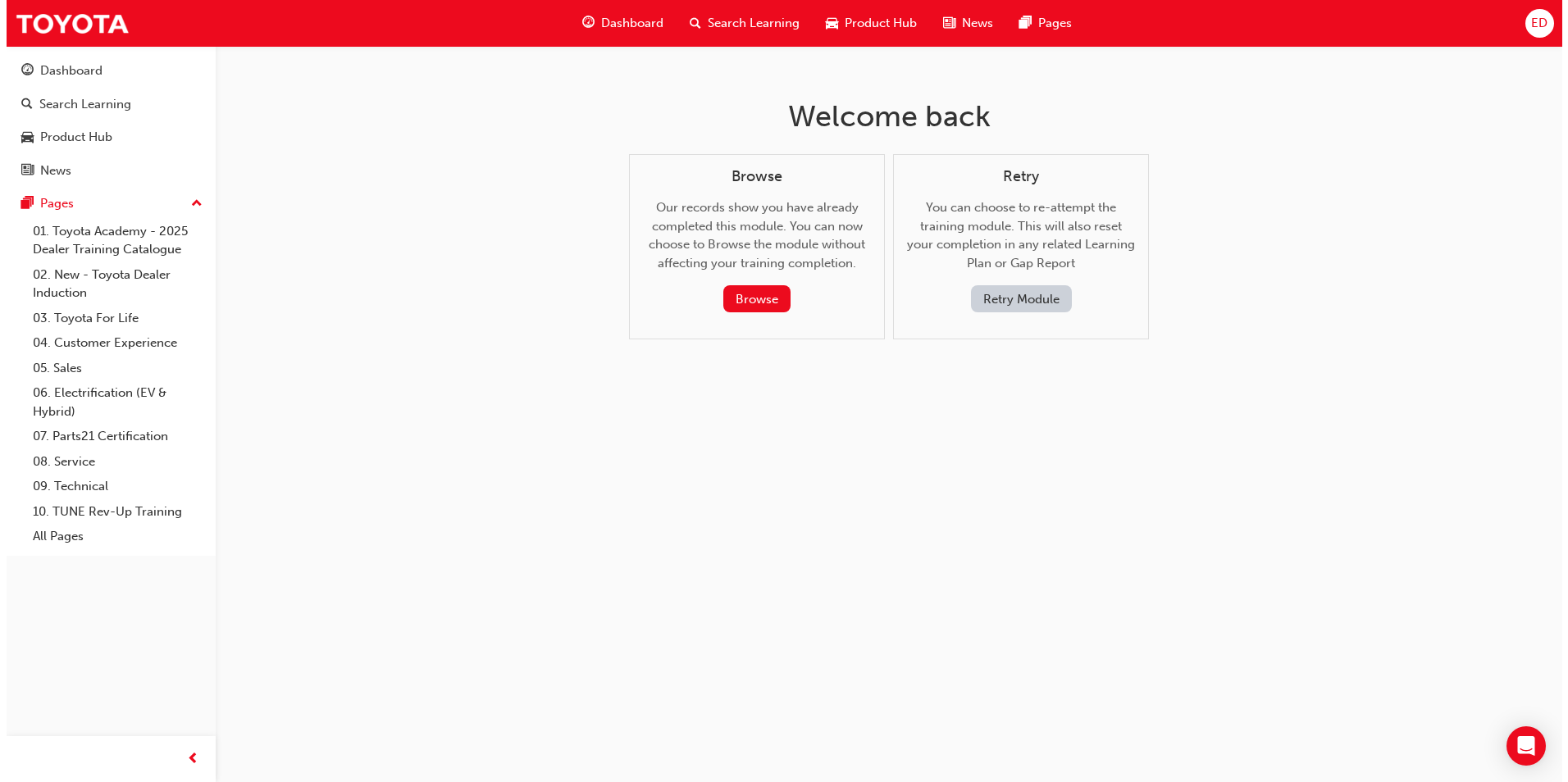 scroll, scrollTop: 0, scrollLeft: 0, axis: both 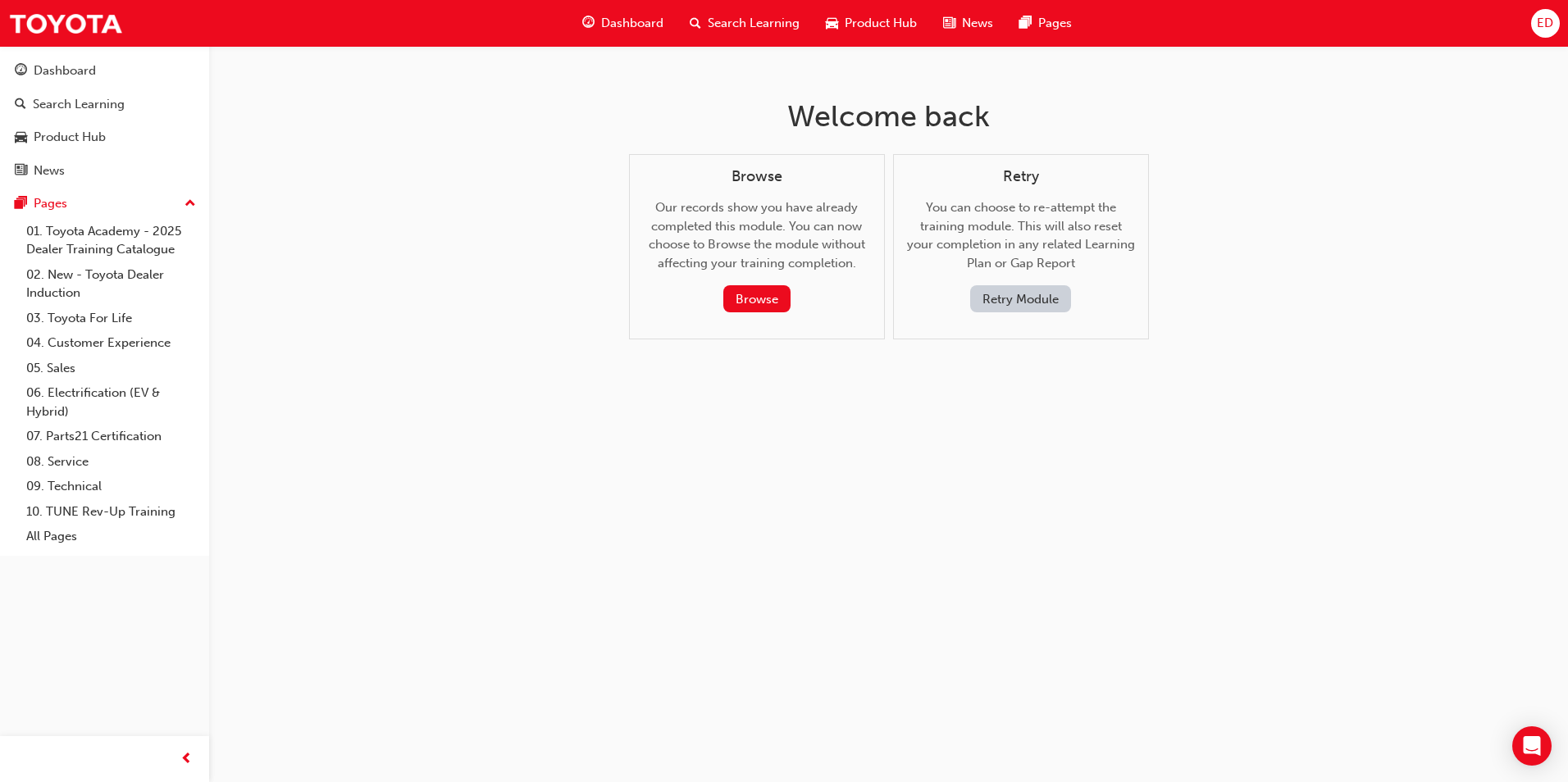 click on "Retry Module" at bounding box center [1020, 298] 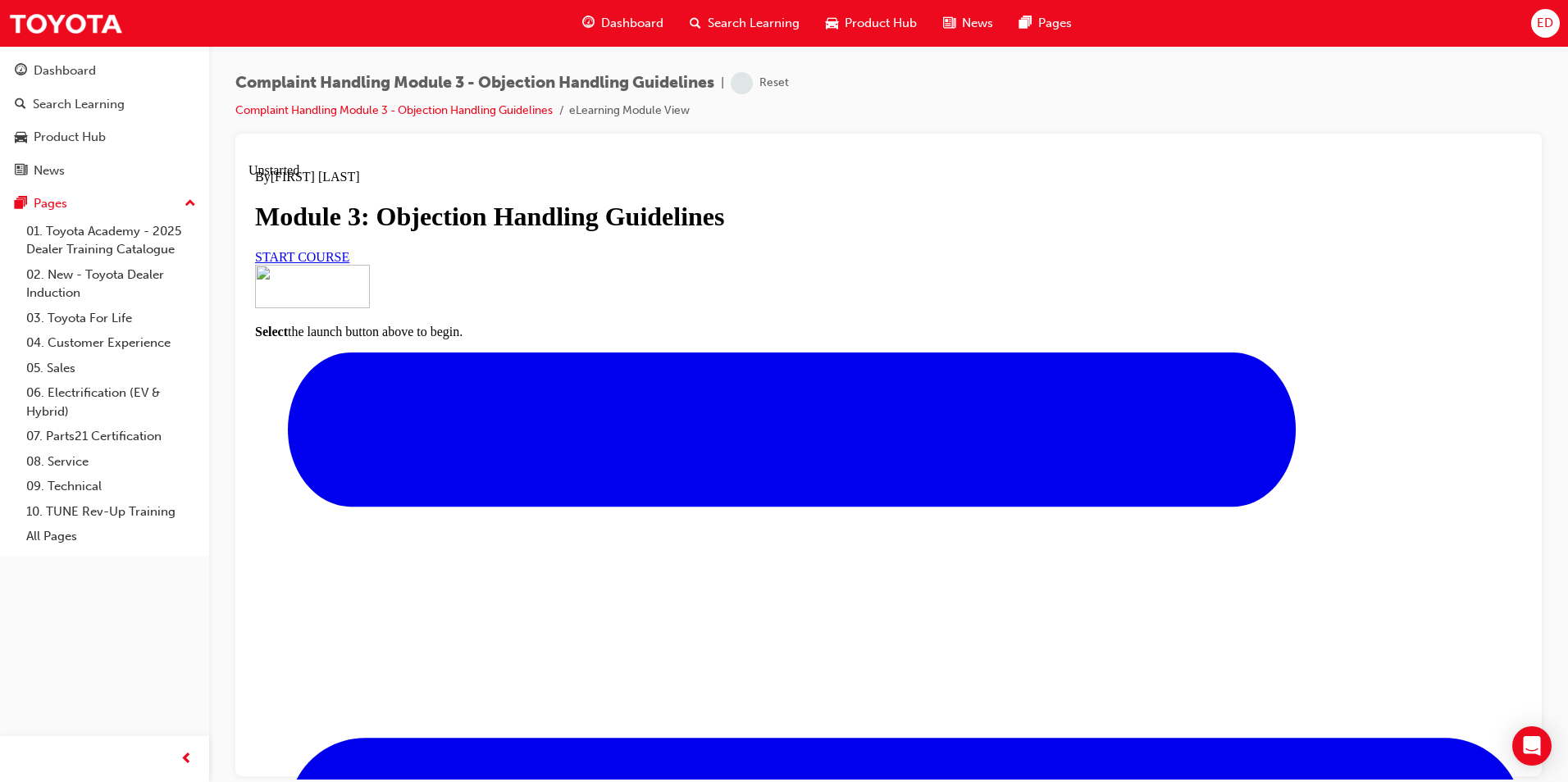 scroll, scrollTop: 0, scrollLeft: 0, axis: both 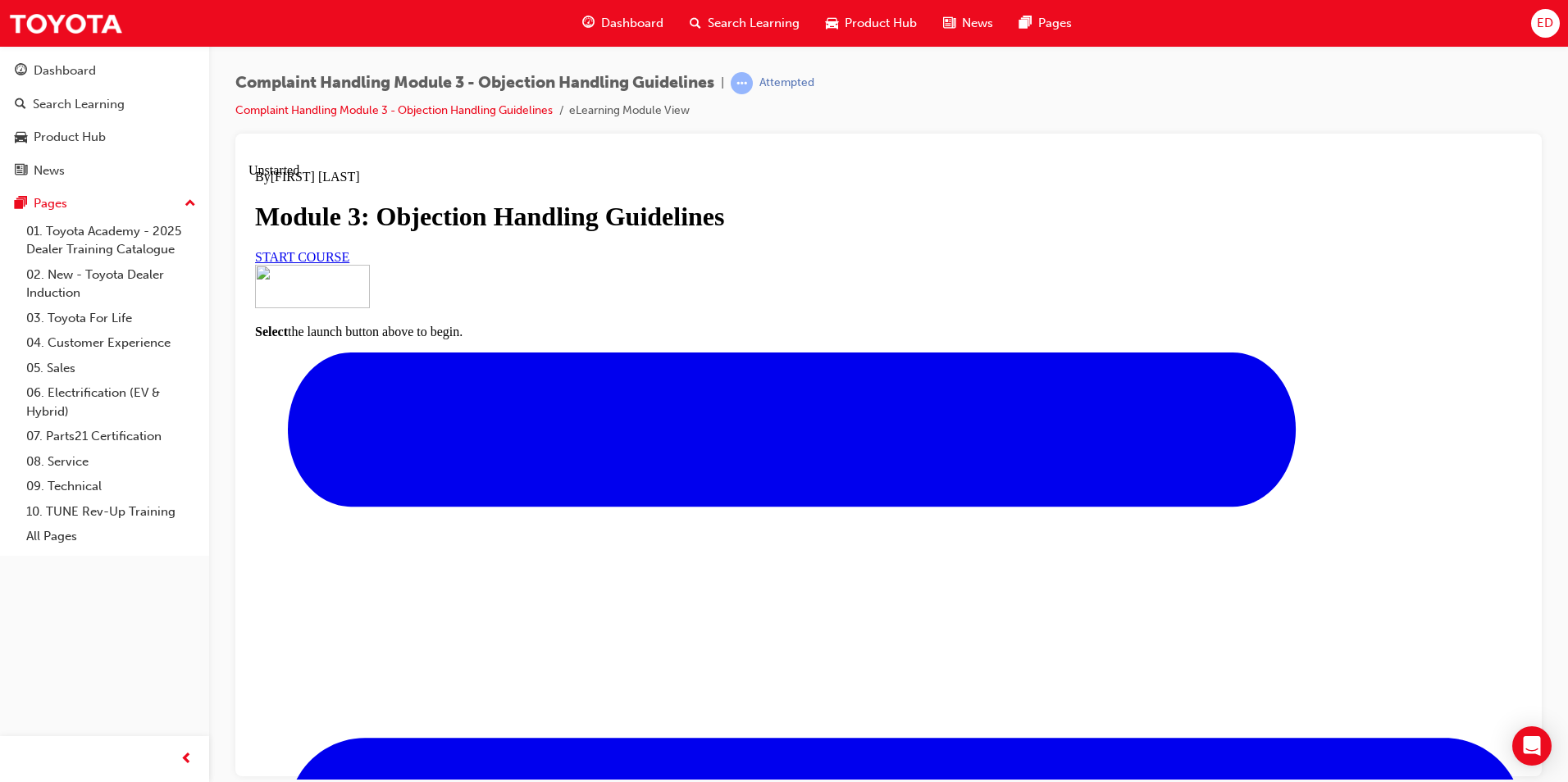 click on "START COURSE" at bounding box center (302, 256) 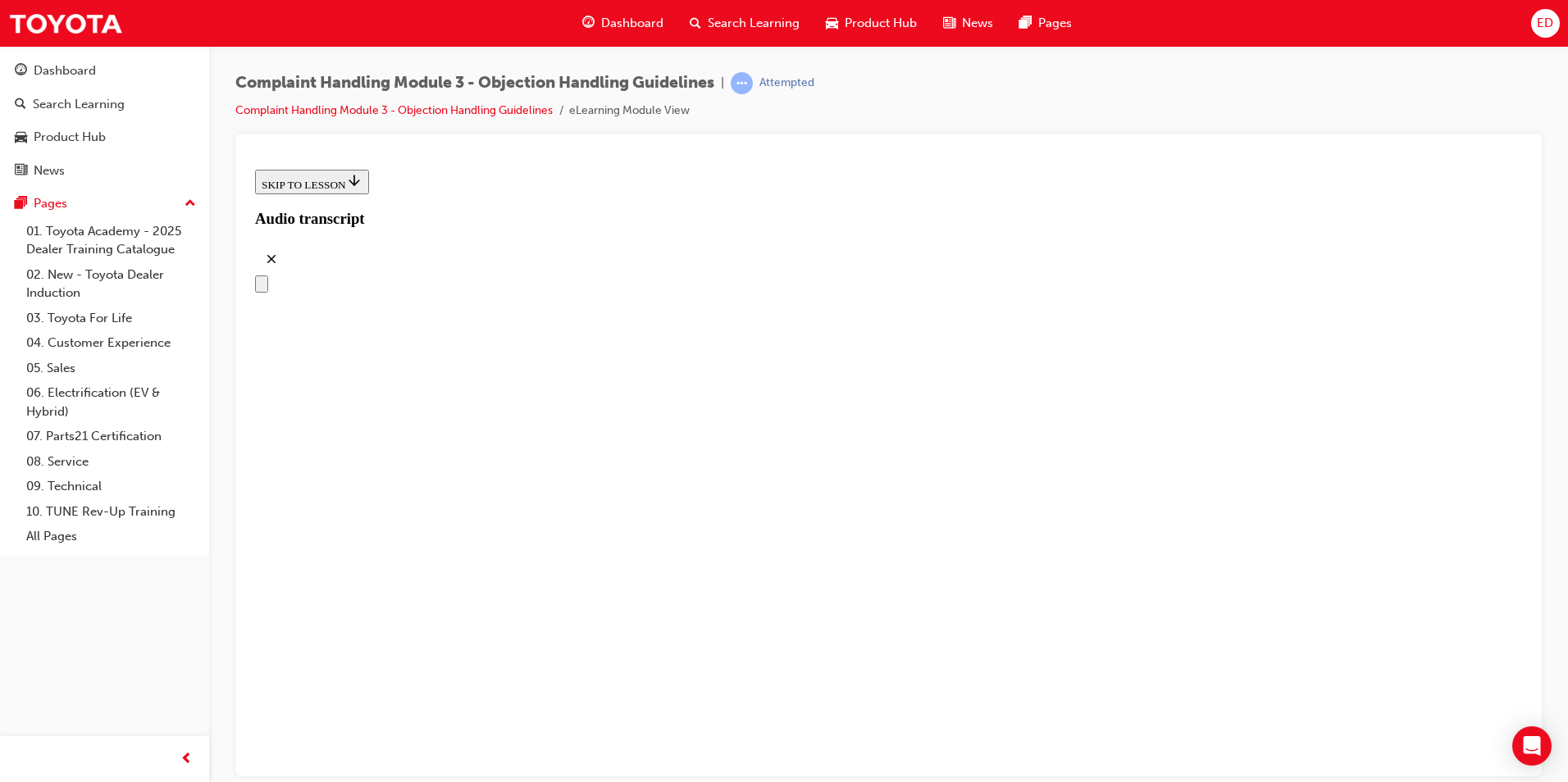 scroll, scrollTop: 204, scrollLeft: 0, axis: vertical 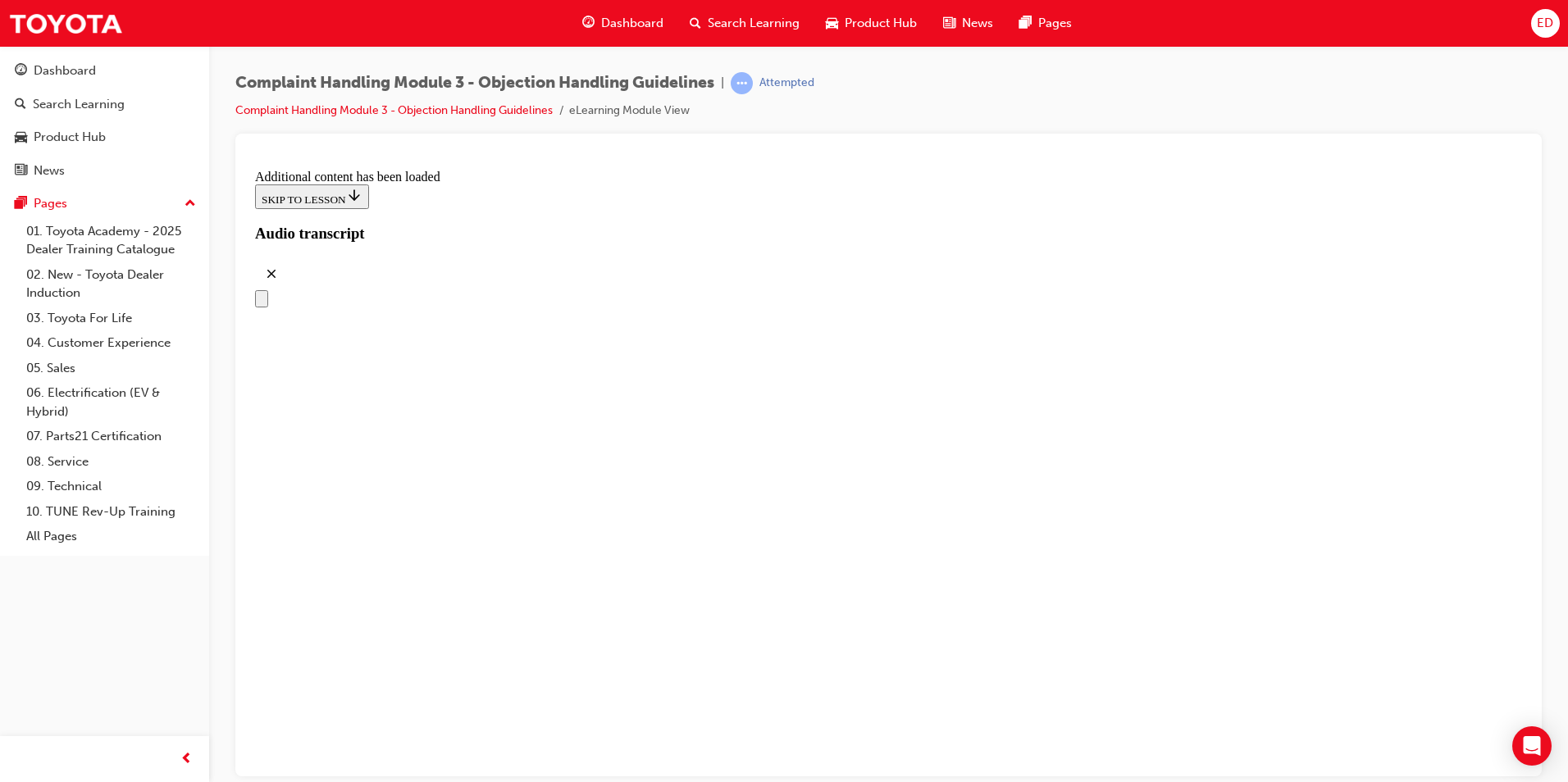 click 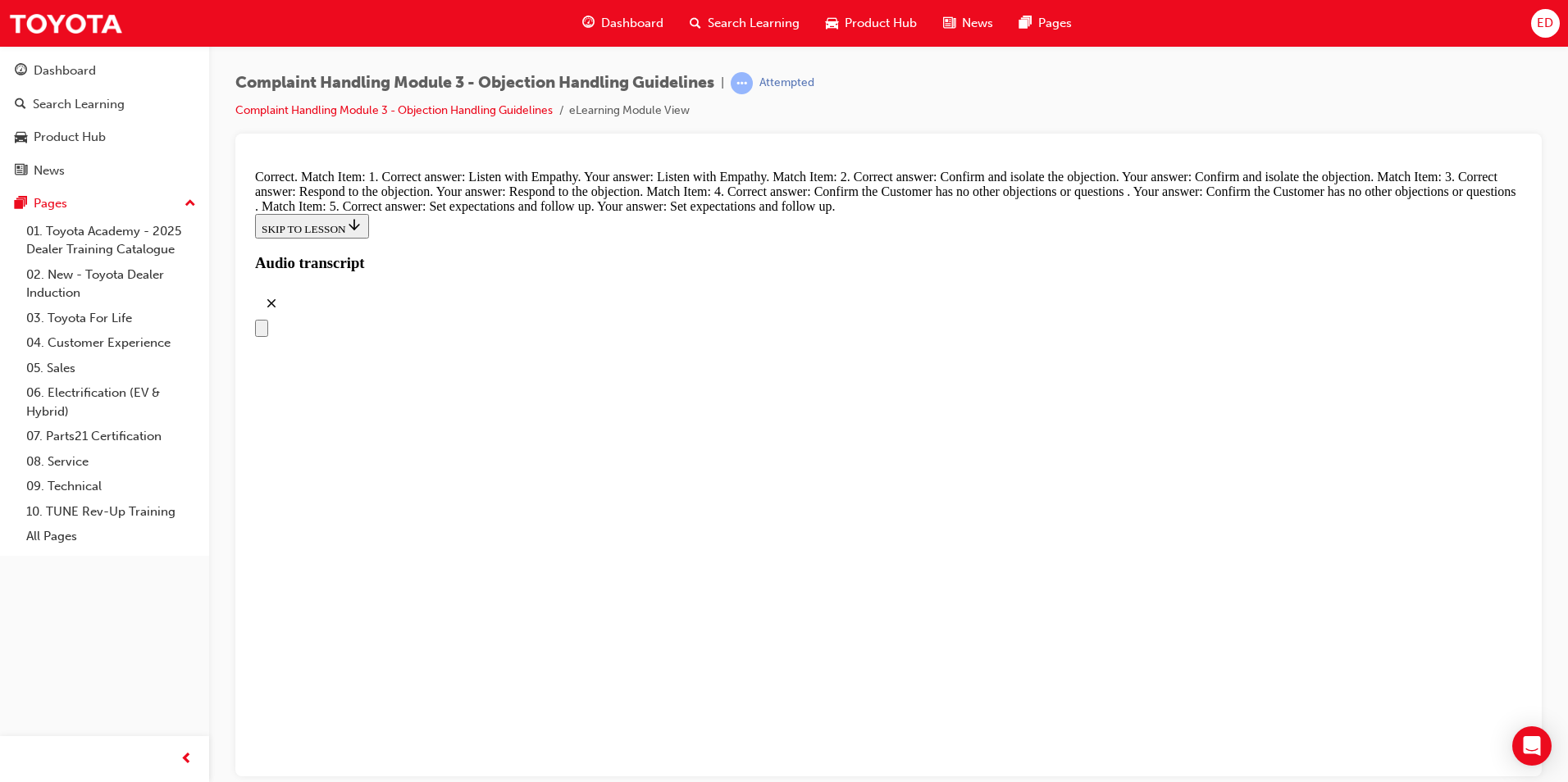 scroll, scrollTop: 7100, scrollLeft: 0, axis: vertical 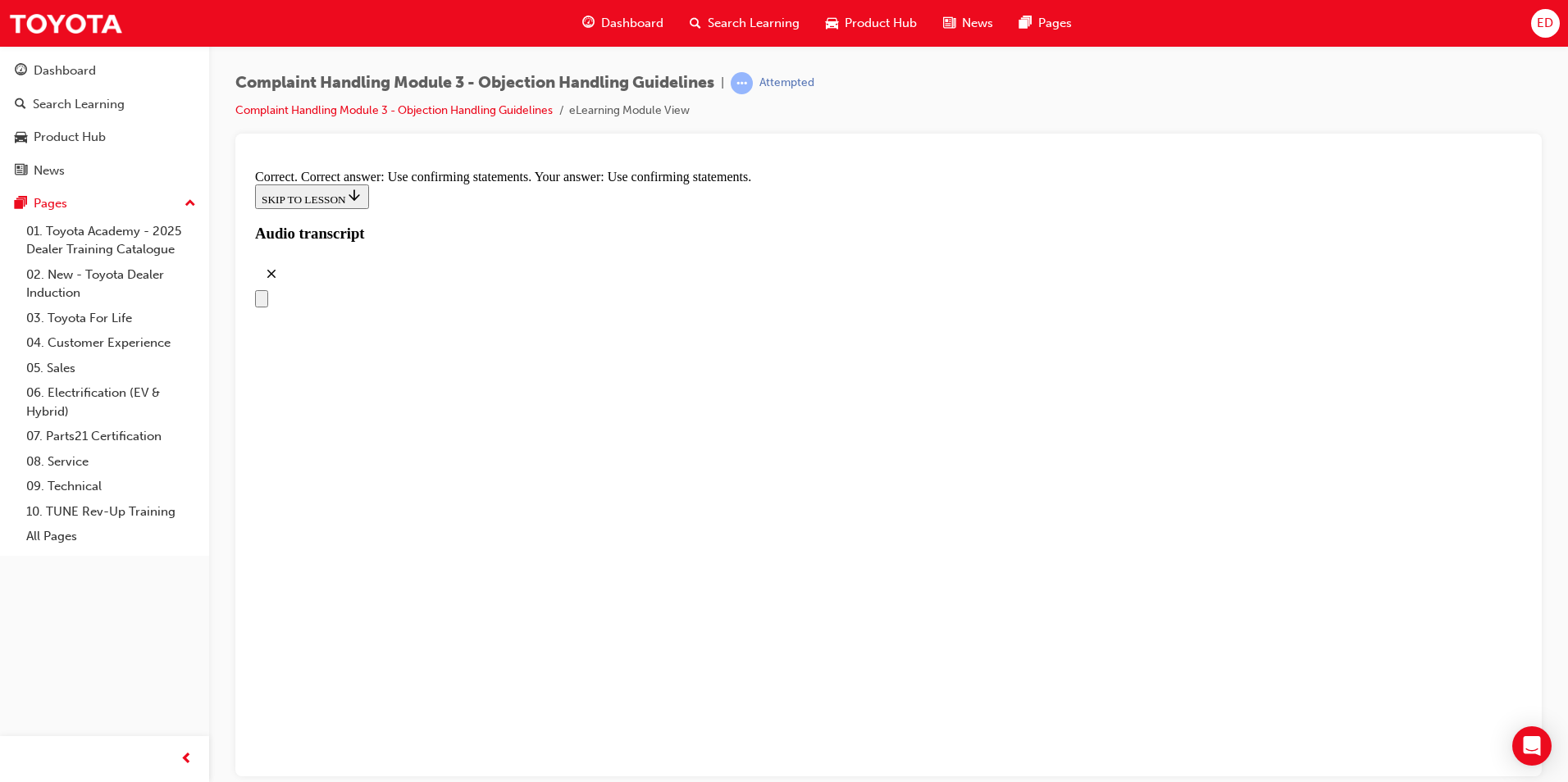 click on "True" at bounding box center [888, 21849] 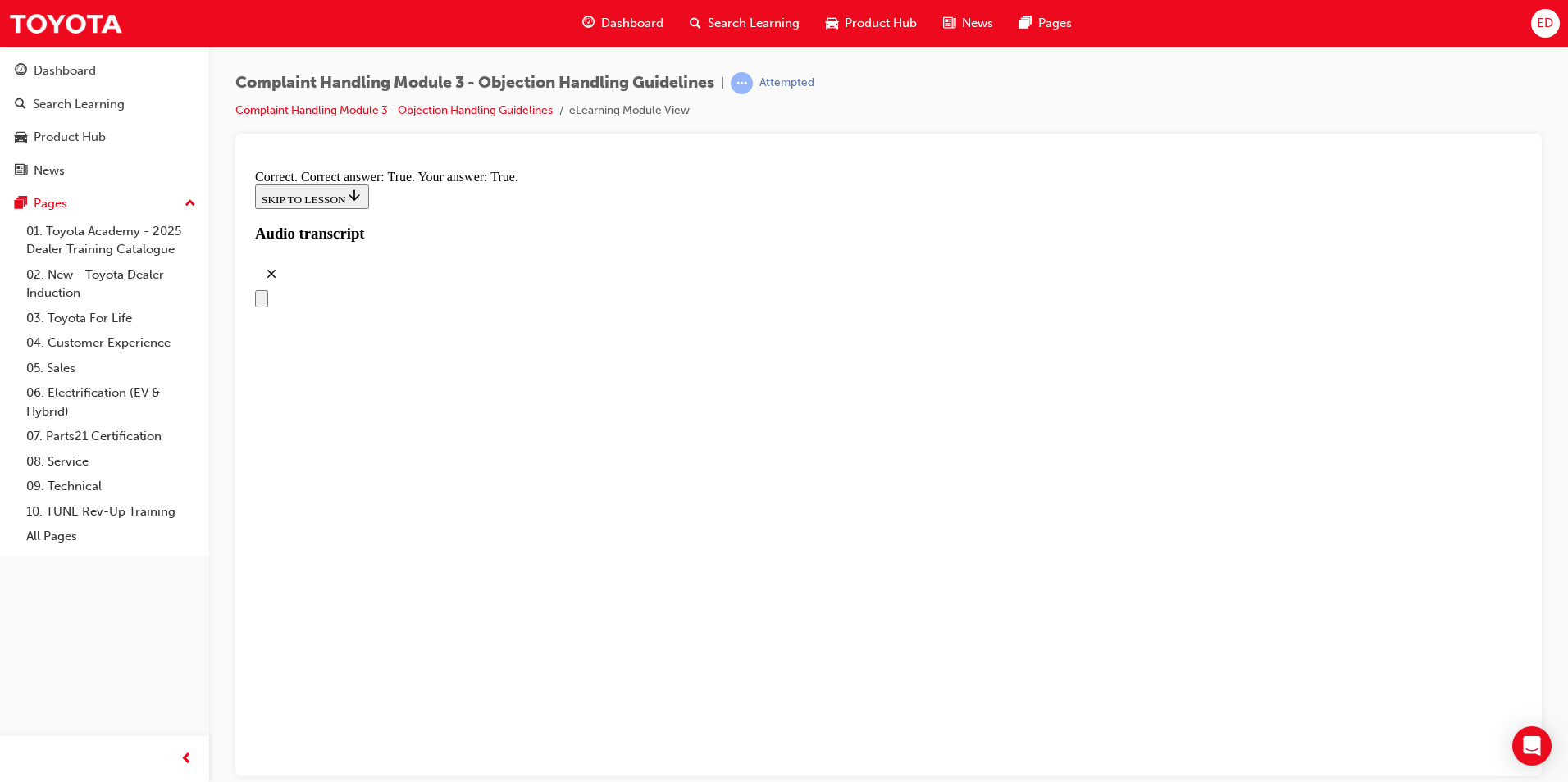 scroll, scrollTop: 8330, scrollLeft: 0, axis: vertical 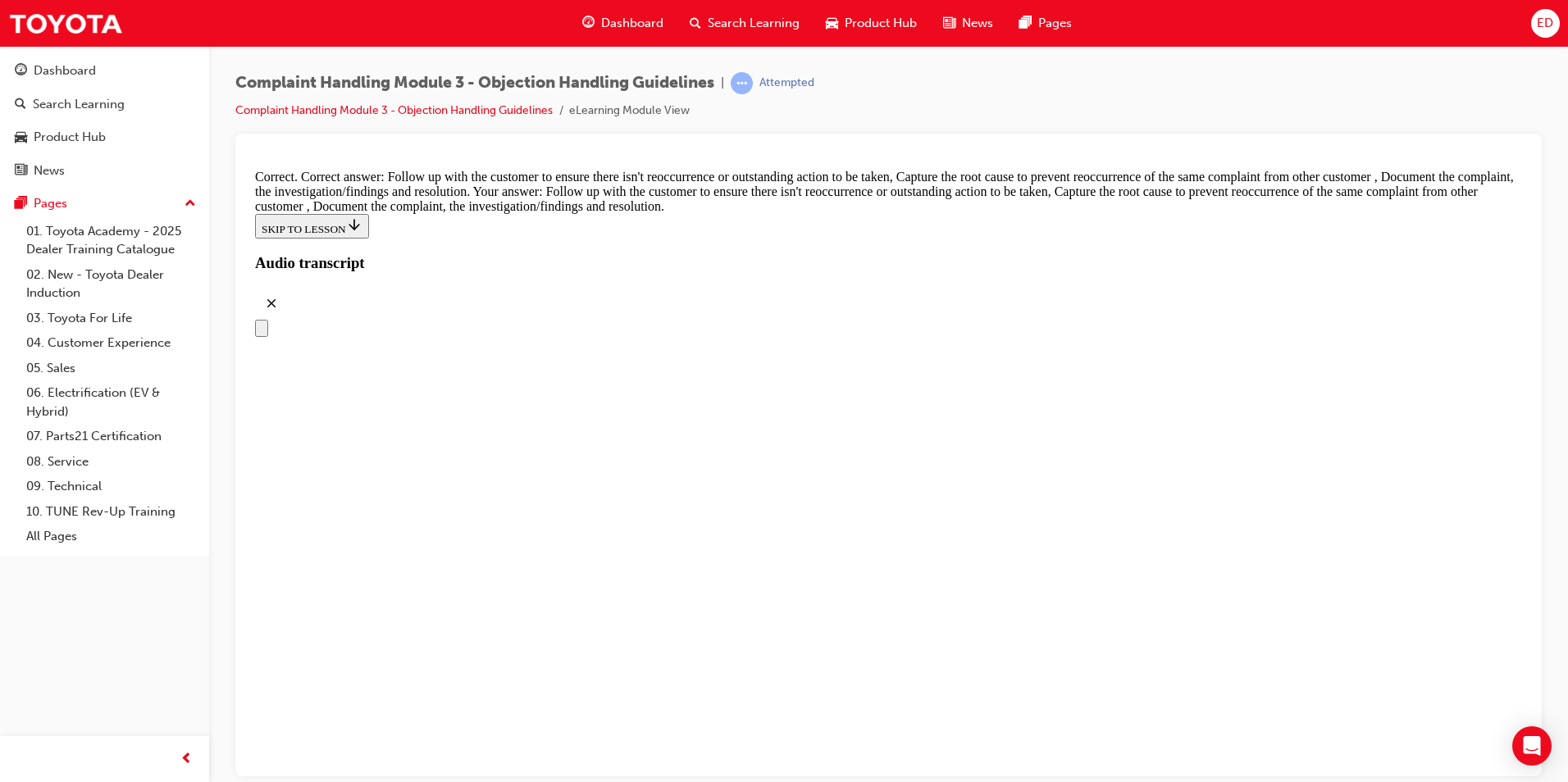 click on "CONTINUE" at bounding box center [289, 28591] 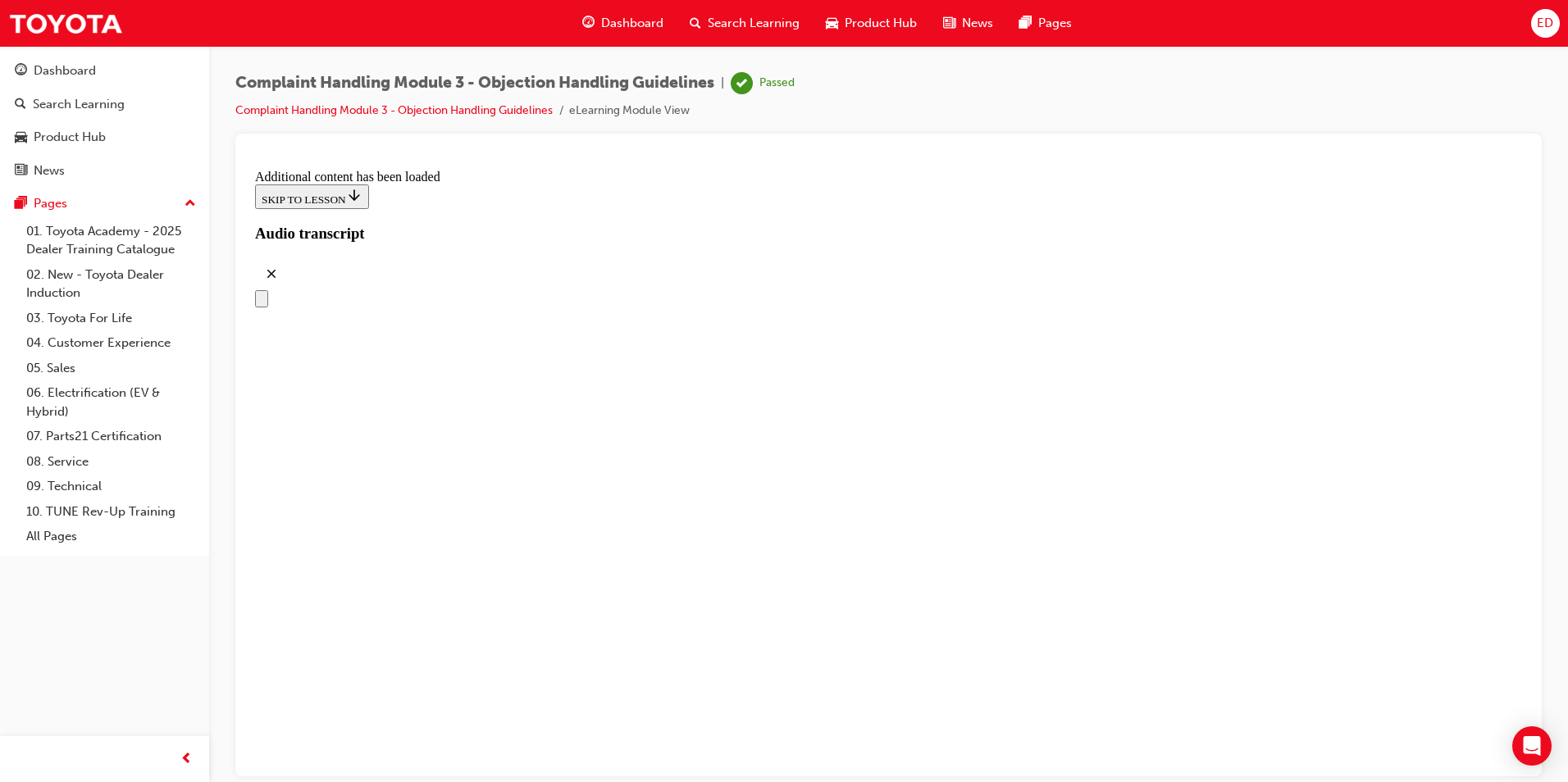 scroll, scrollTop: 4735, scrollLeft: 0, axis: vertical 